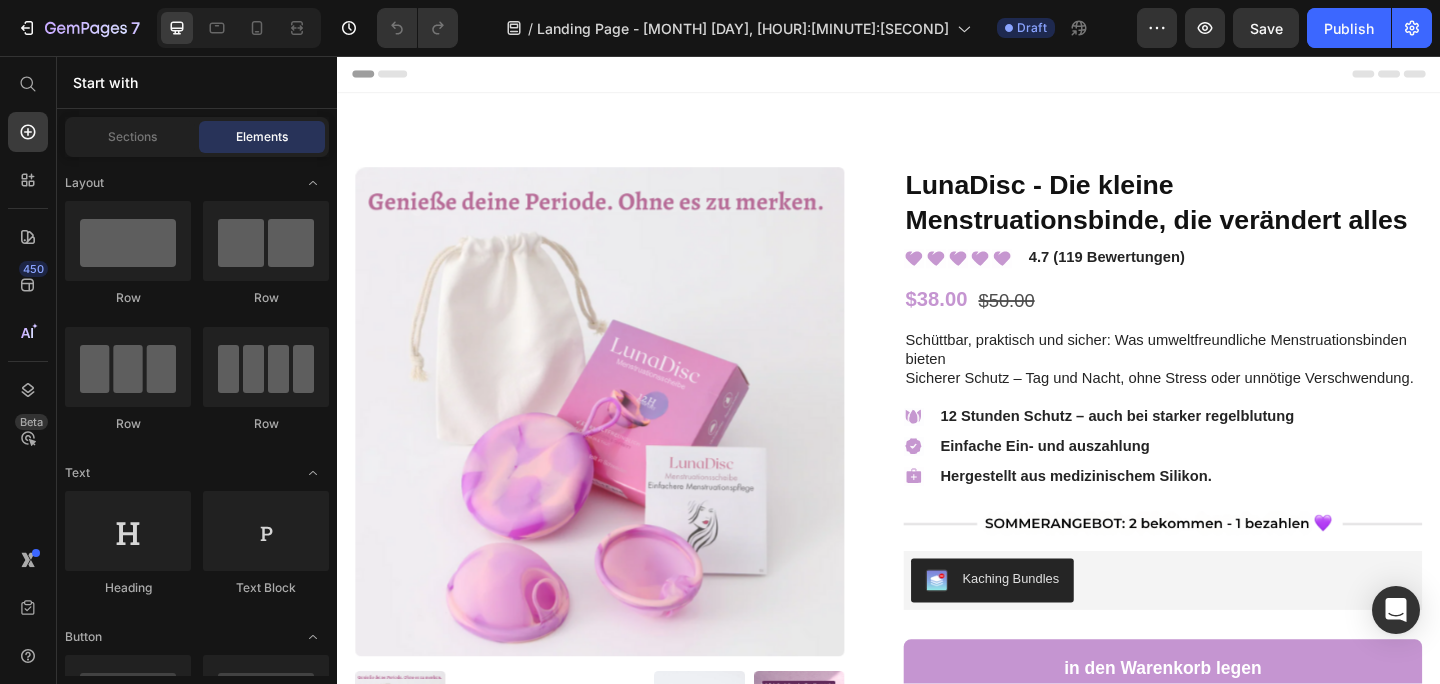 scroll, scrollTop: 0, scrollLeft: 0, axis: both 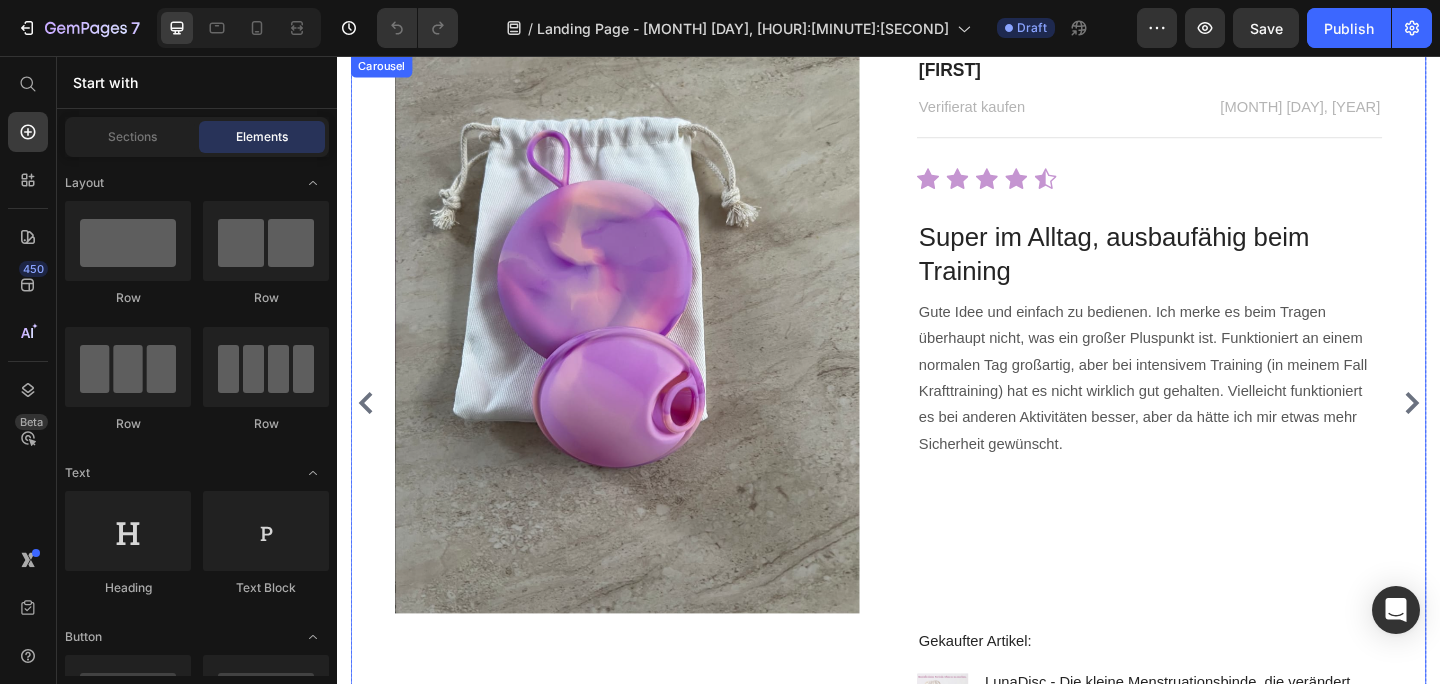click 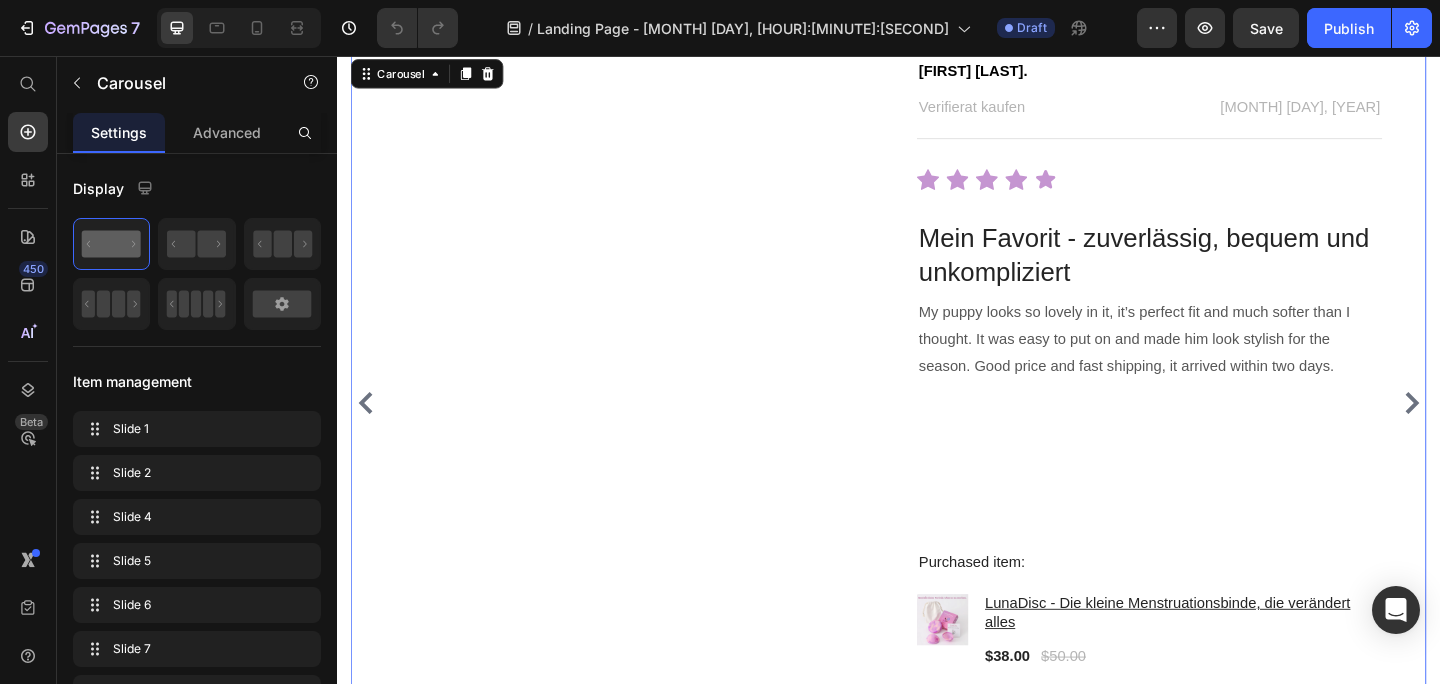 click 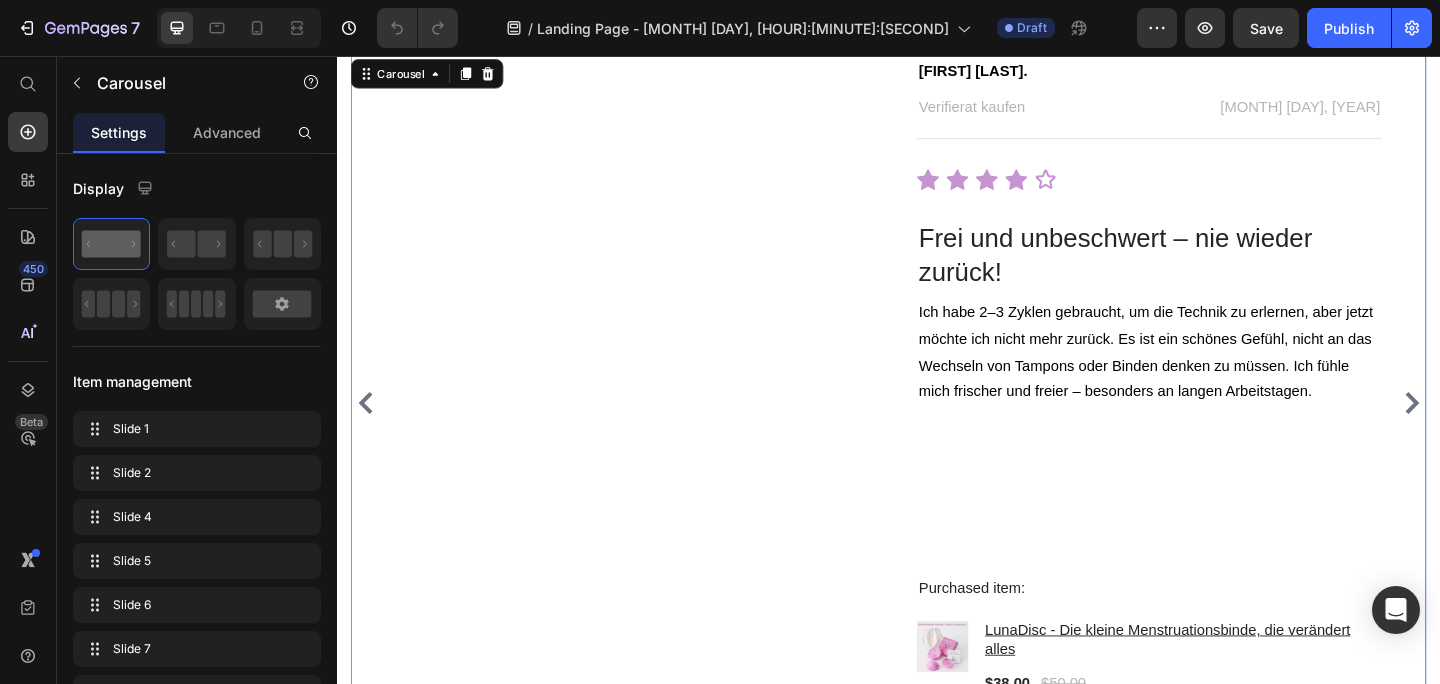 click 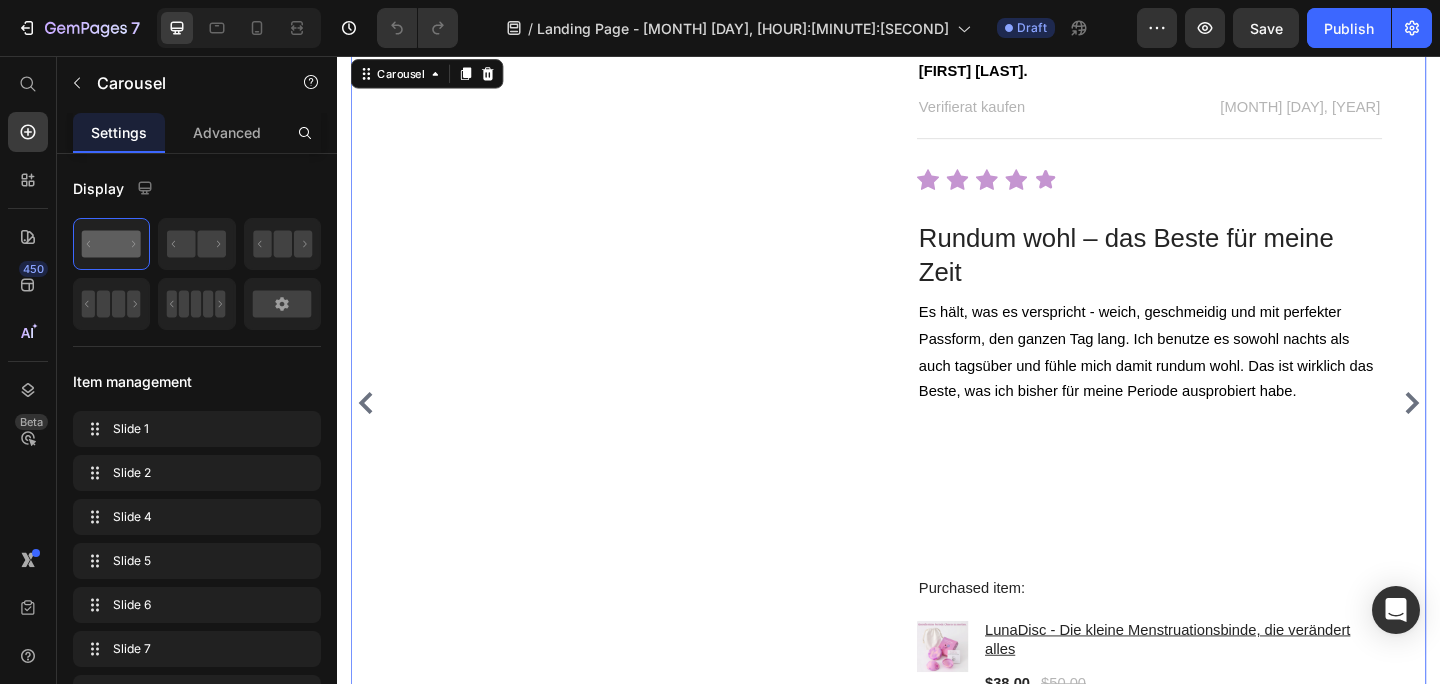 click 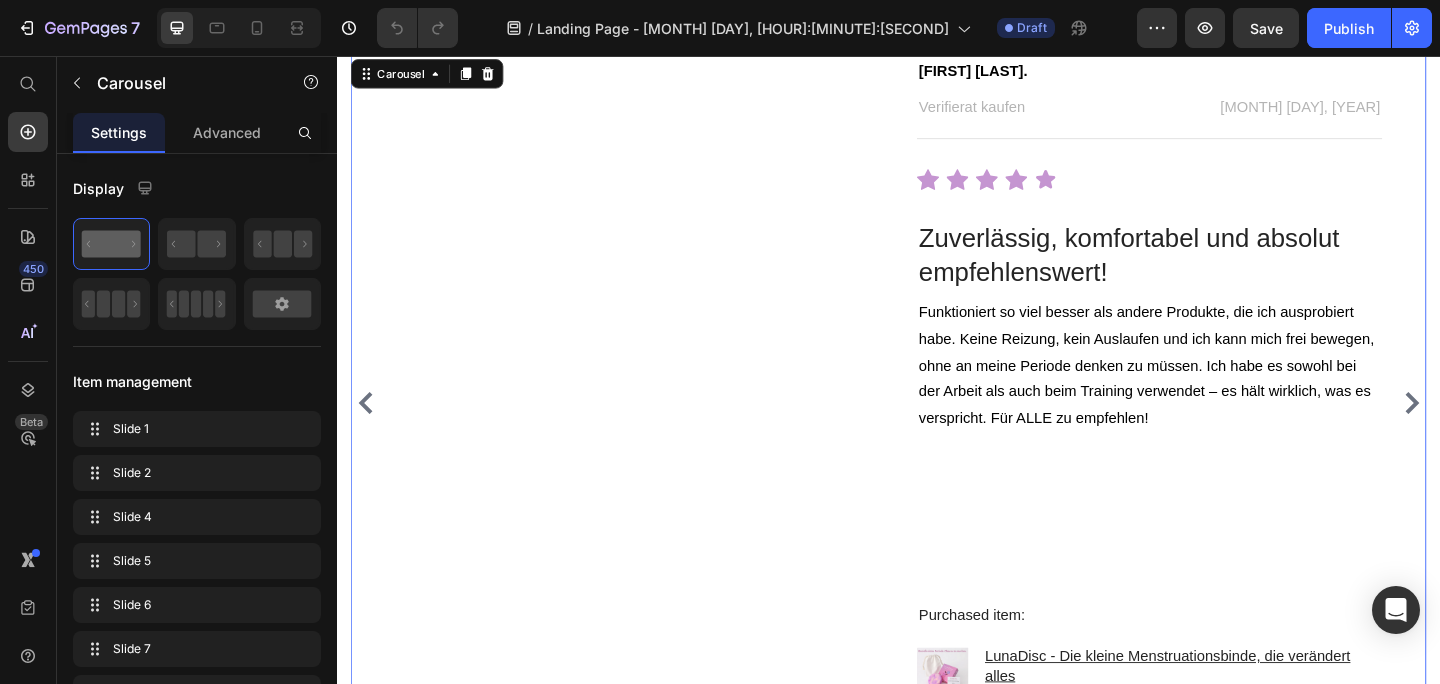 click 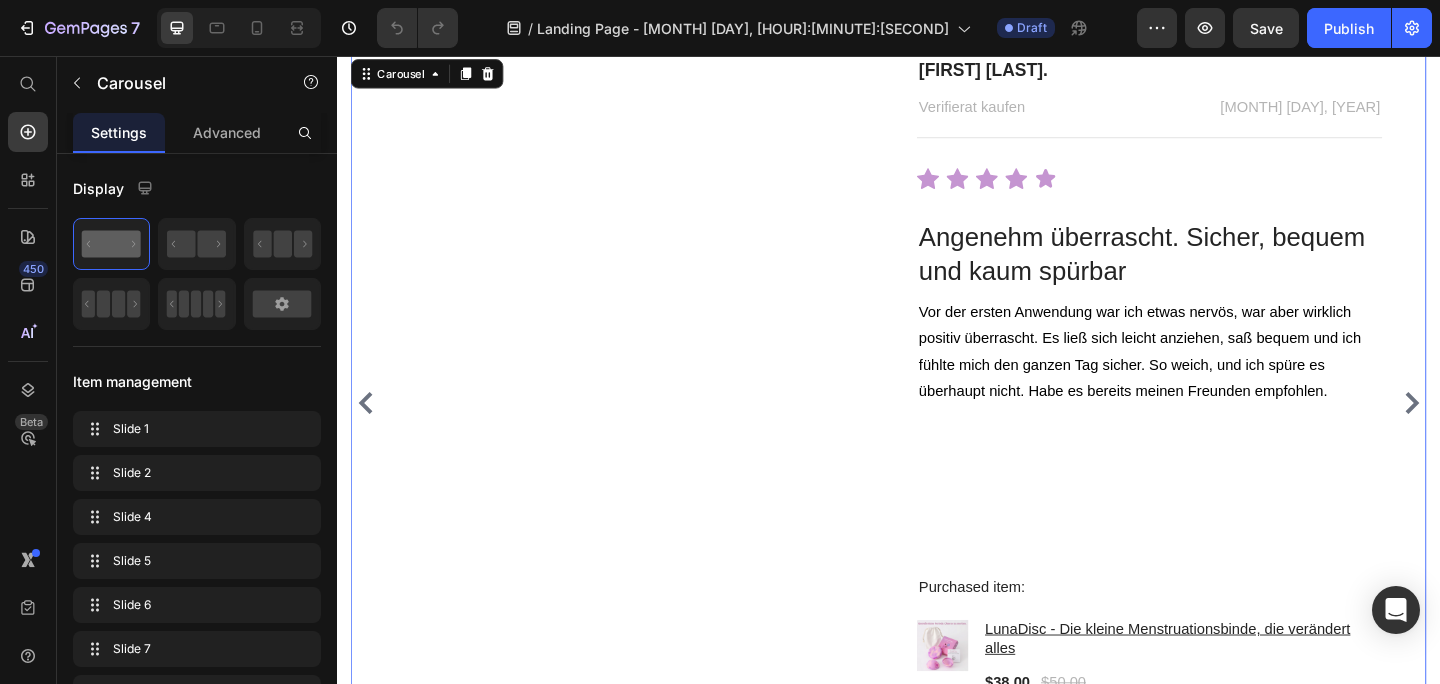 click 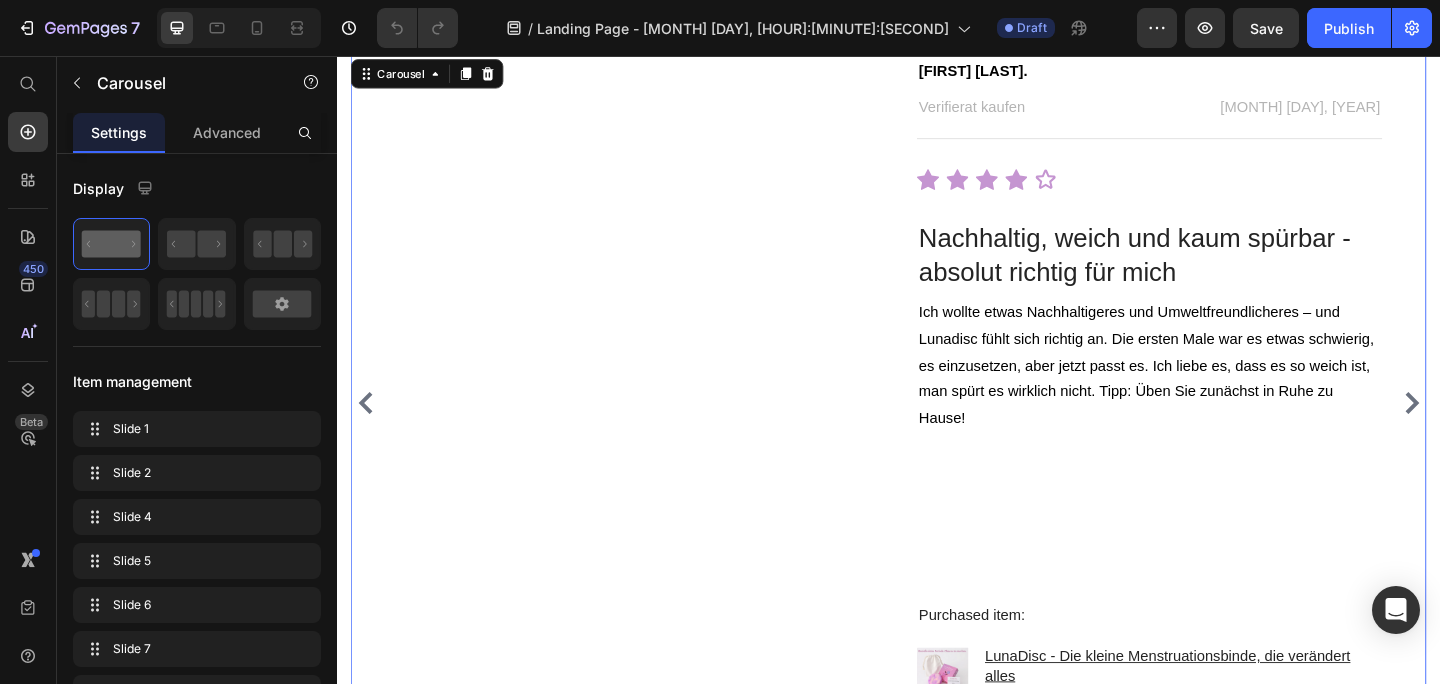 click 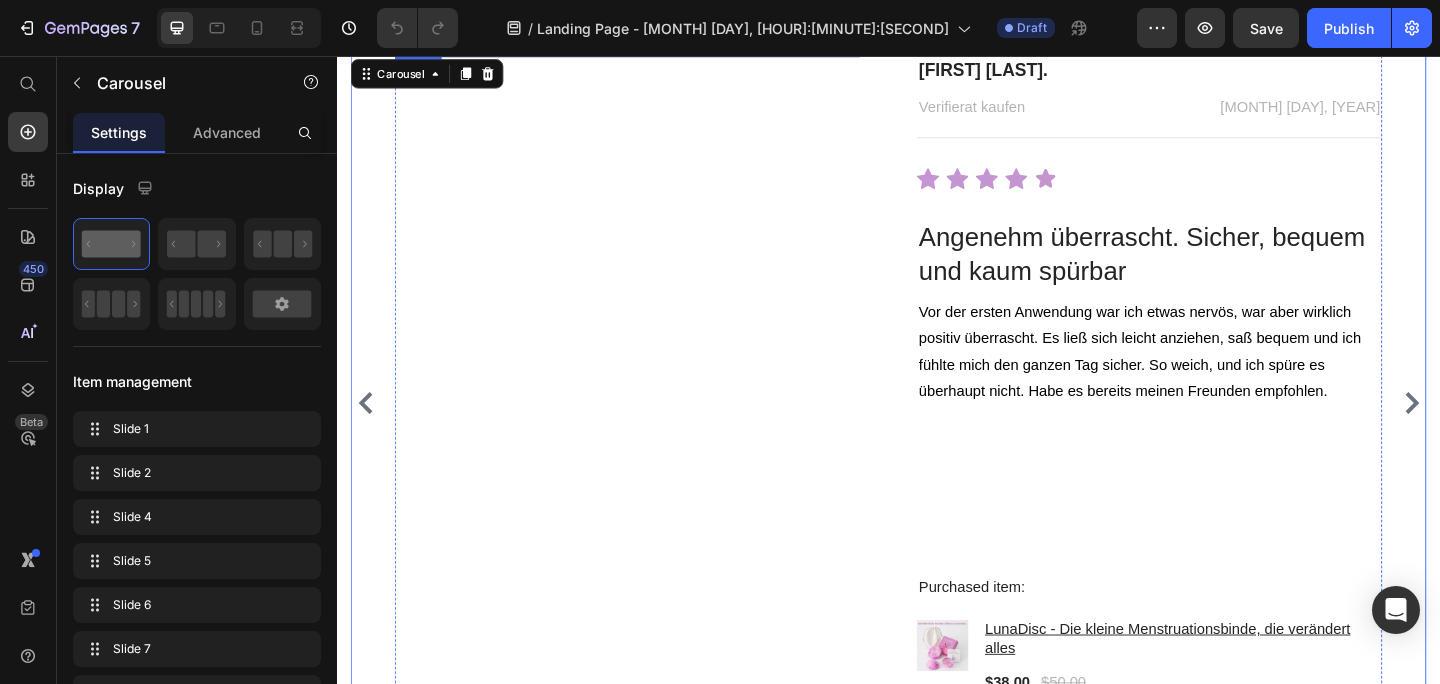 scroll, scrollTop: 6908, scrollLeft: 0, axis: vertical 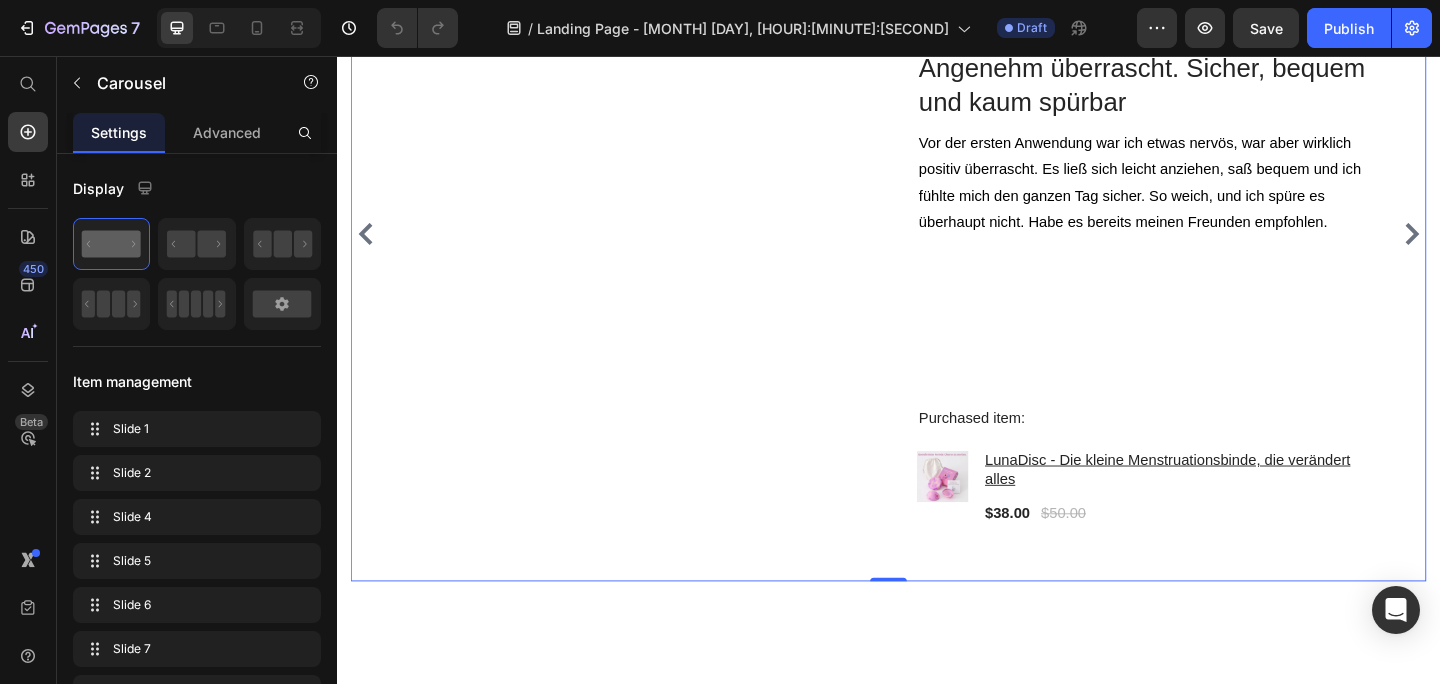 click 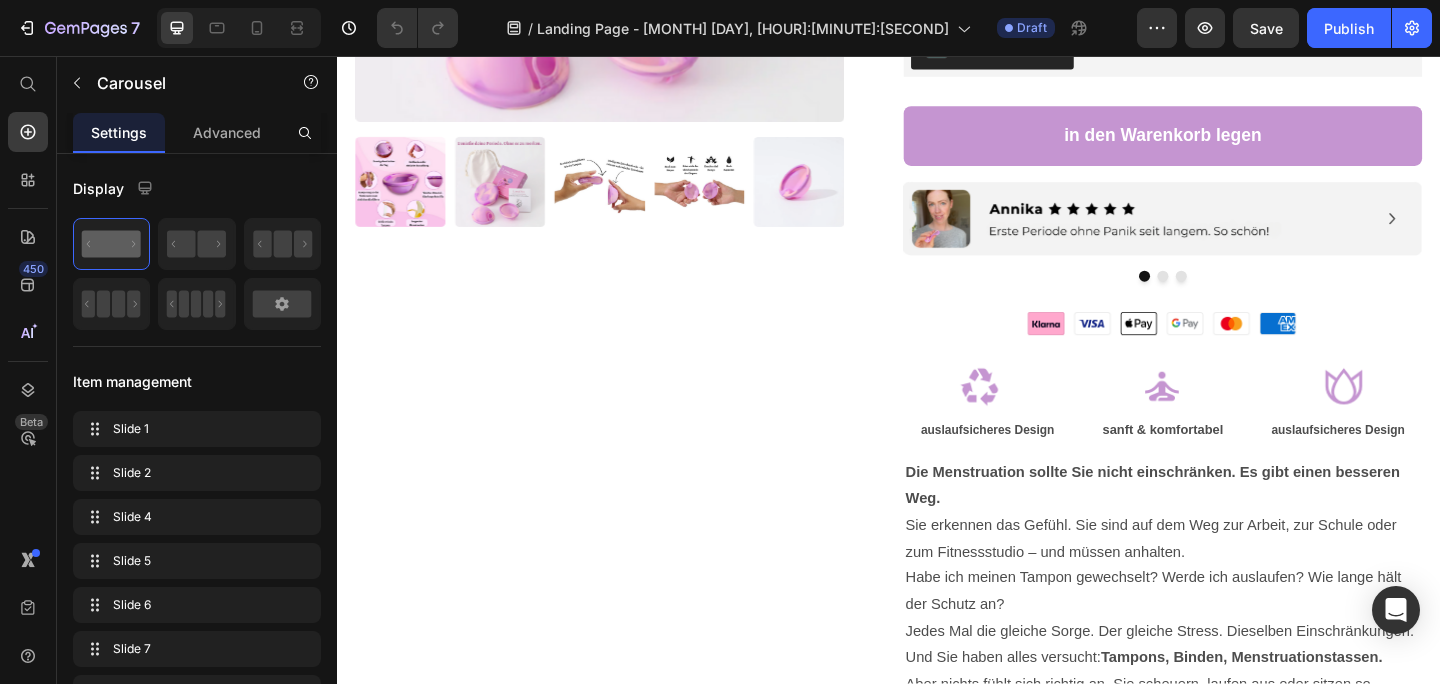 scroll, scrollTop: 740, scrollLeft: 0, axis: vertical 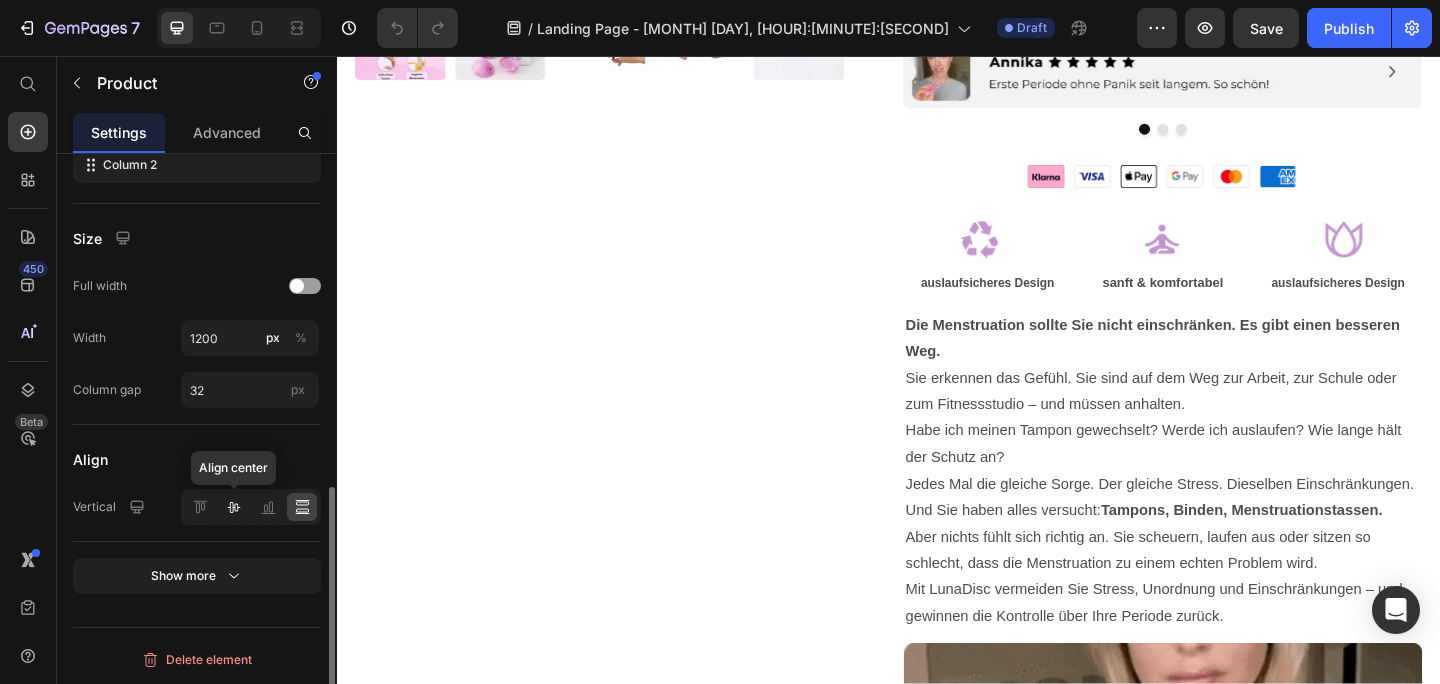 click 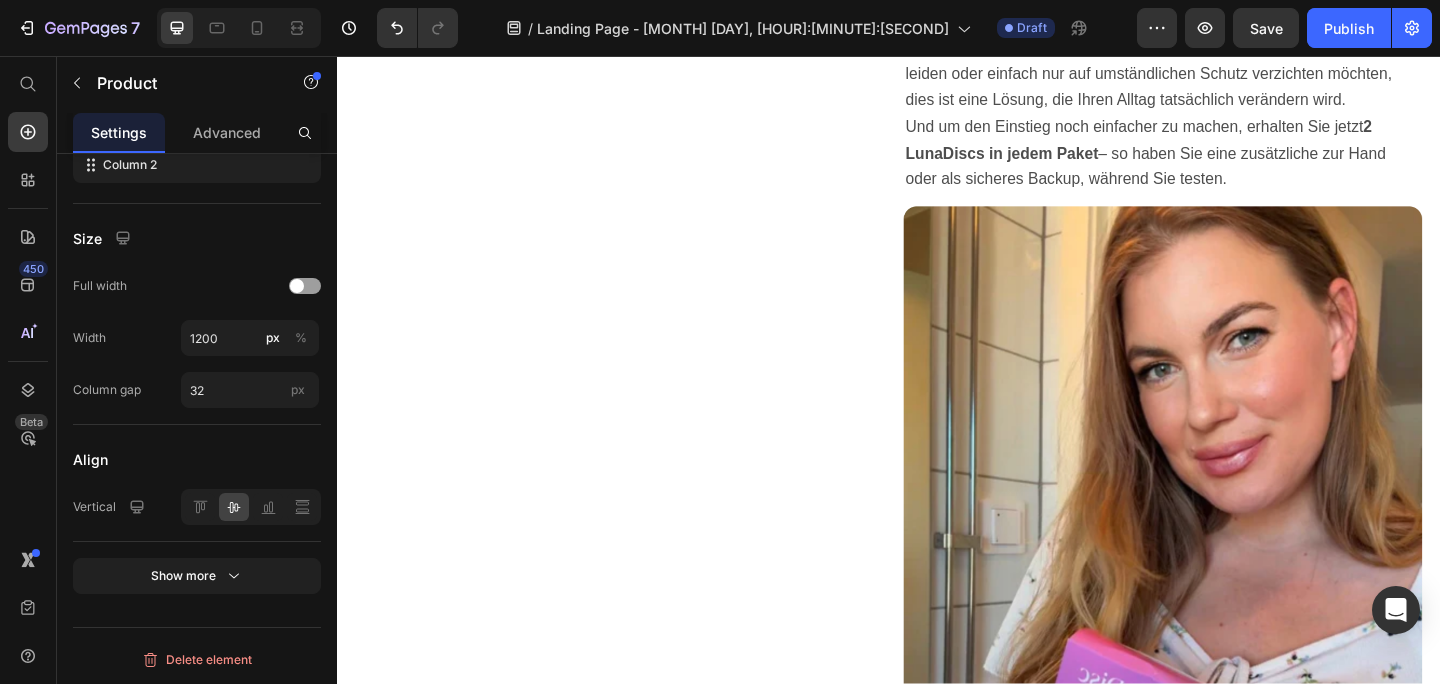 scroll, scrollTop: 2985, scrollLeft: 0, axis: vertical 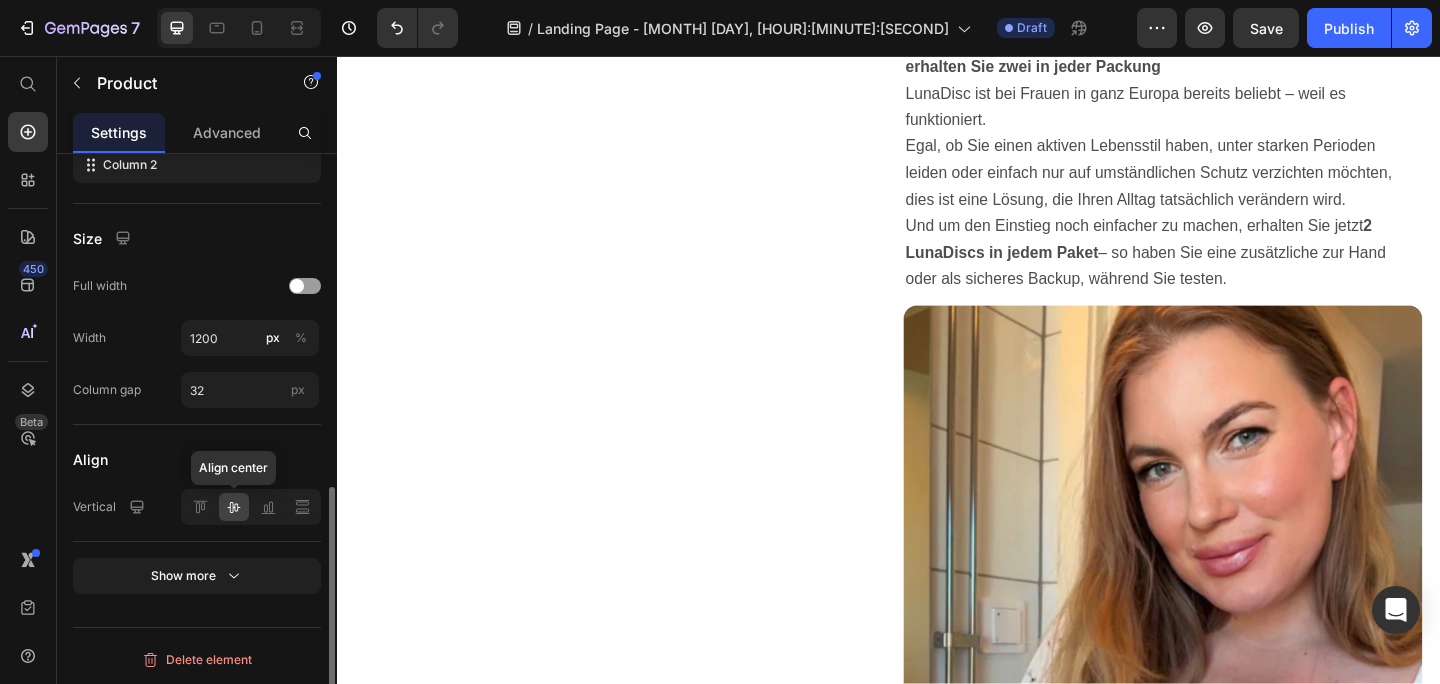 click 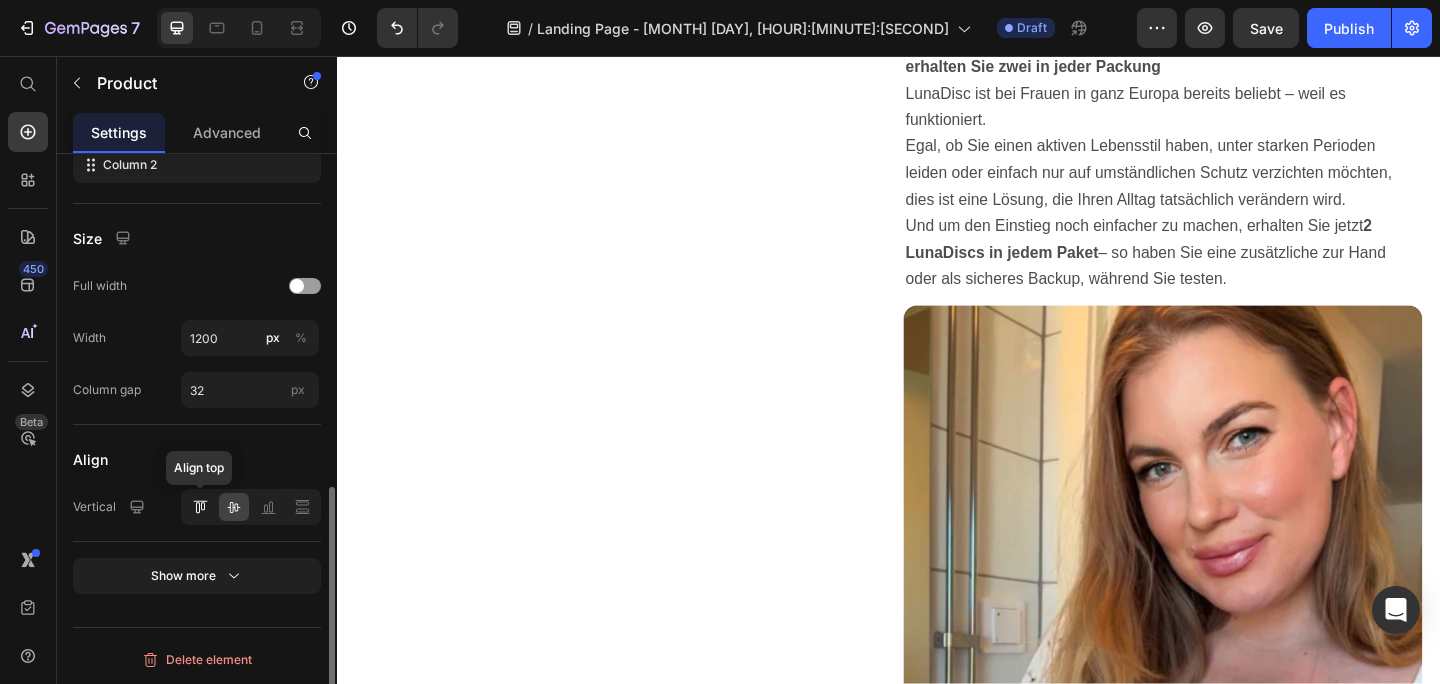 click 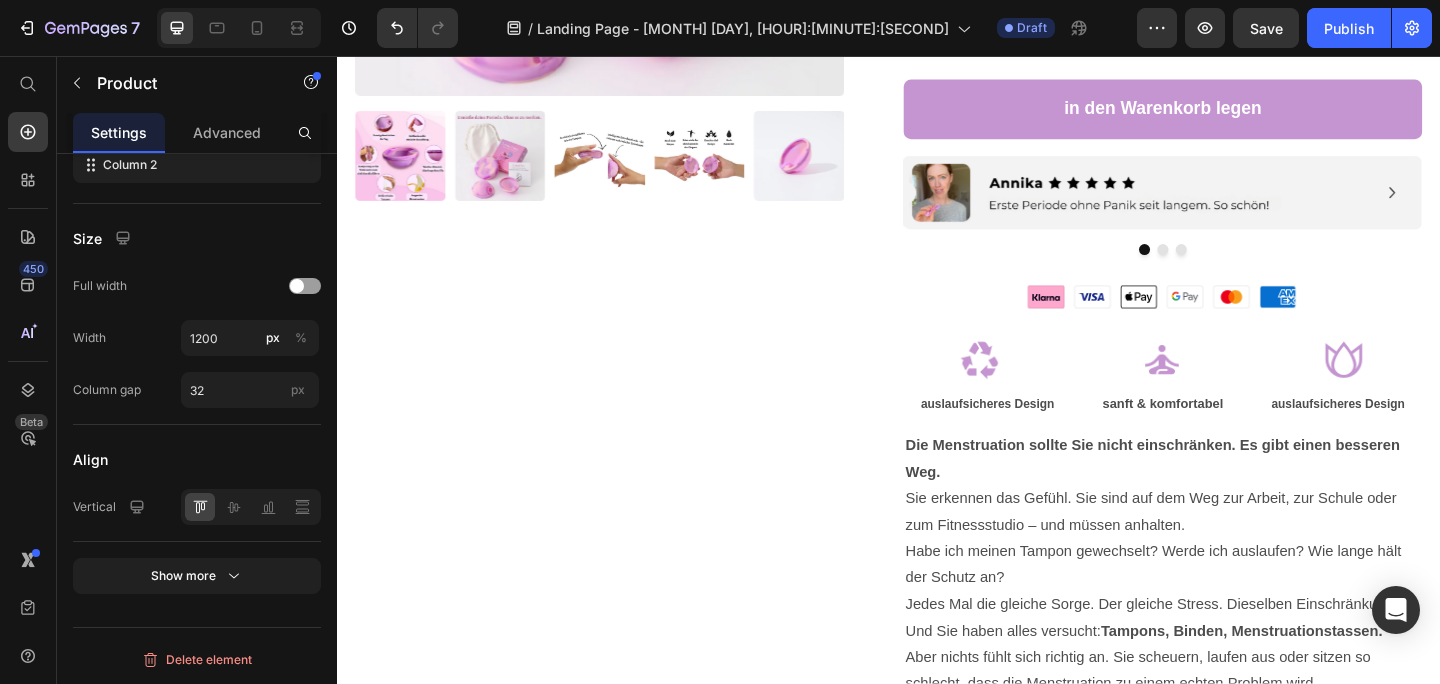 scroll, scrollTop: 636, scrollLeft: 0, axis: vertical 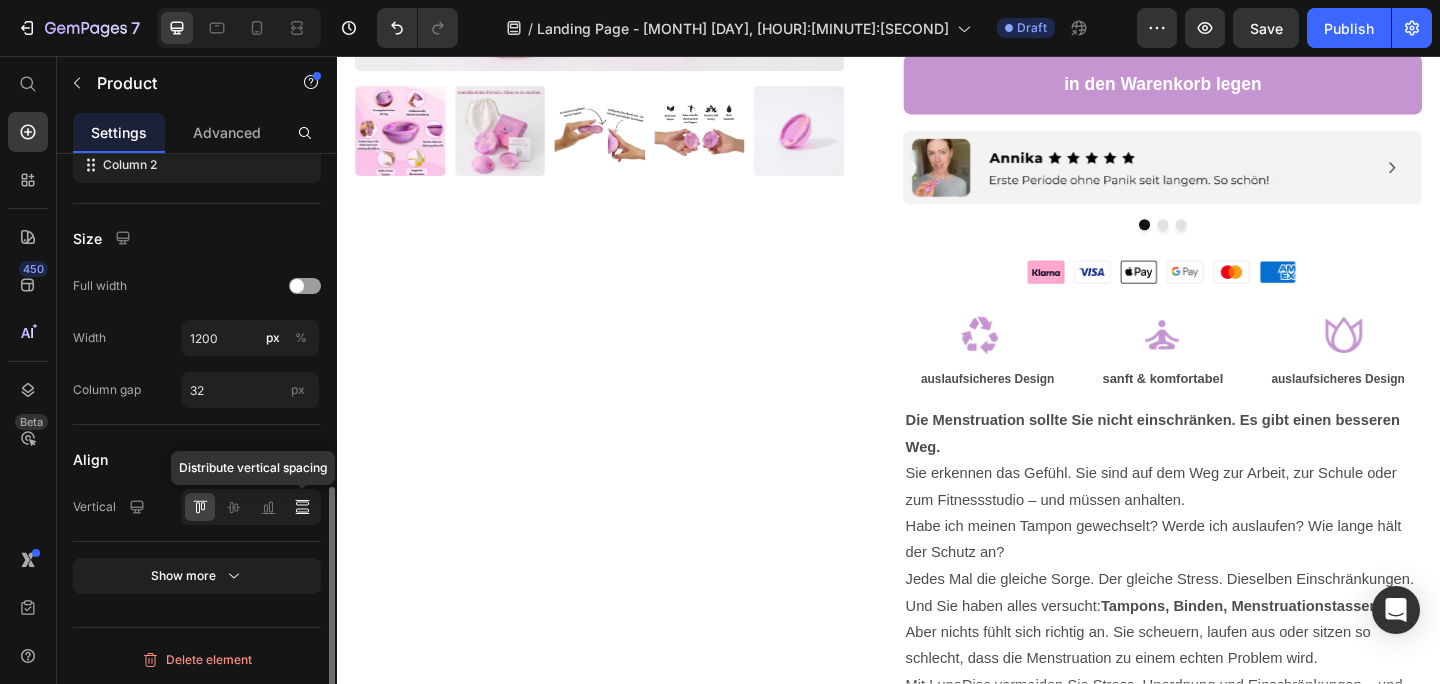 click 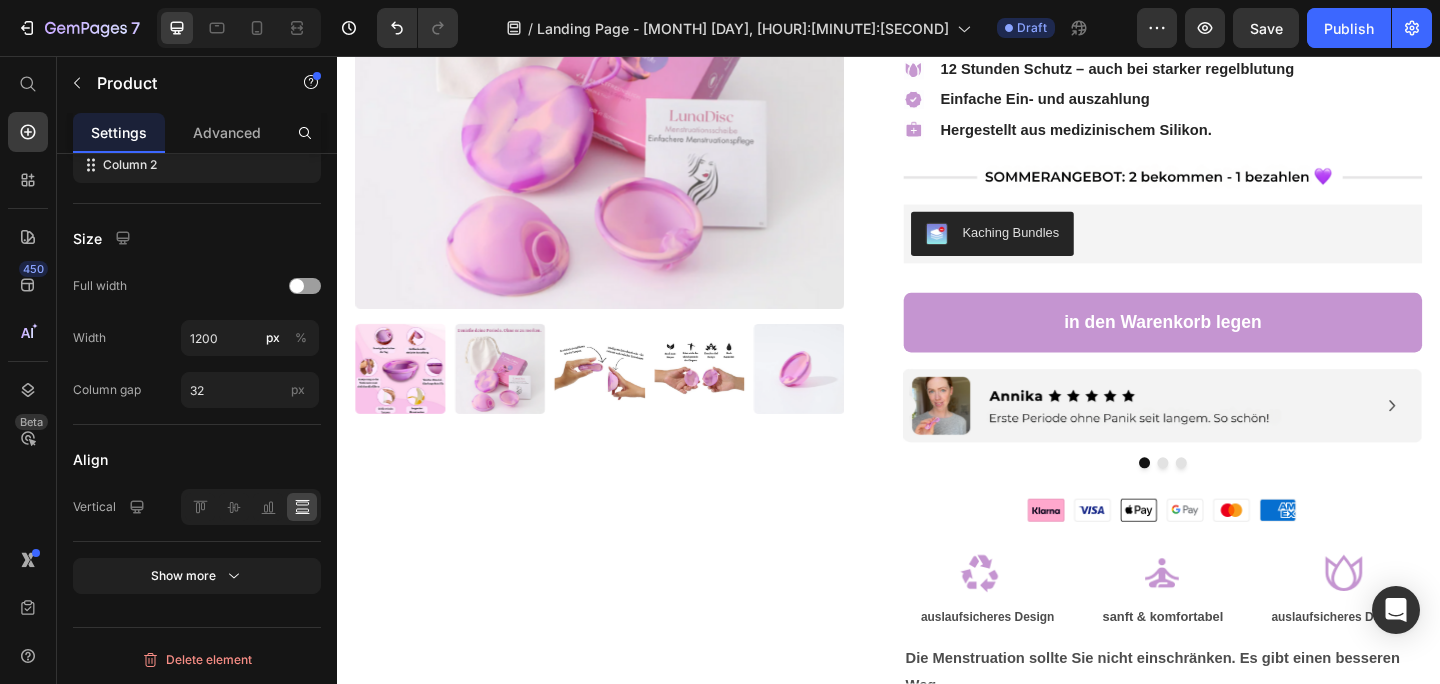 scroll, scrollTop: 352, scrollLeft: 0, axis: vertical 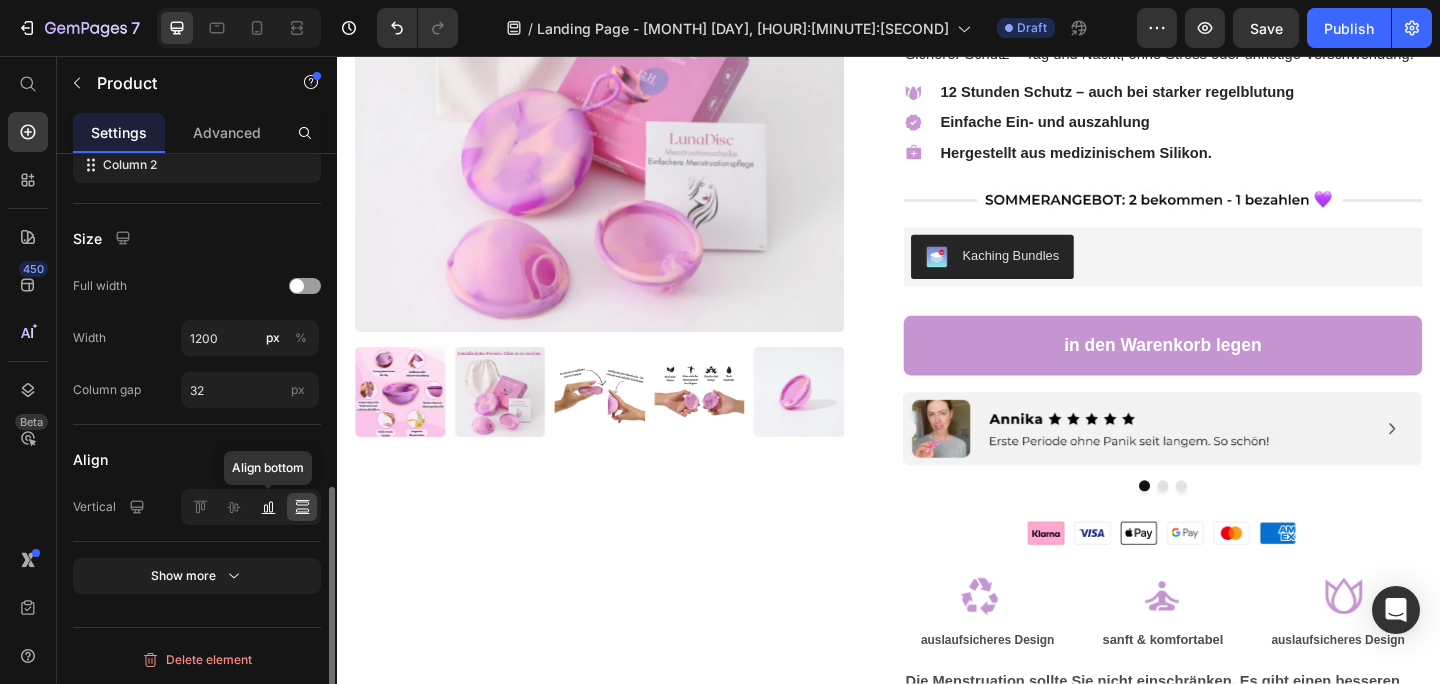 click 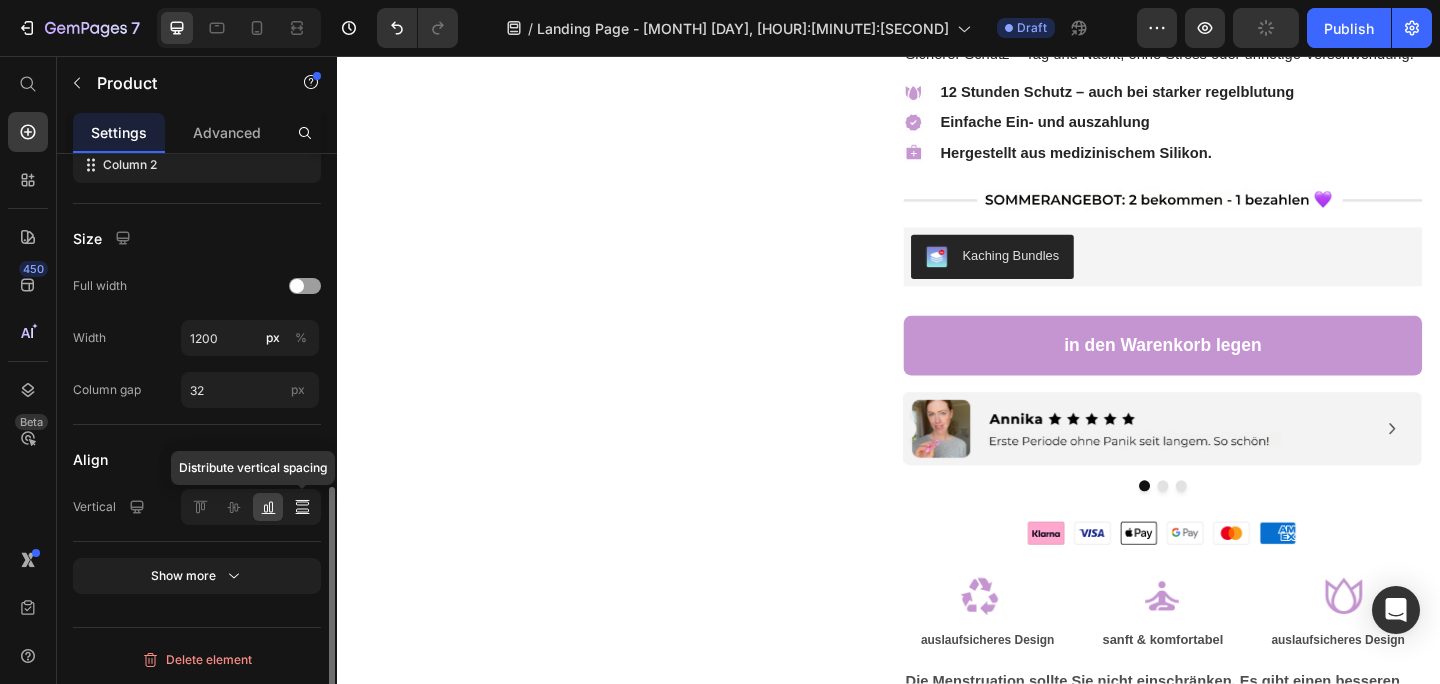 click 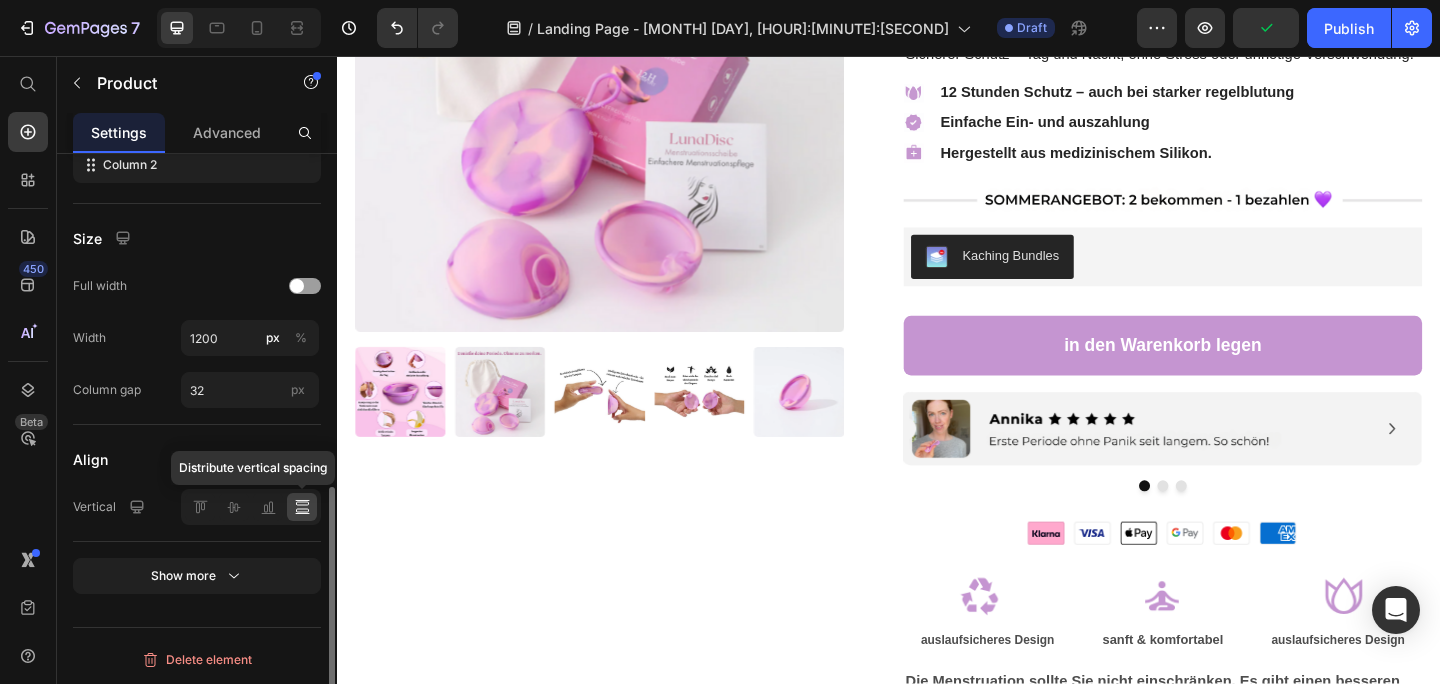 click 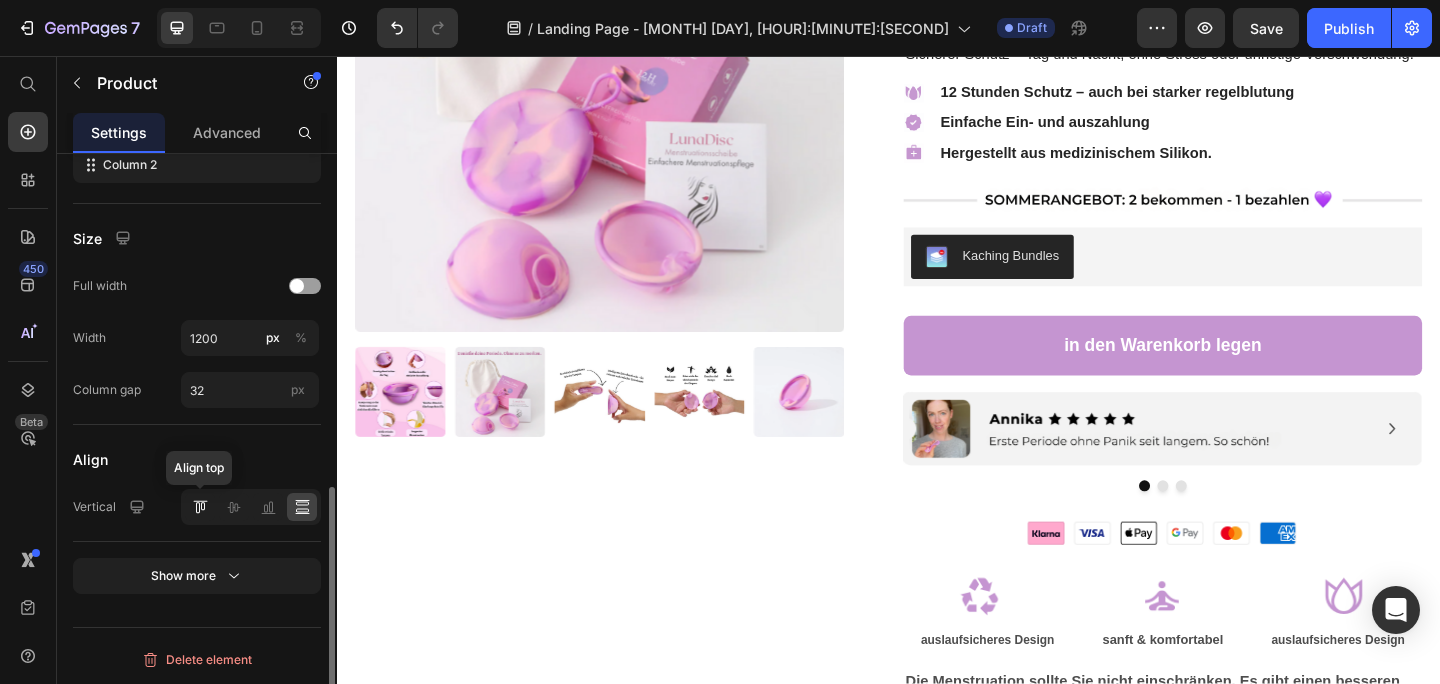 click 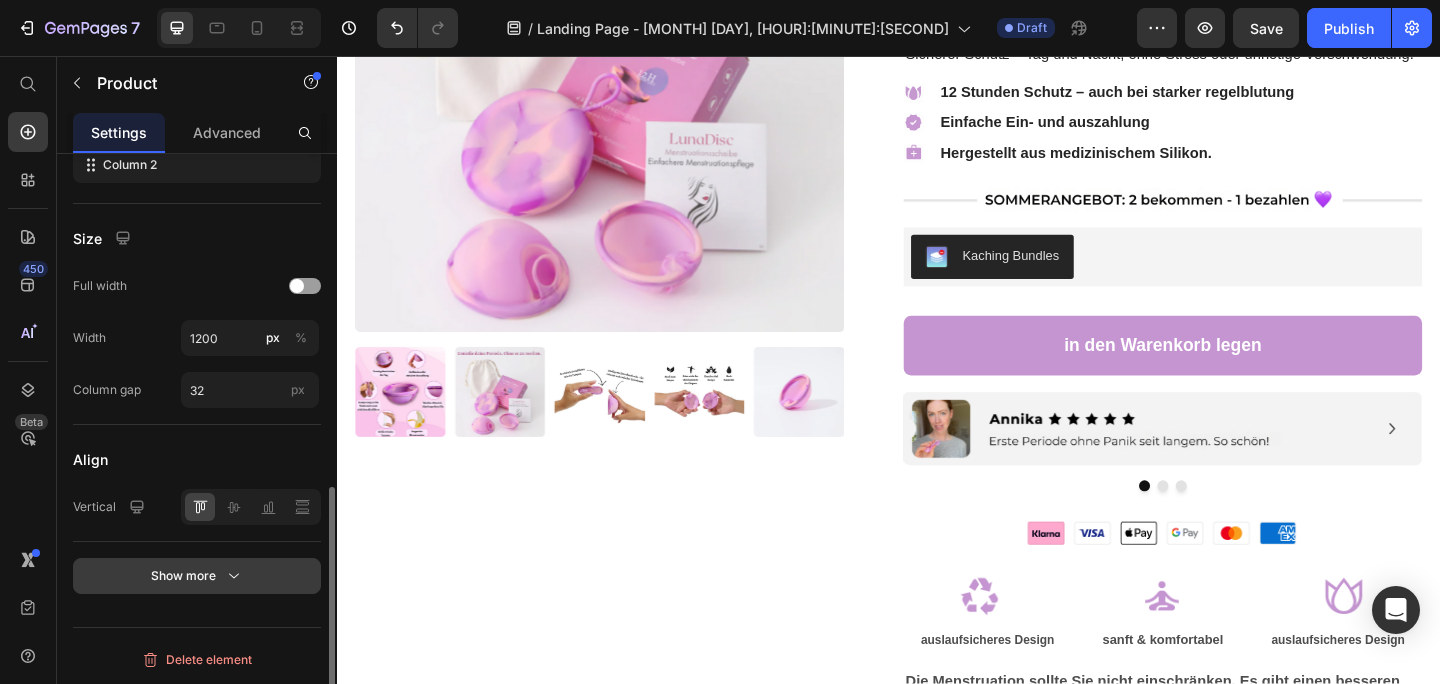 click on "Show more" at bounding box center [197, 576] 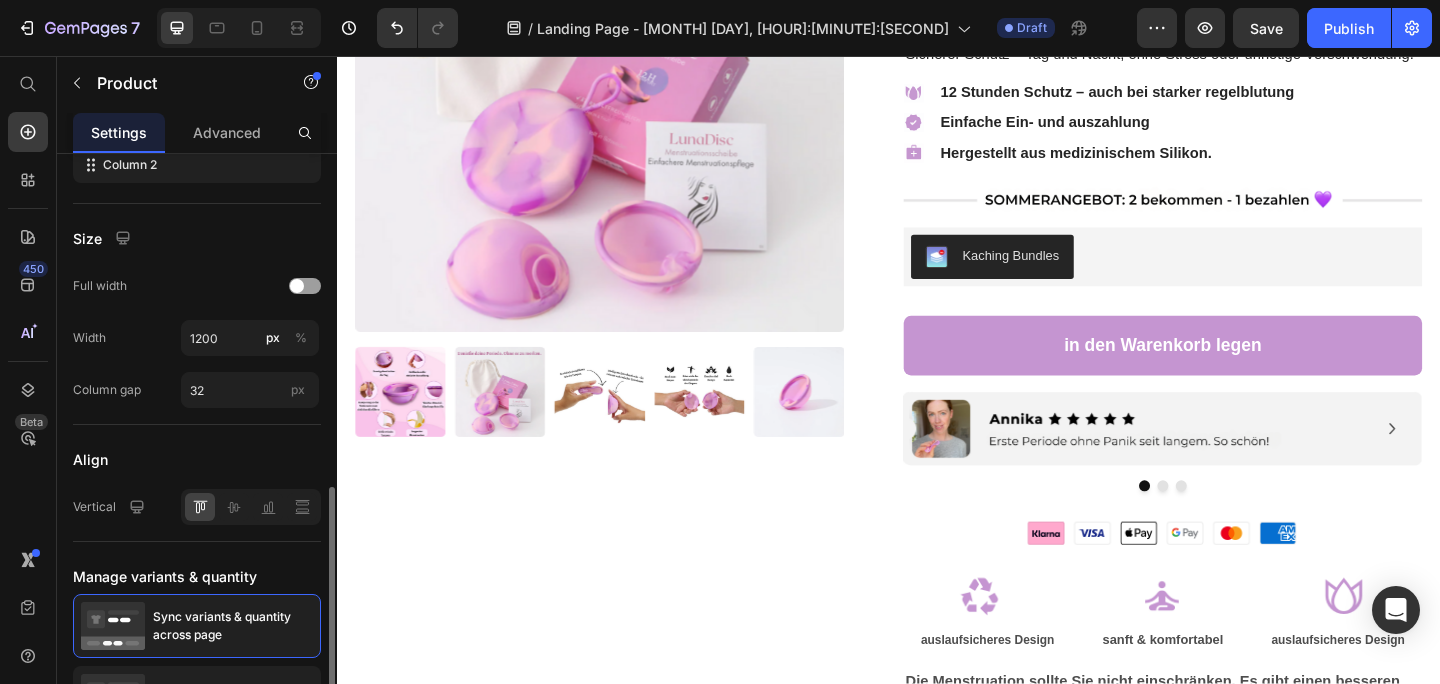 click on "Align" at bounding box center [90, 459] 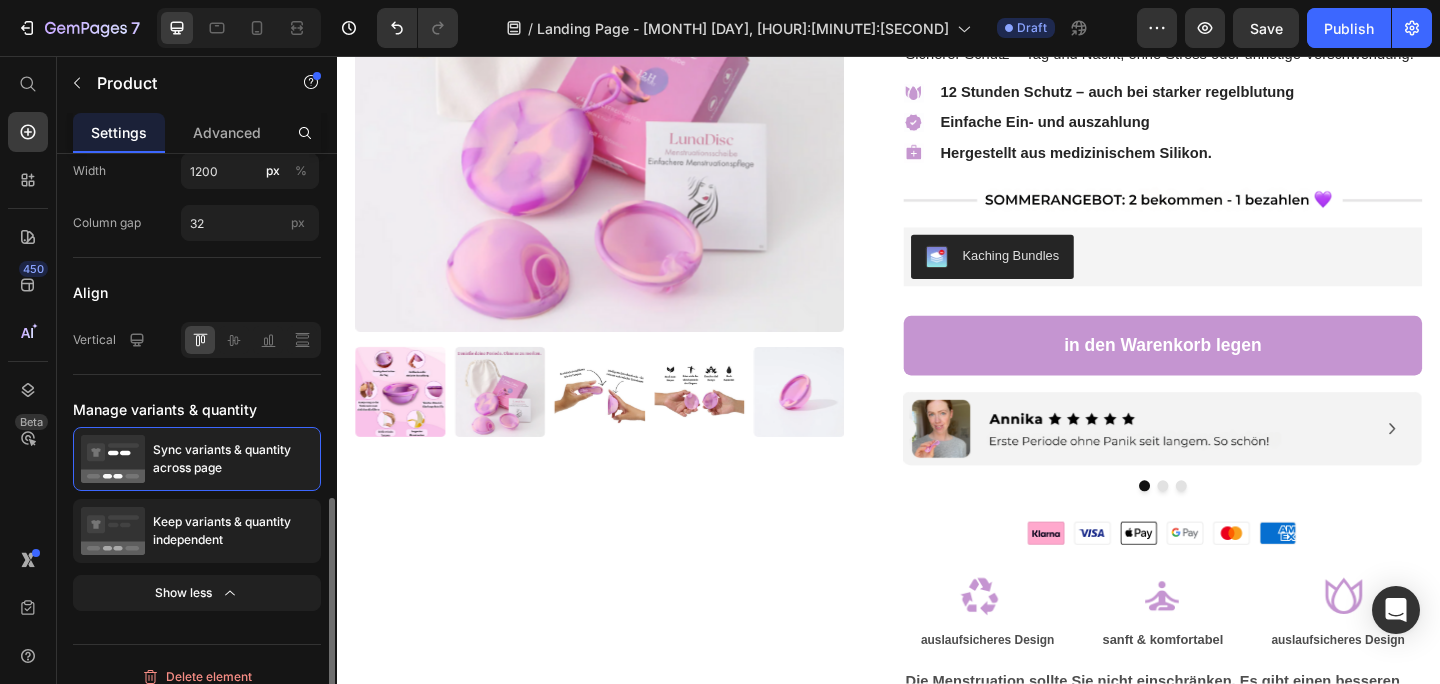 scroll, scrollTop: 942, scrollLeft: 0, axis: vertical 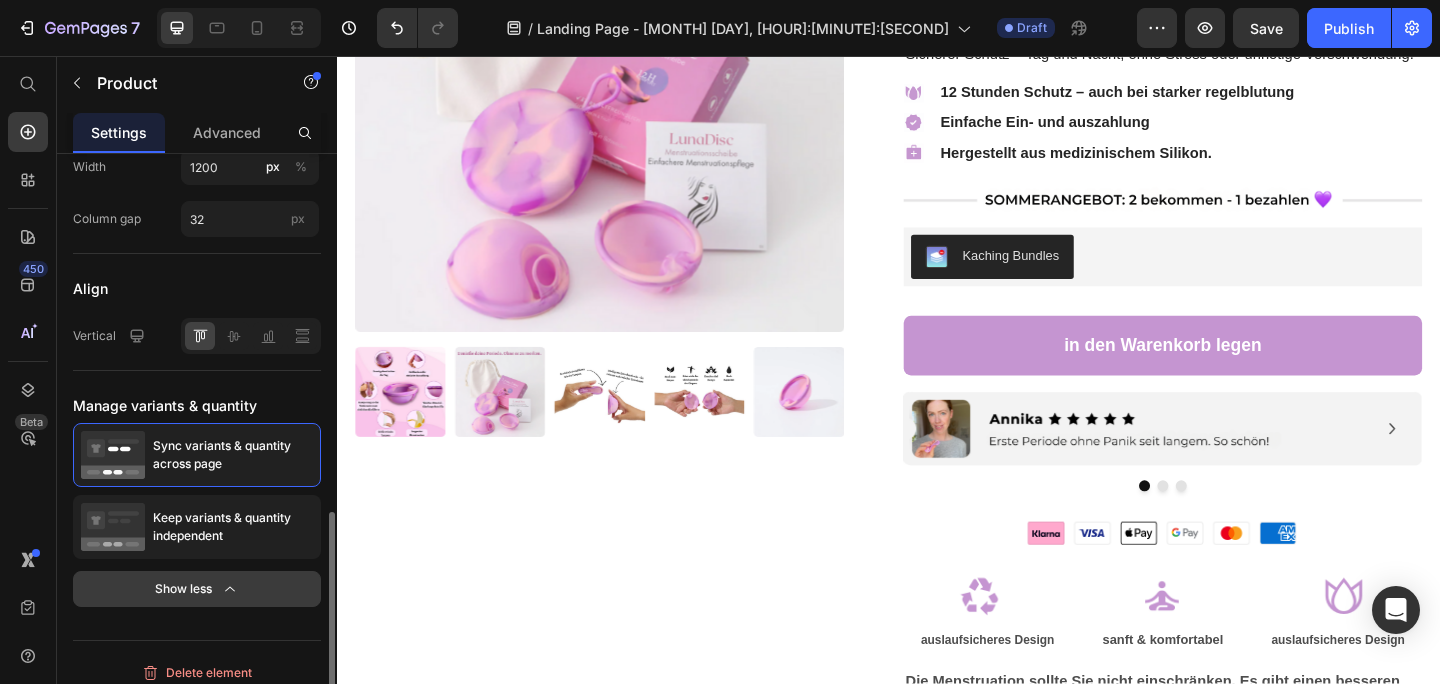 click on "Show less" at bounding box center [197, 589] 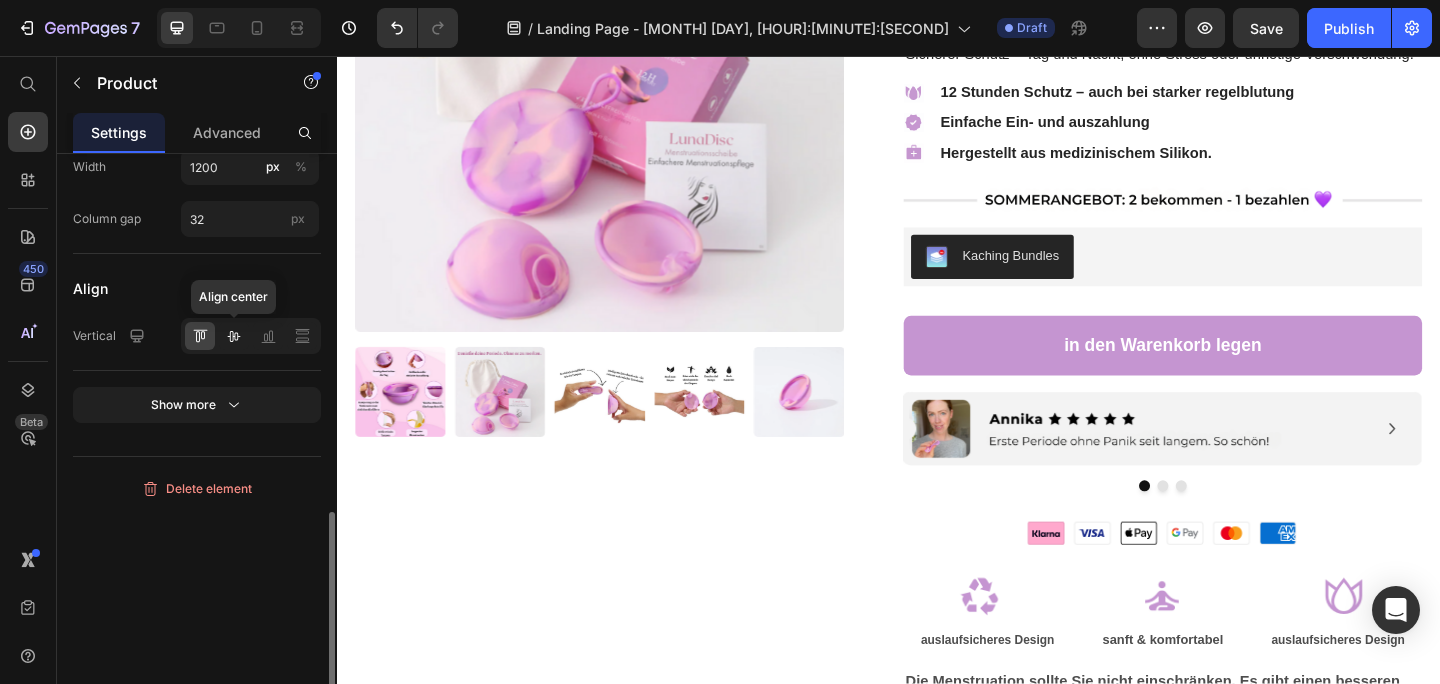 click 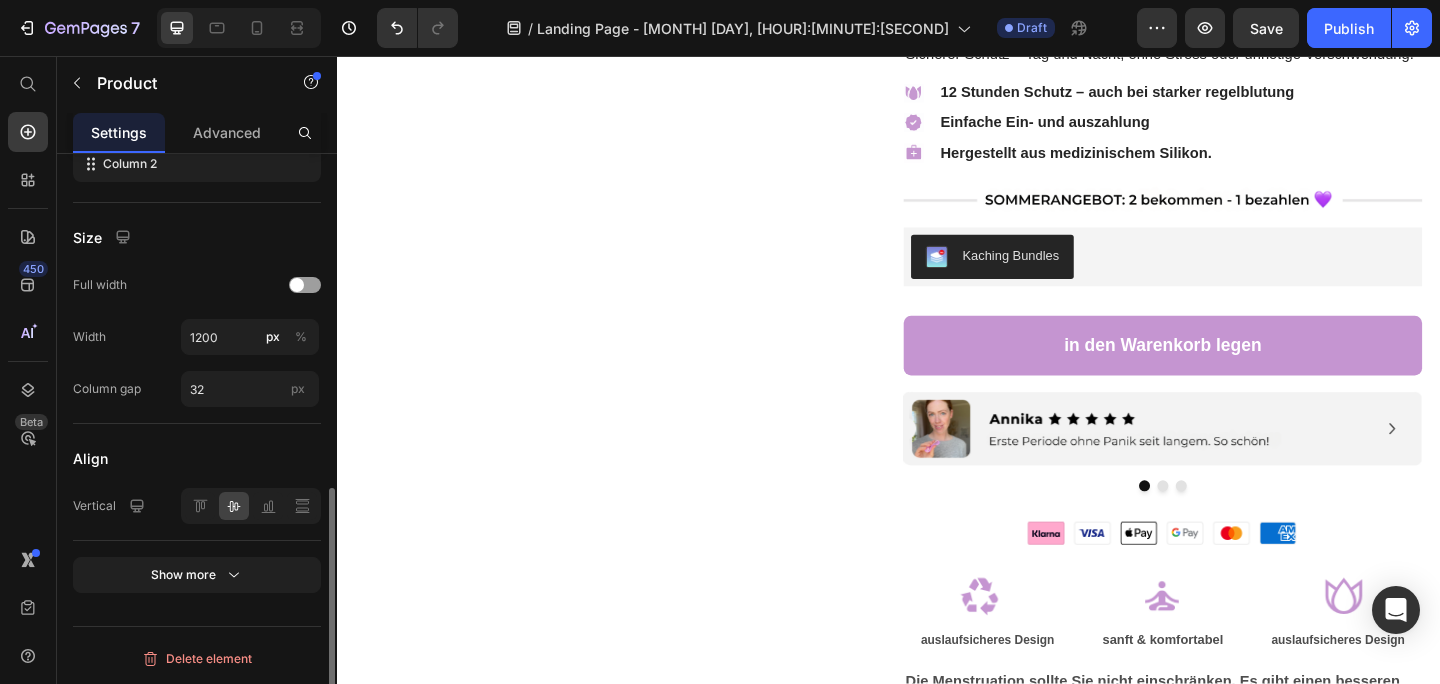 scroll, scrollTop: 772, scrollLeft: 0, axis: vertical 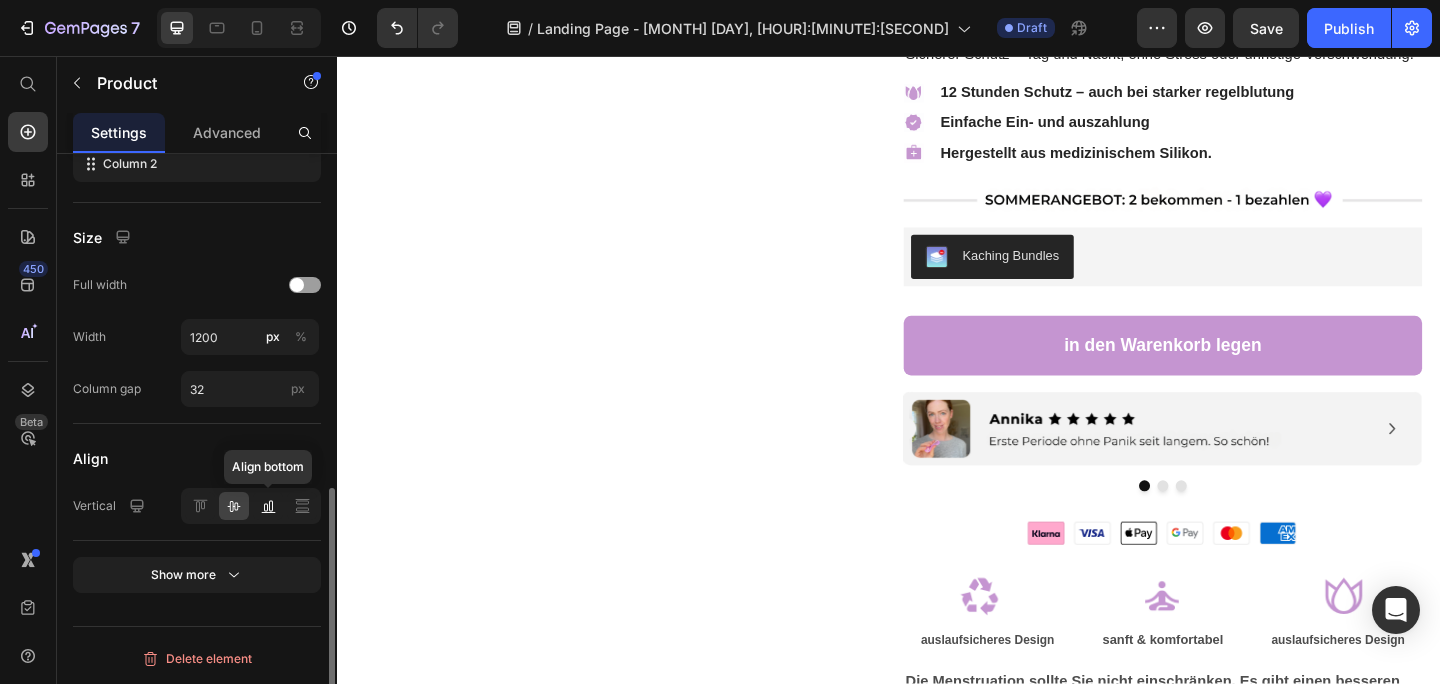 click 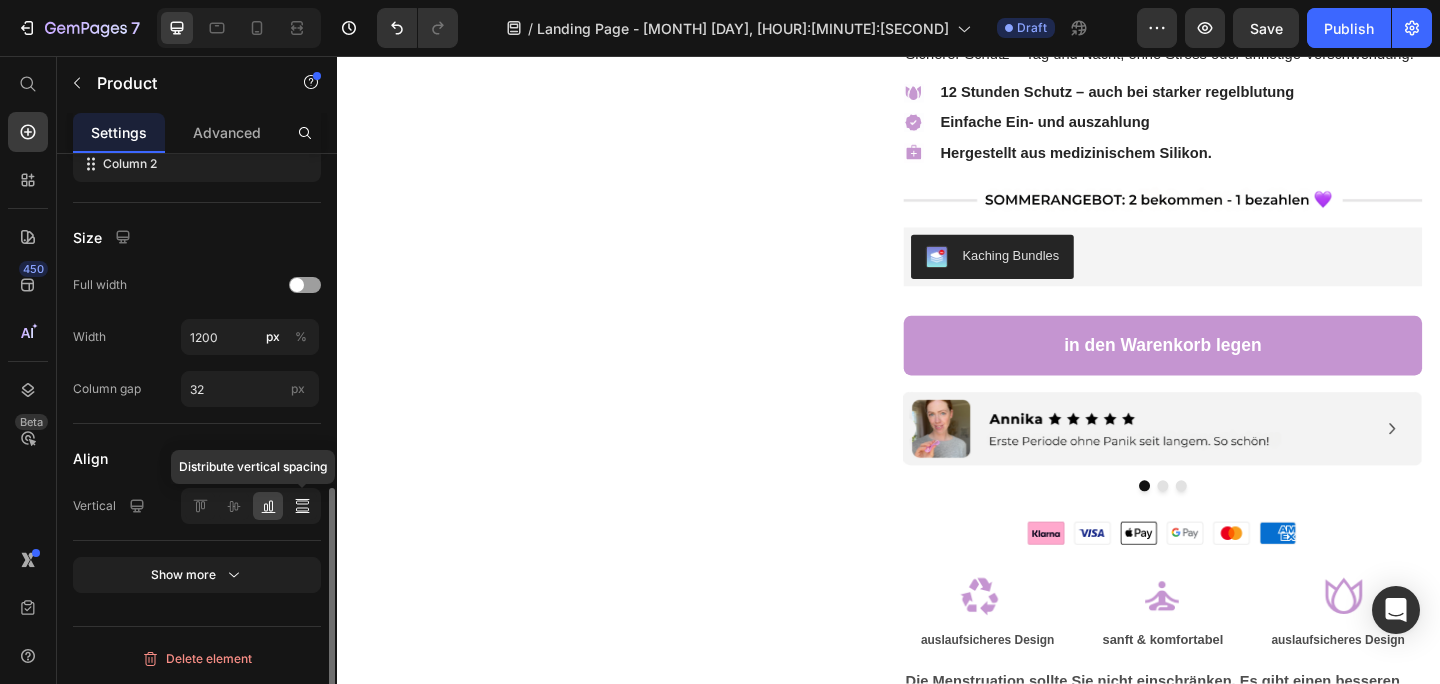 click 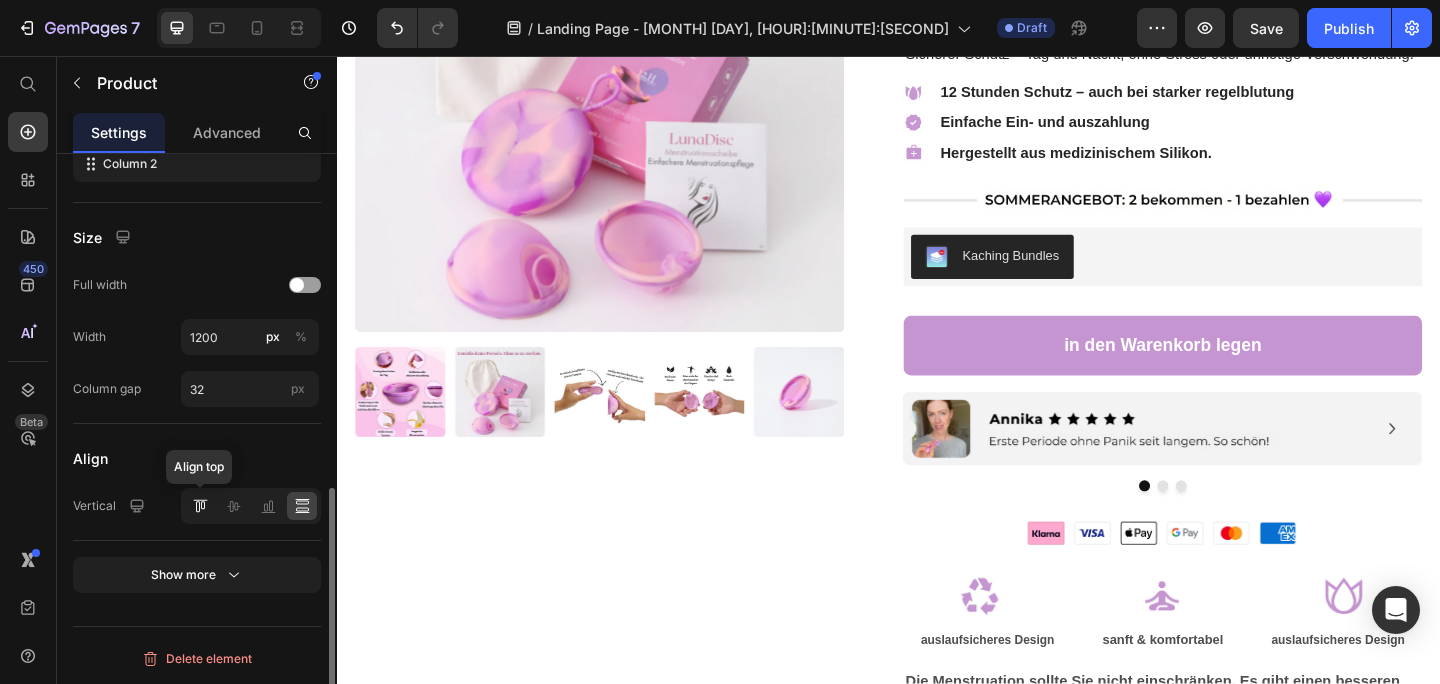 click 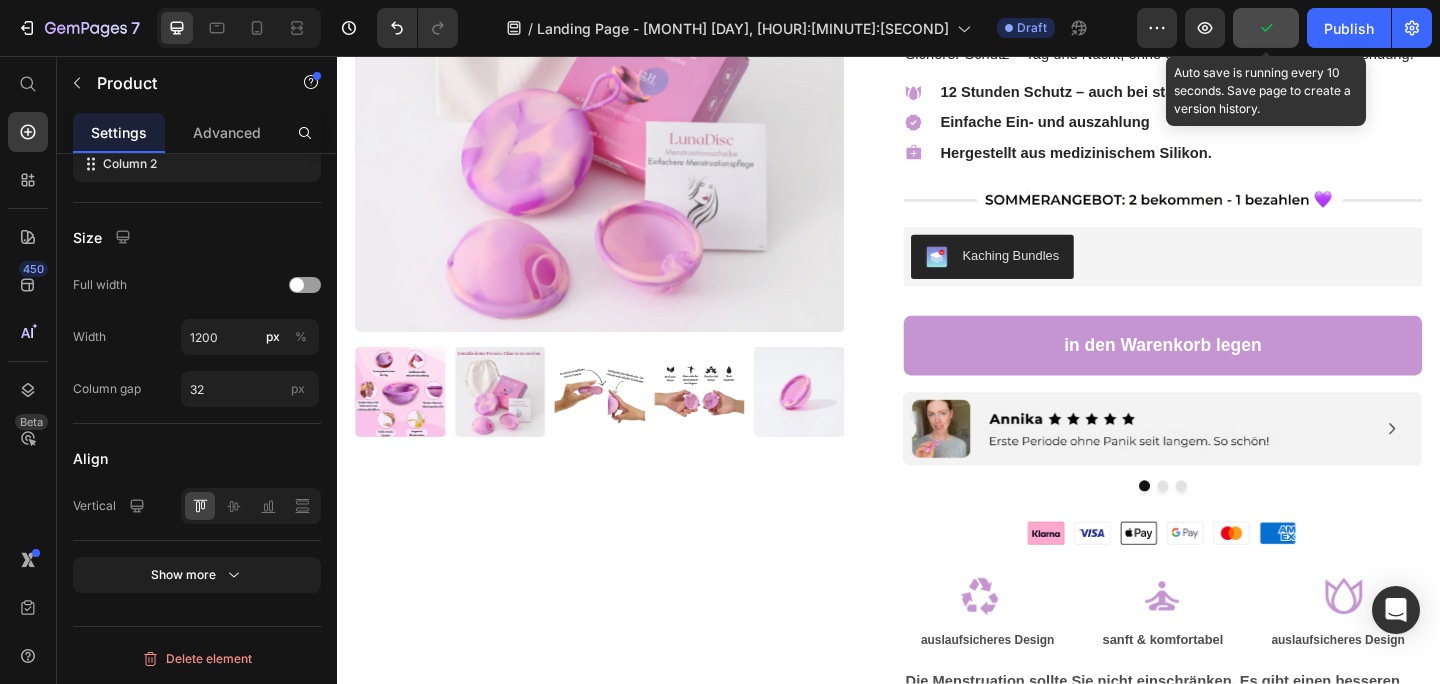 click 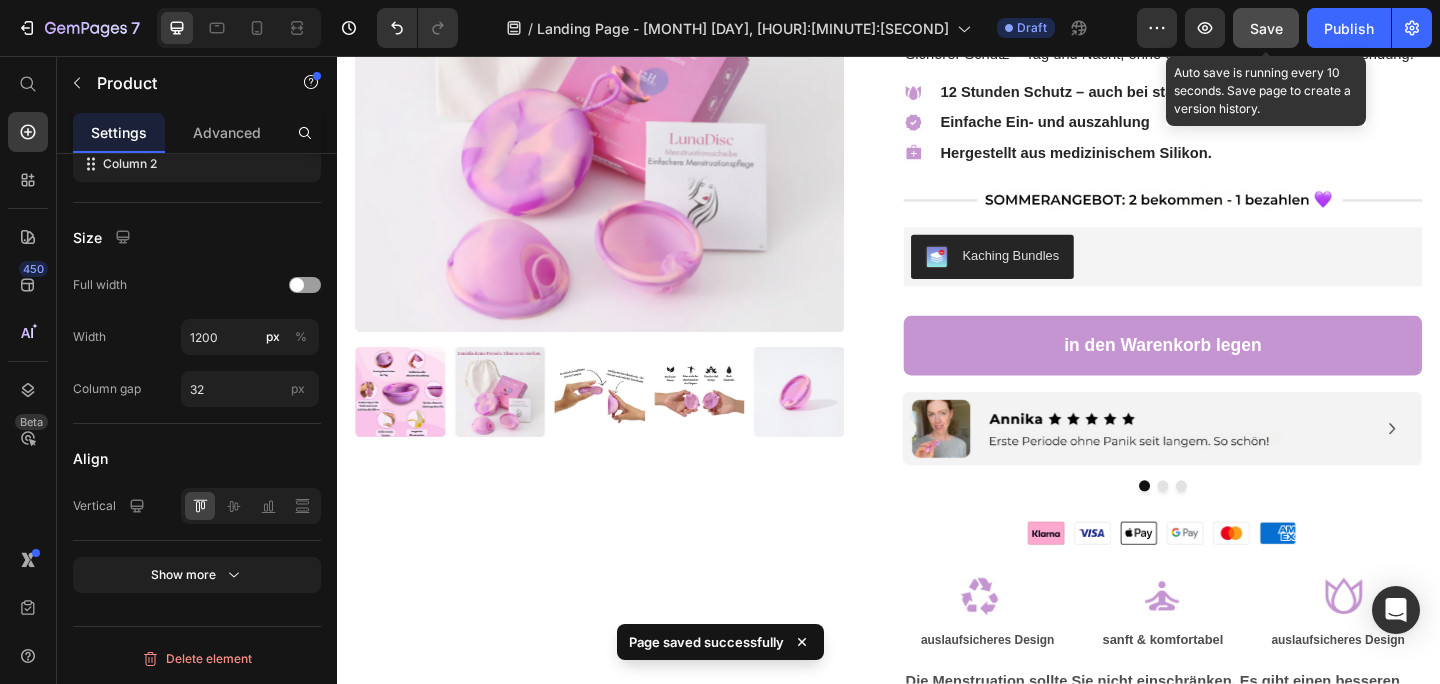 click on "Save" 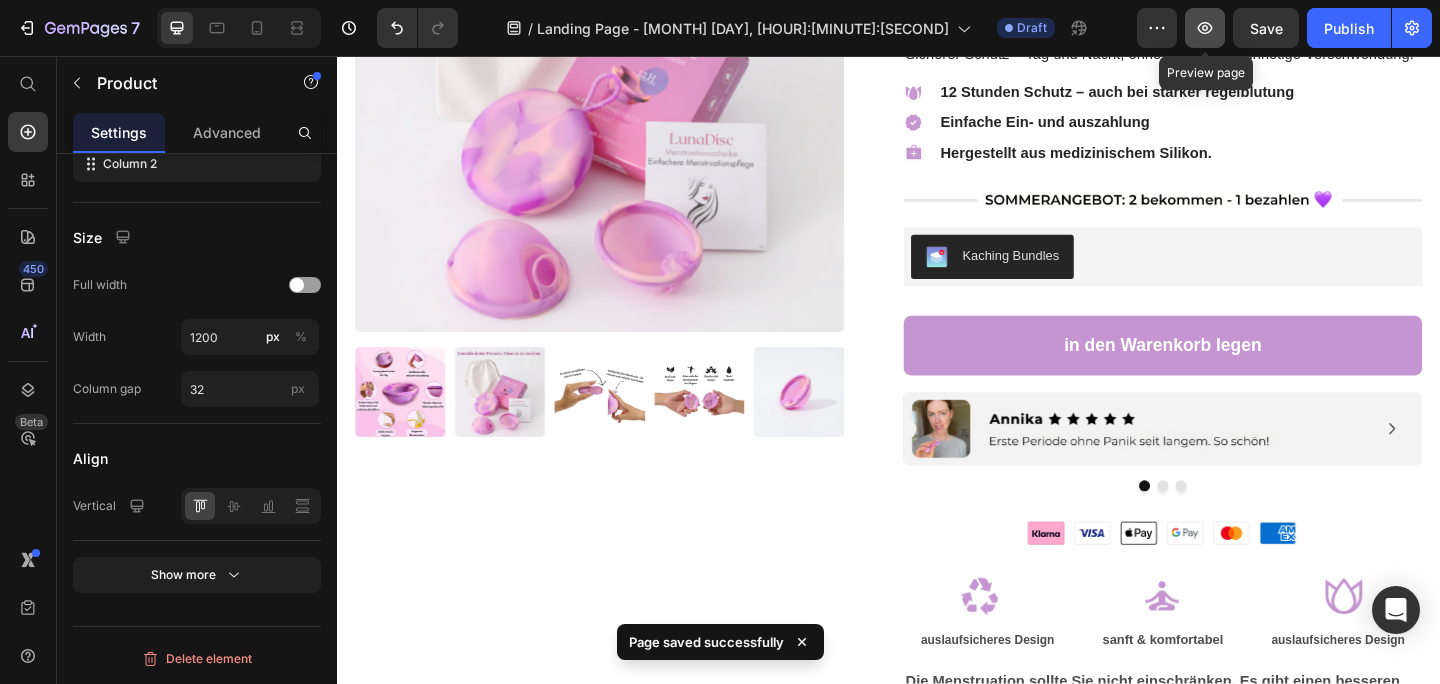 click 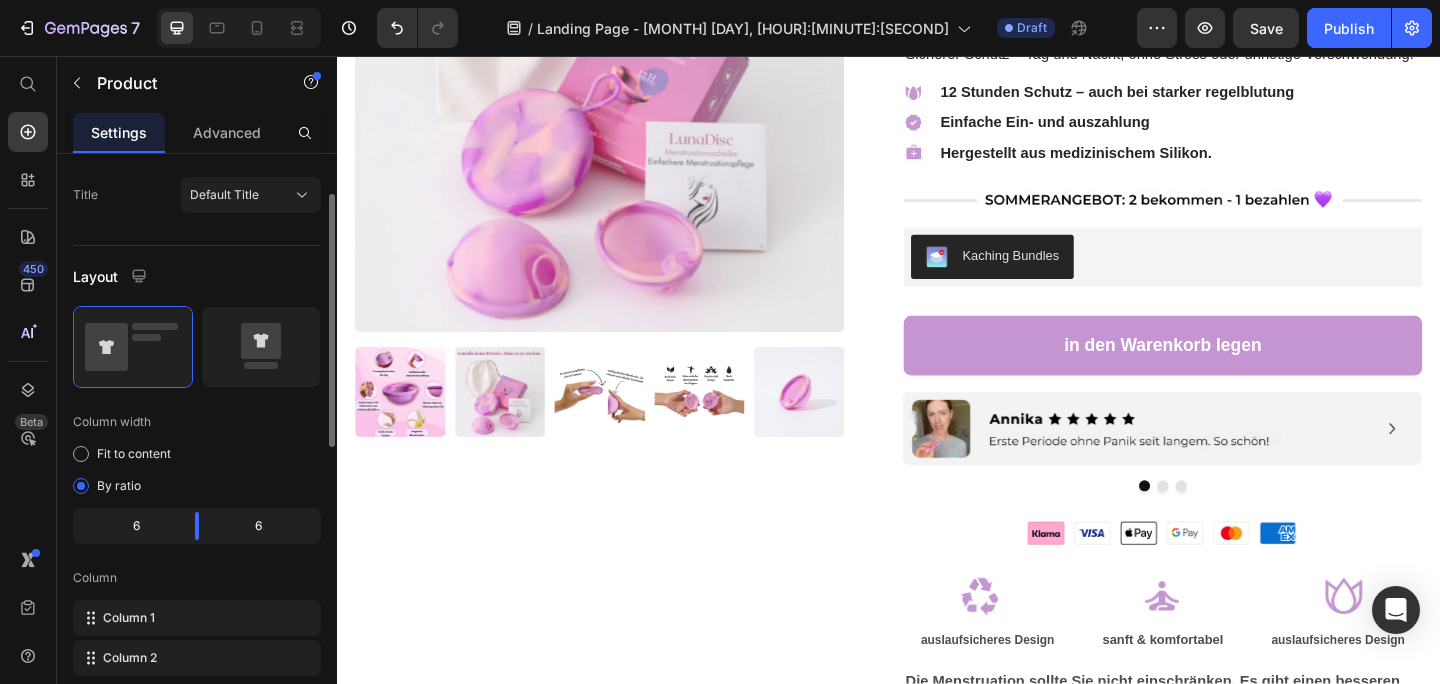 scroll, scrollTop: 0, scrollLeft: 0, axis: both 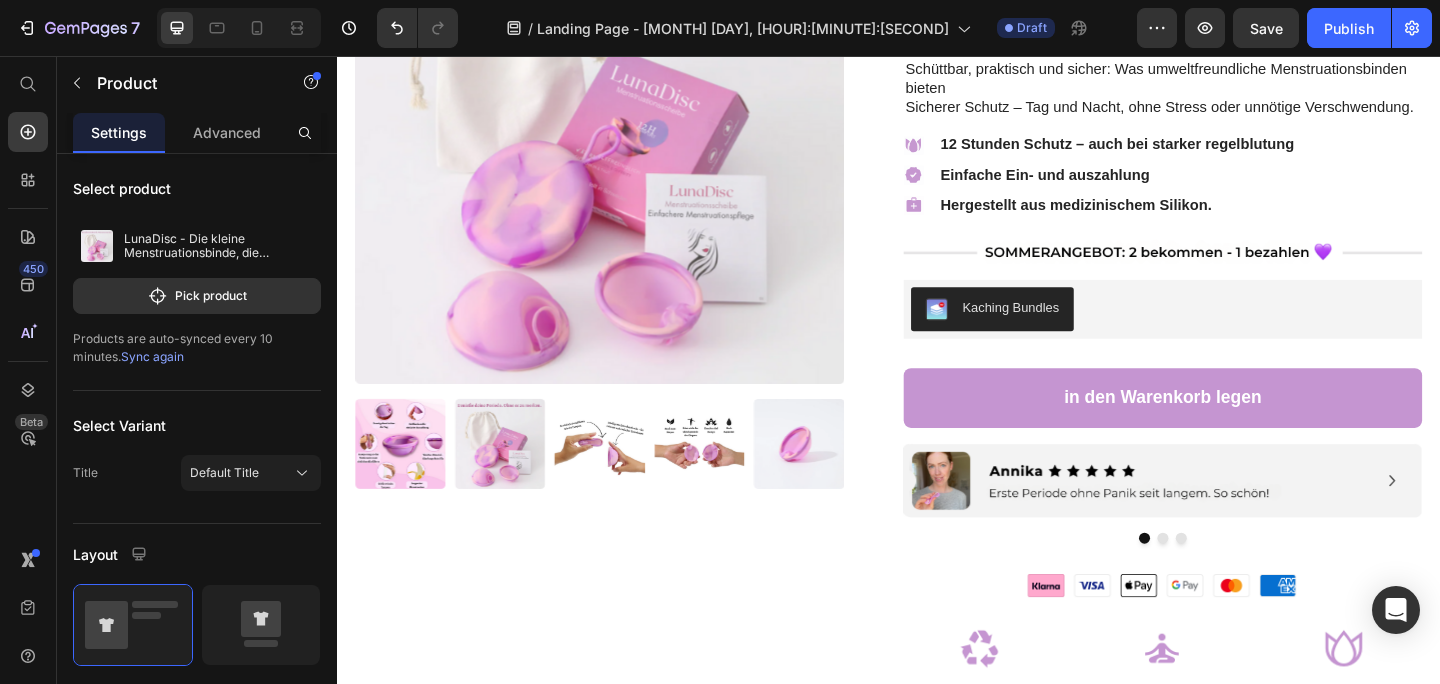 click on "Product Images LunaDisc - Die kleine Menstruationsbinde, die verändert alles Product Title
Icon
Icon
Icon
Icon
Icon Icon List 4.7 (119 Bewertungen) Text Block Row $38.00 Product Price $50.00 Product Price Row Schüttbar, praktisch und sicher: Was umweltfreundliche Menstruationsbinden bieten Sicherer Schutz – Tag und Nacht, ohne Stress oder unnötige Verschwendung. Text Block
Icon Icon List 12 Stunden Schutz – auch bei starker regelblutung Text Block Row
Icon Icon List Einfache Ein- und auszahlung                           Text Block Row
Icon Icon List Hergestellt aus medizinischem Silikon.            Text Block Row Image Kaching Bundles Kaching Bundles in den Warenkorb legen Add to Cart
Image Image Image
Carousel Image auslaufsicheres Design Text Block sanft & komfortabel Text Block auslaufsicheres Design Text Block Row Image" at bounding box center [937, 1802] 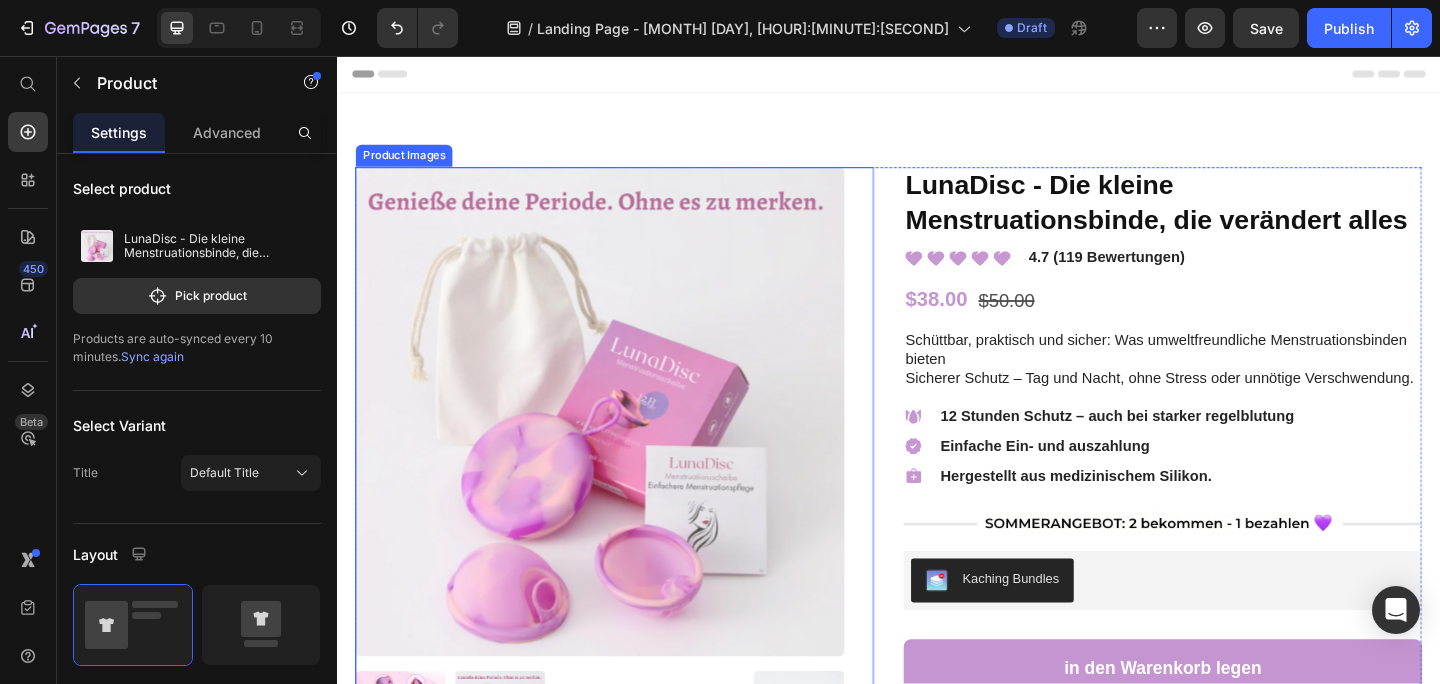 click at bounding box center (623, 443) 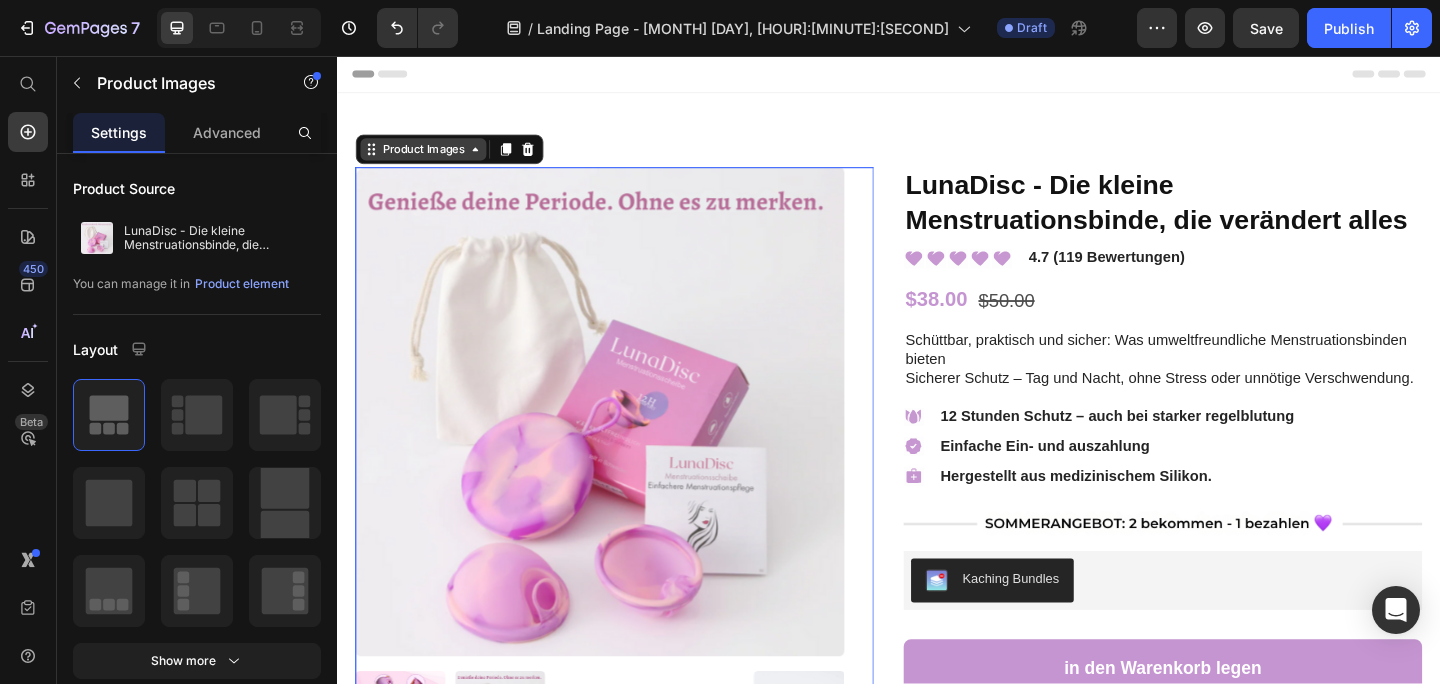 click 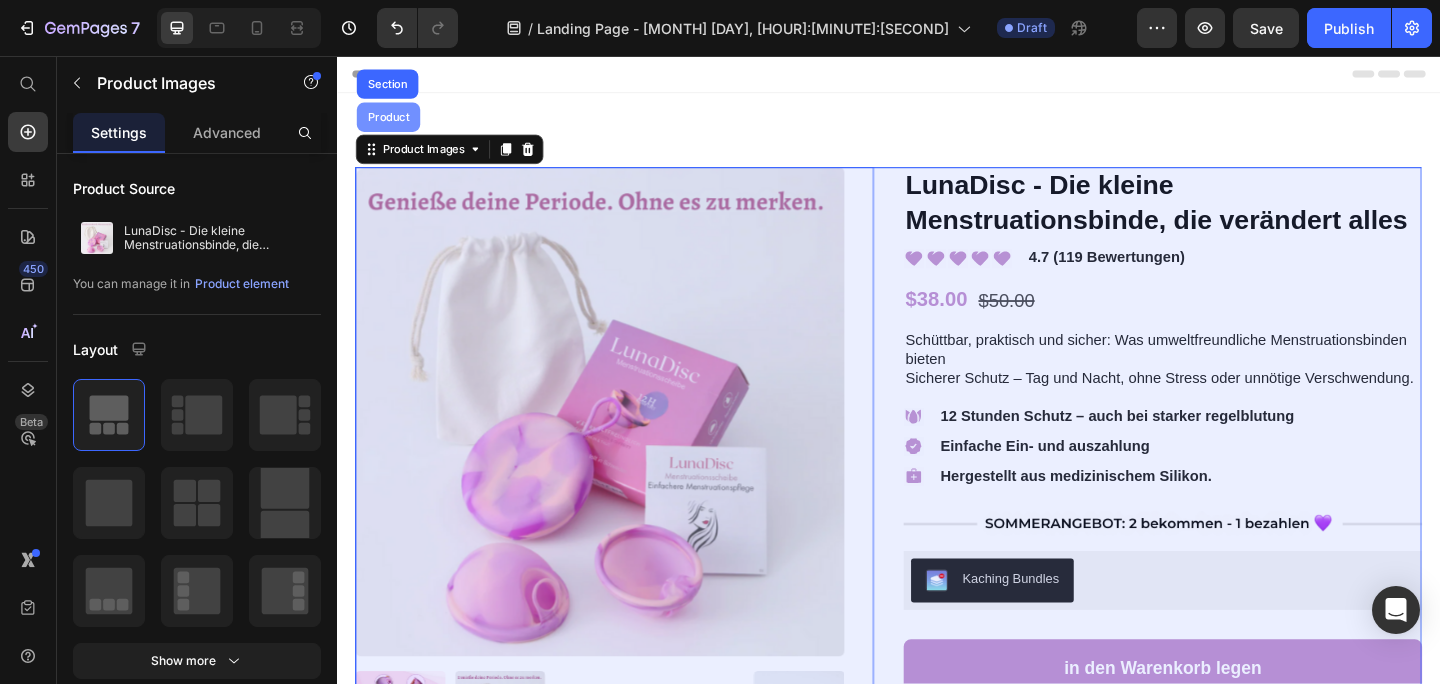 click on "Product" at bounding box center [392, 123] 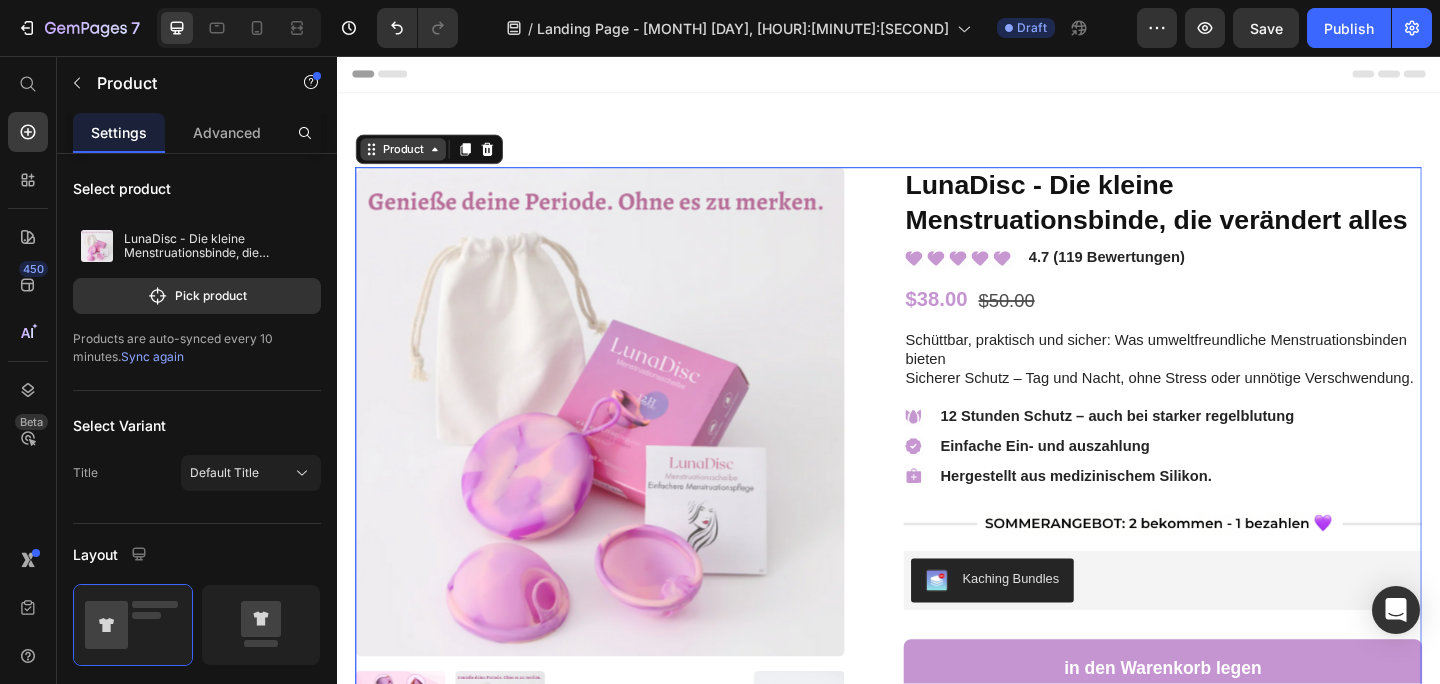 click 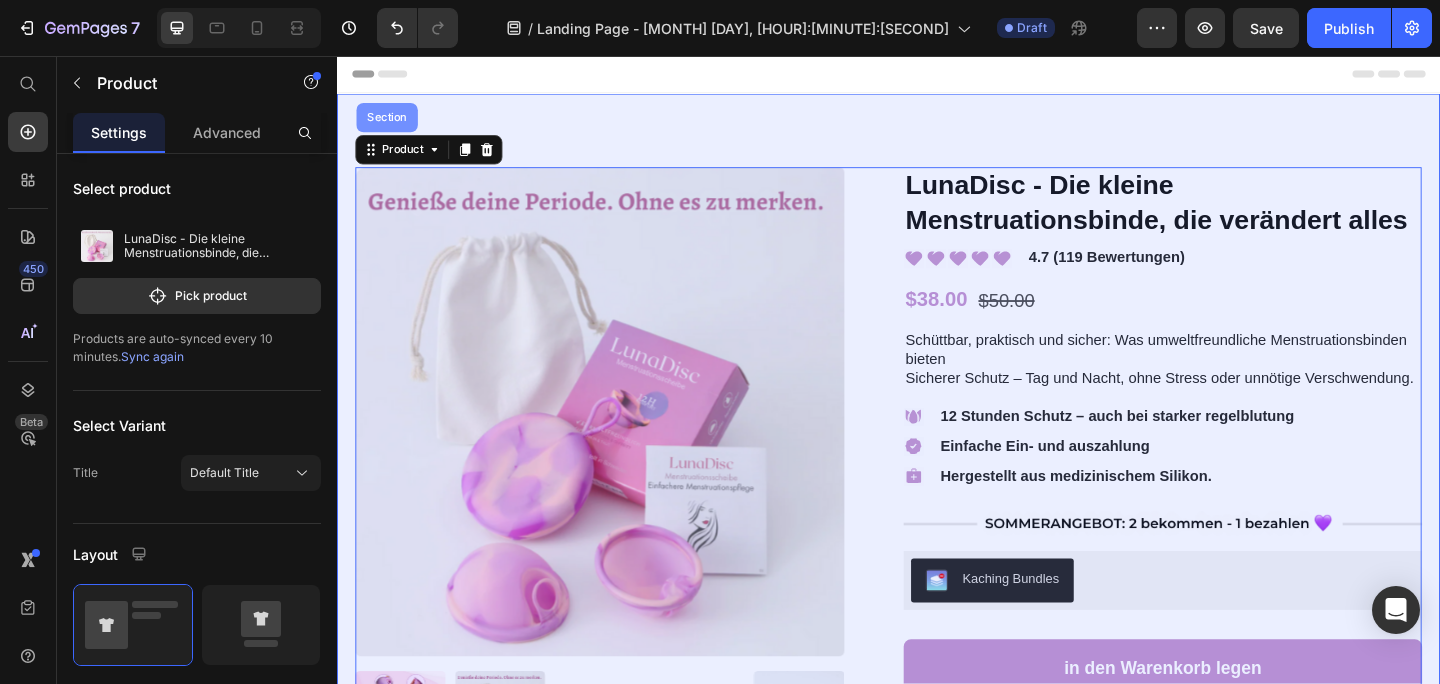 click on "Section" at bounding box center (391, 123) 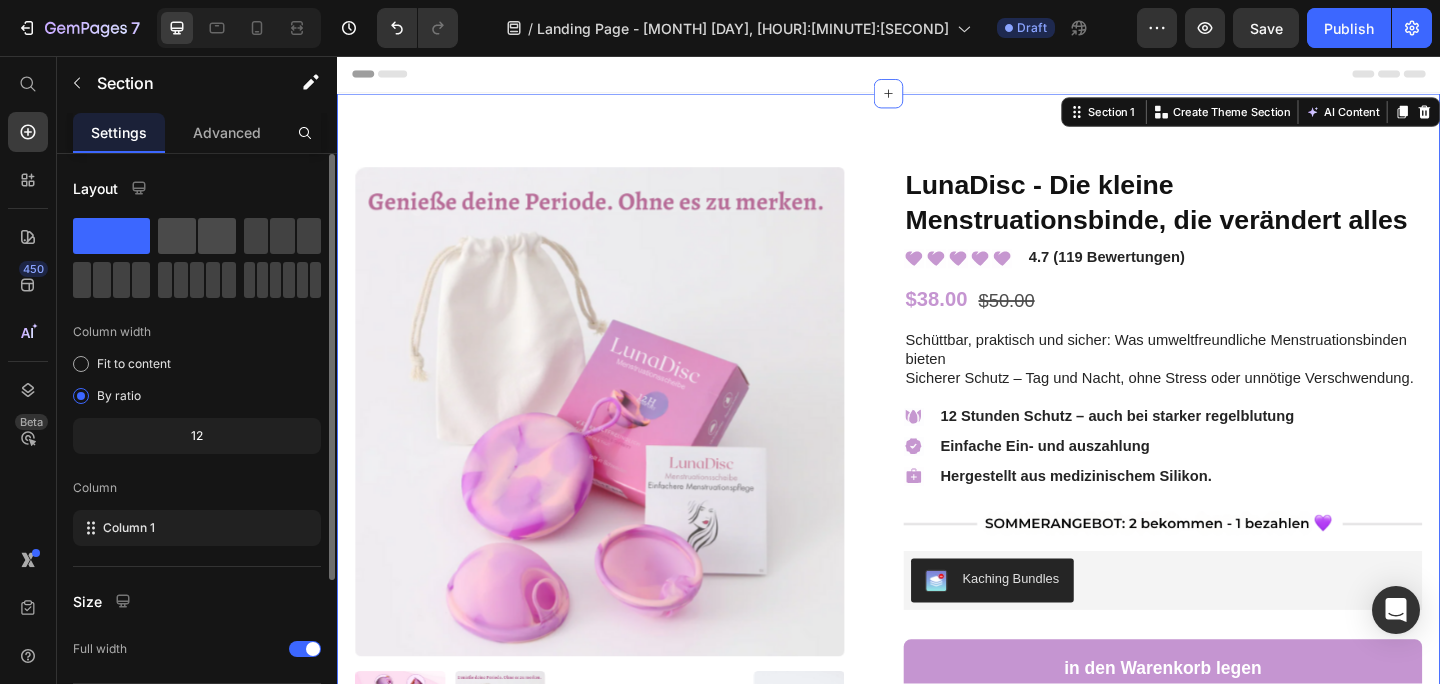 click 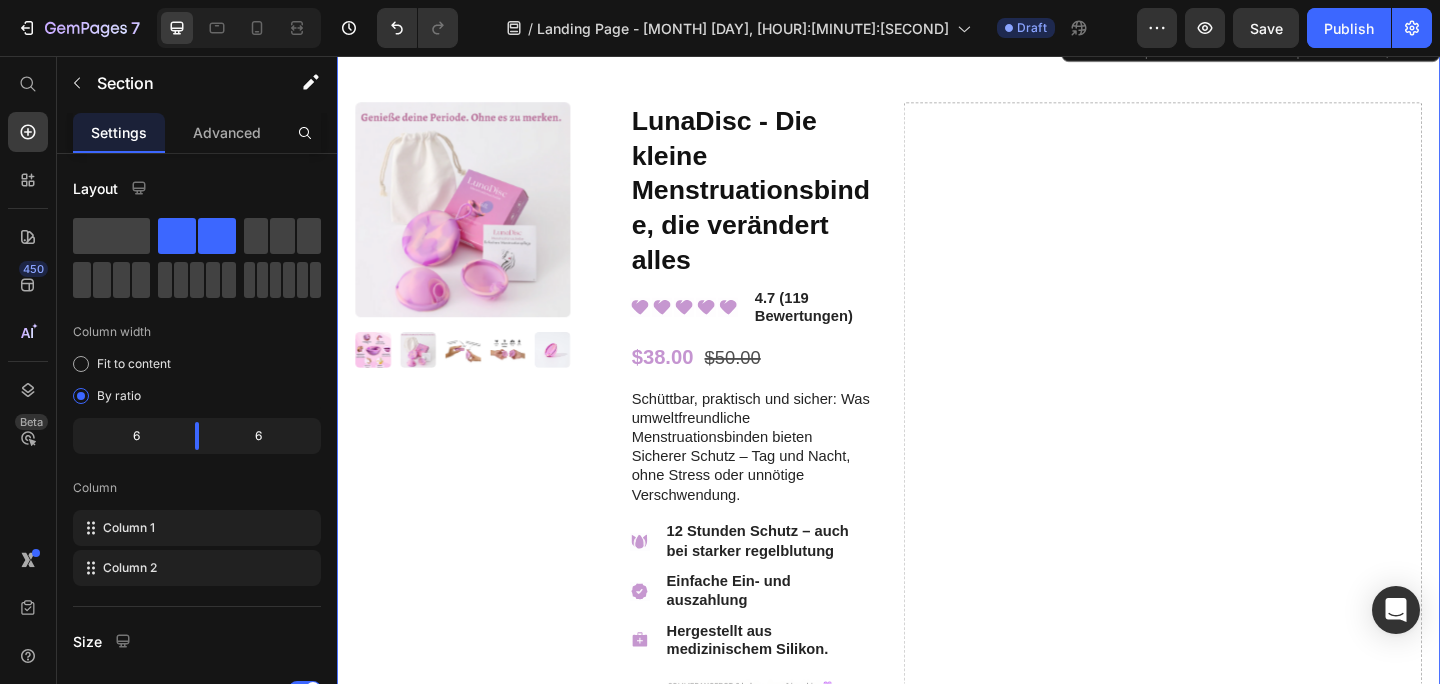 scroll, scrollTop: 0, scrollLeft: 0, axis: both 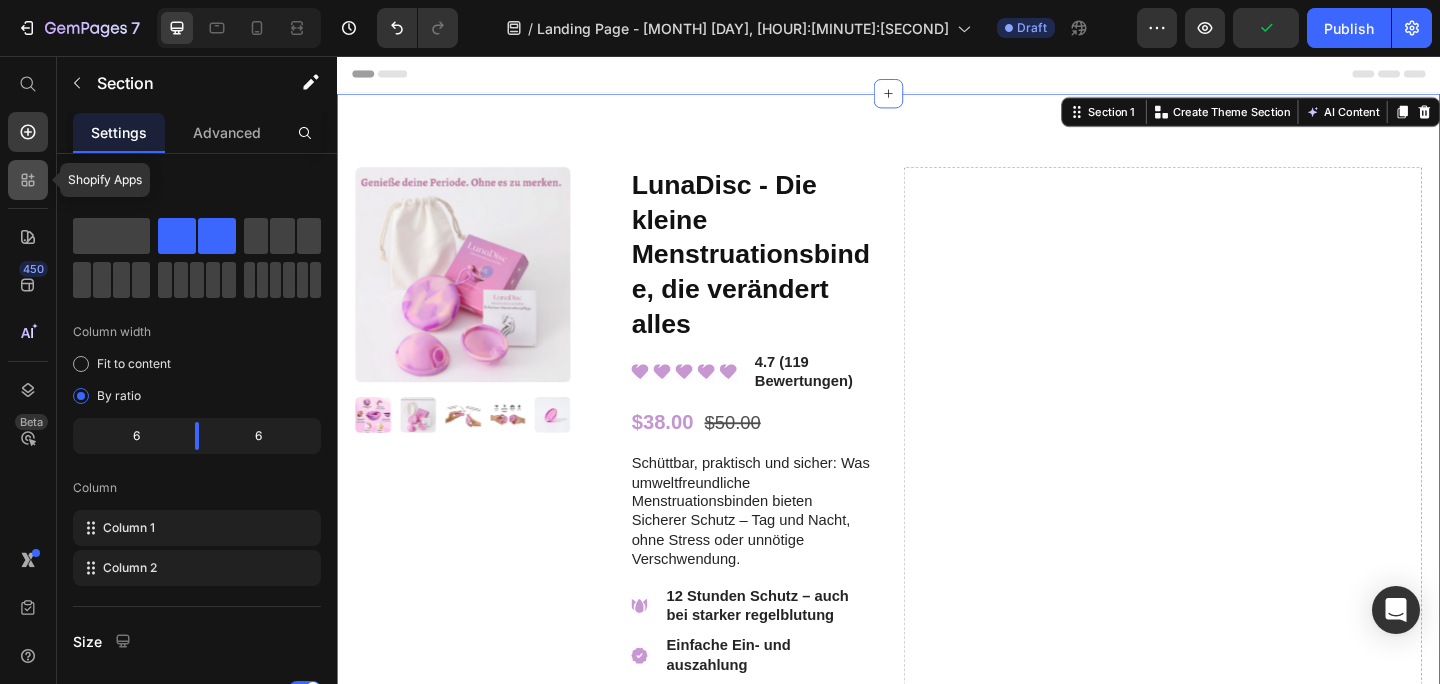 click 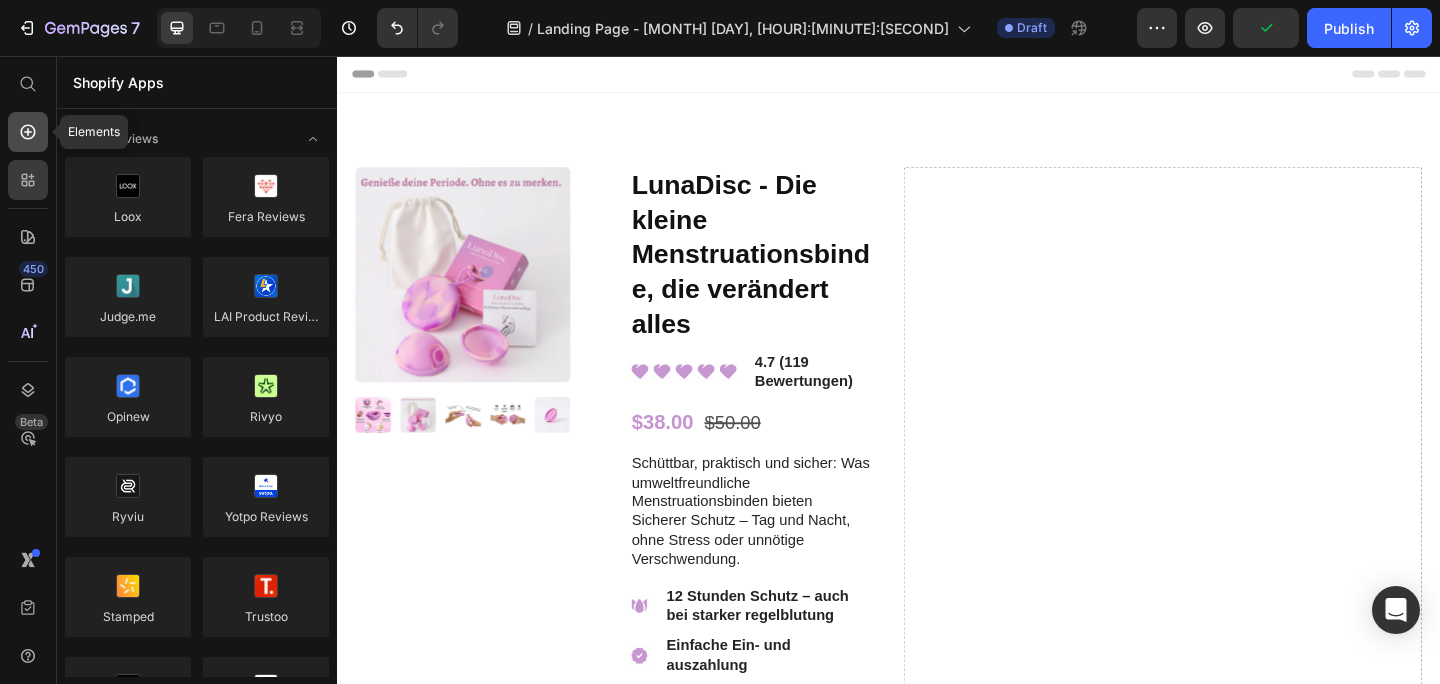 click 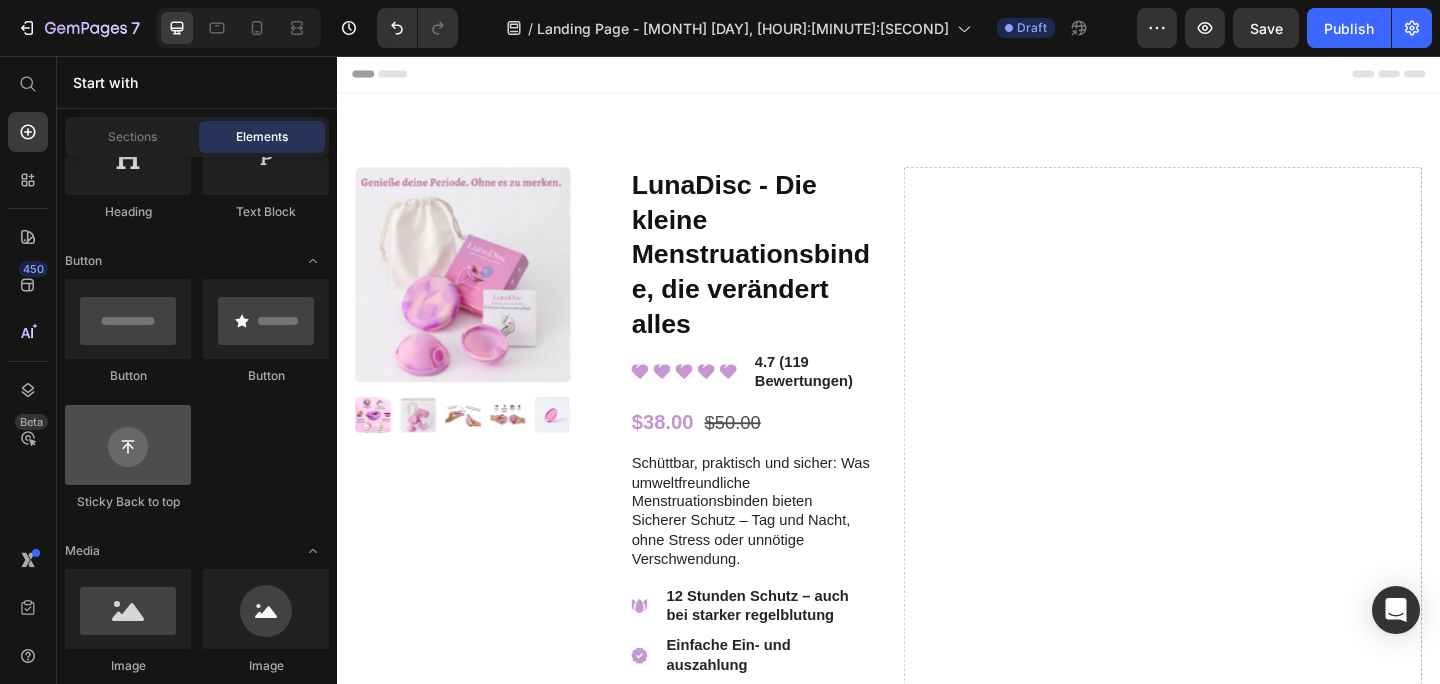 scroll, scrollTop: 432, scrollLeft: 0, axis: vertical 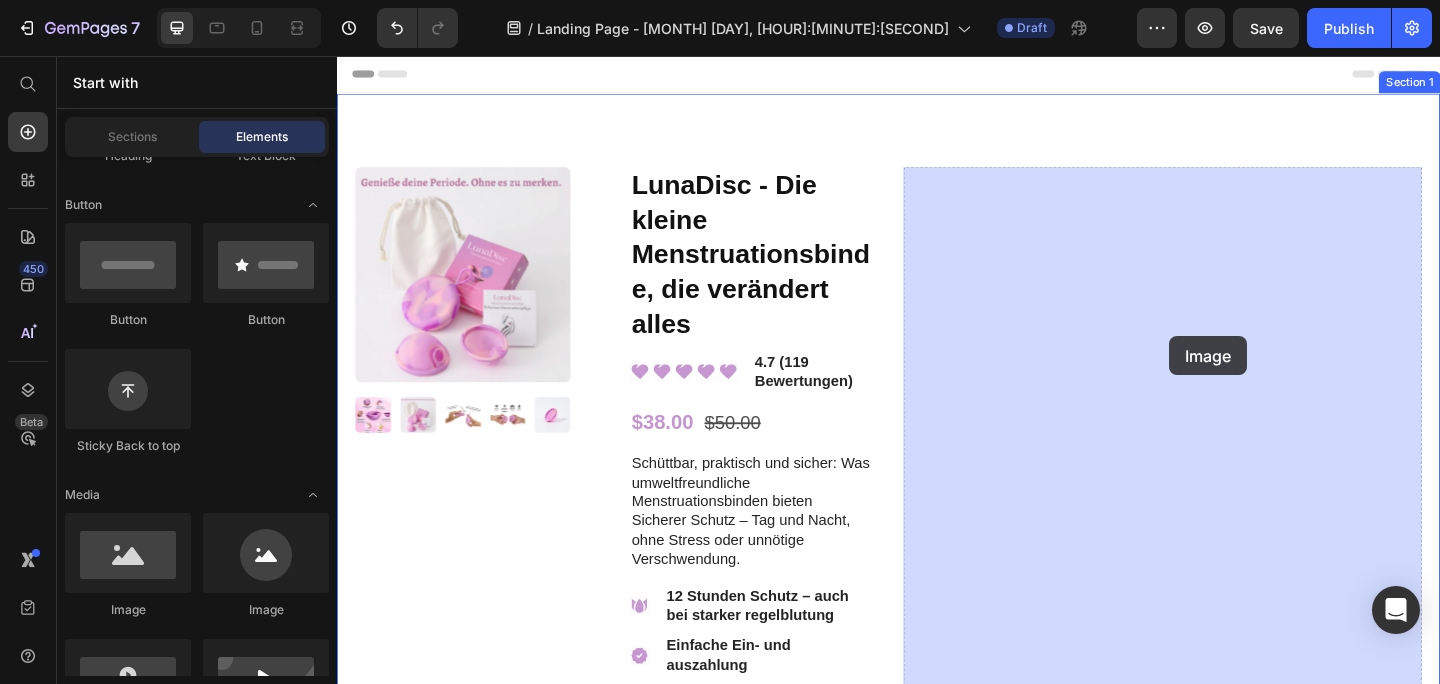 drag, startPoint x: 467, startPoint y: 636, endPoint x: 1242, endPoint y: 361, distance: 822.34424 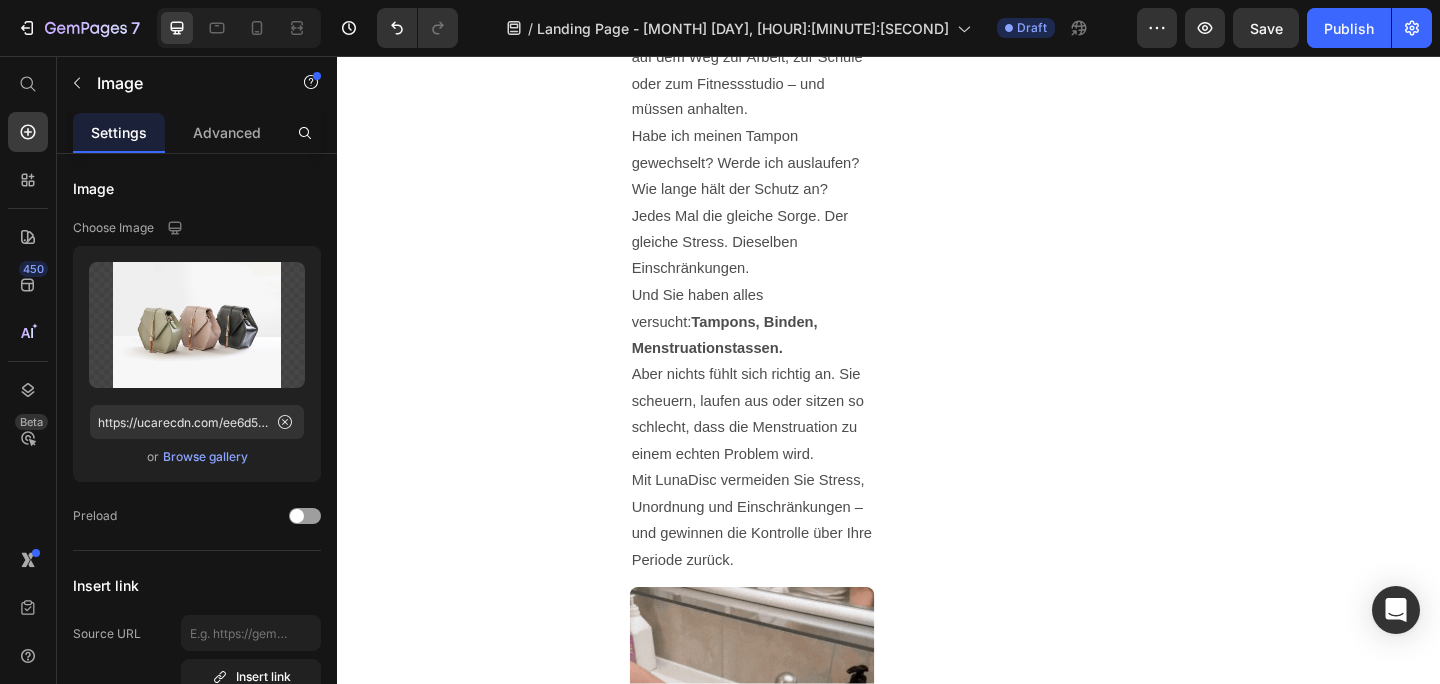 scroll, scrollTop: 648, scrollLeft: 0, axis: vertical 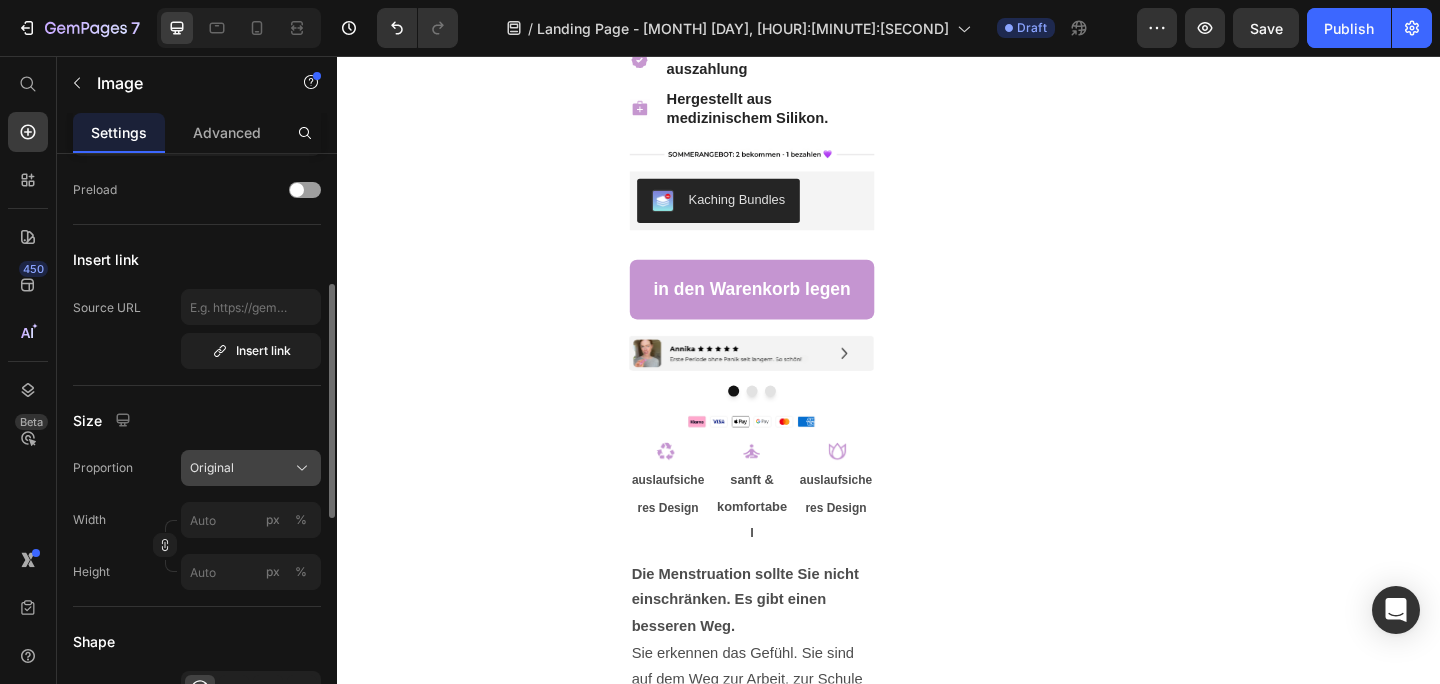 click 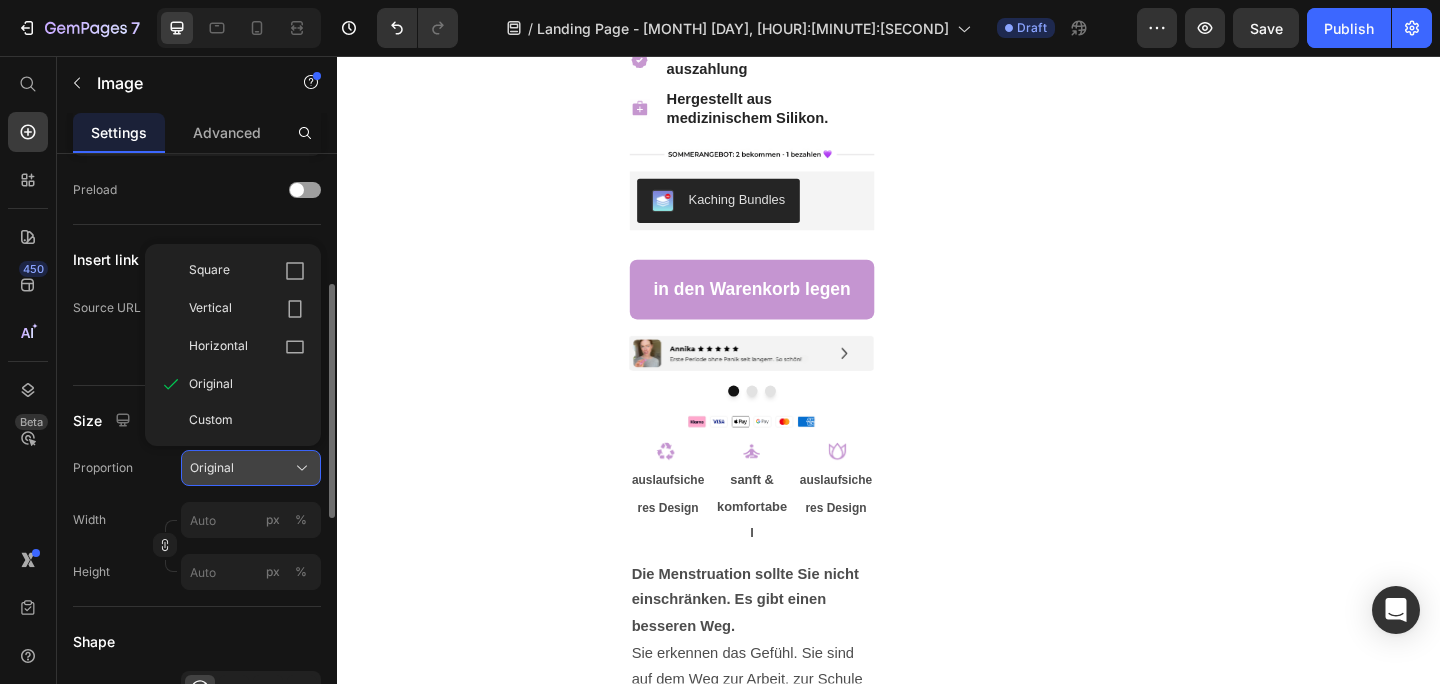 click 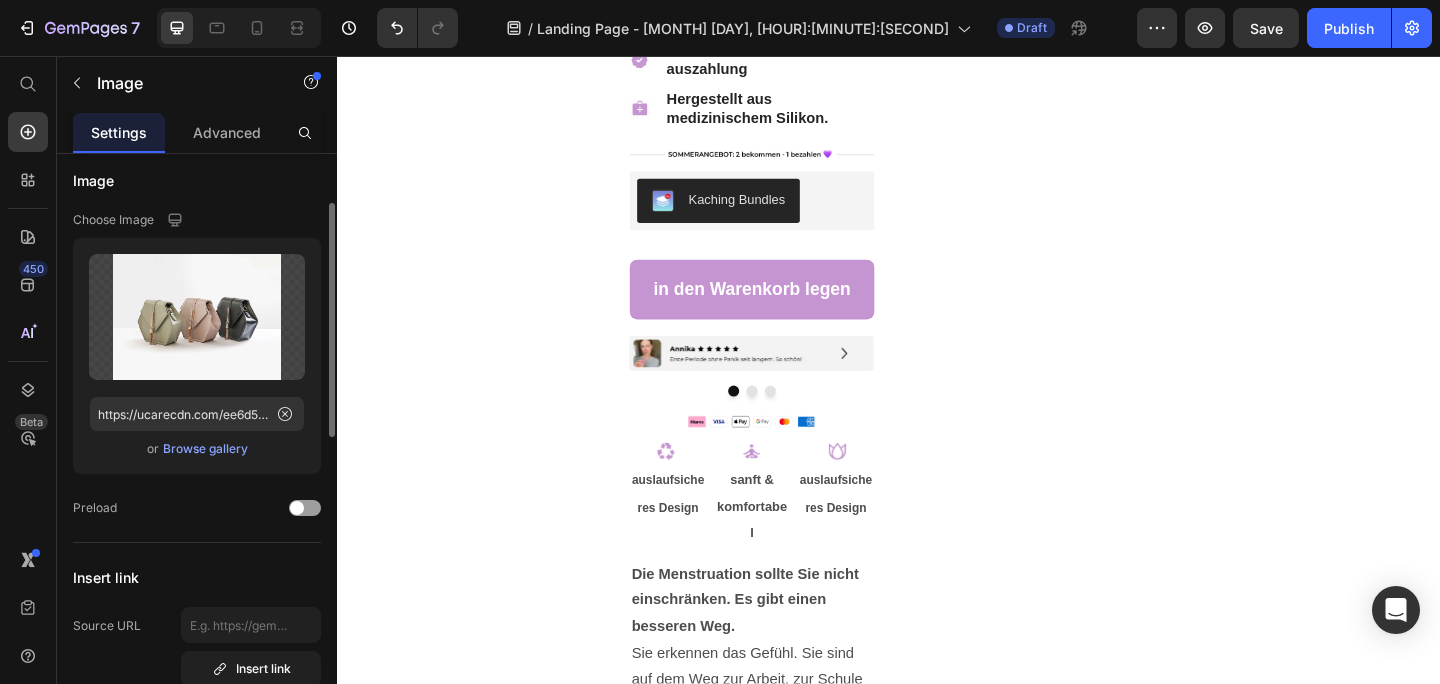scroll, scrollTop: 0, scrollLeft: 0, axis: both 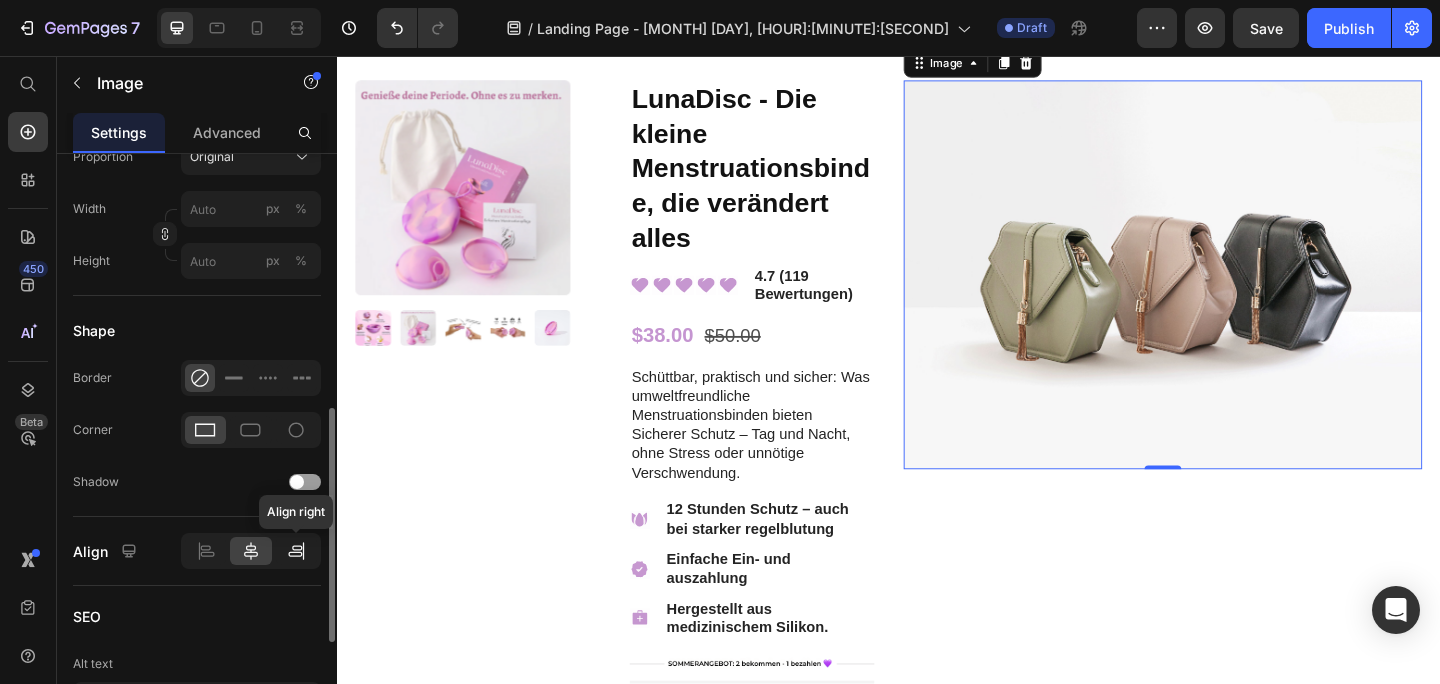 click 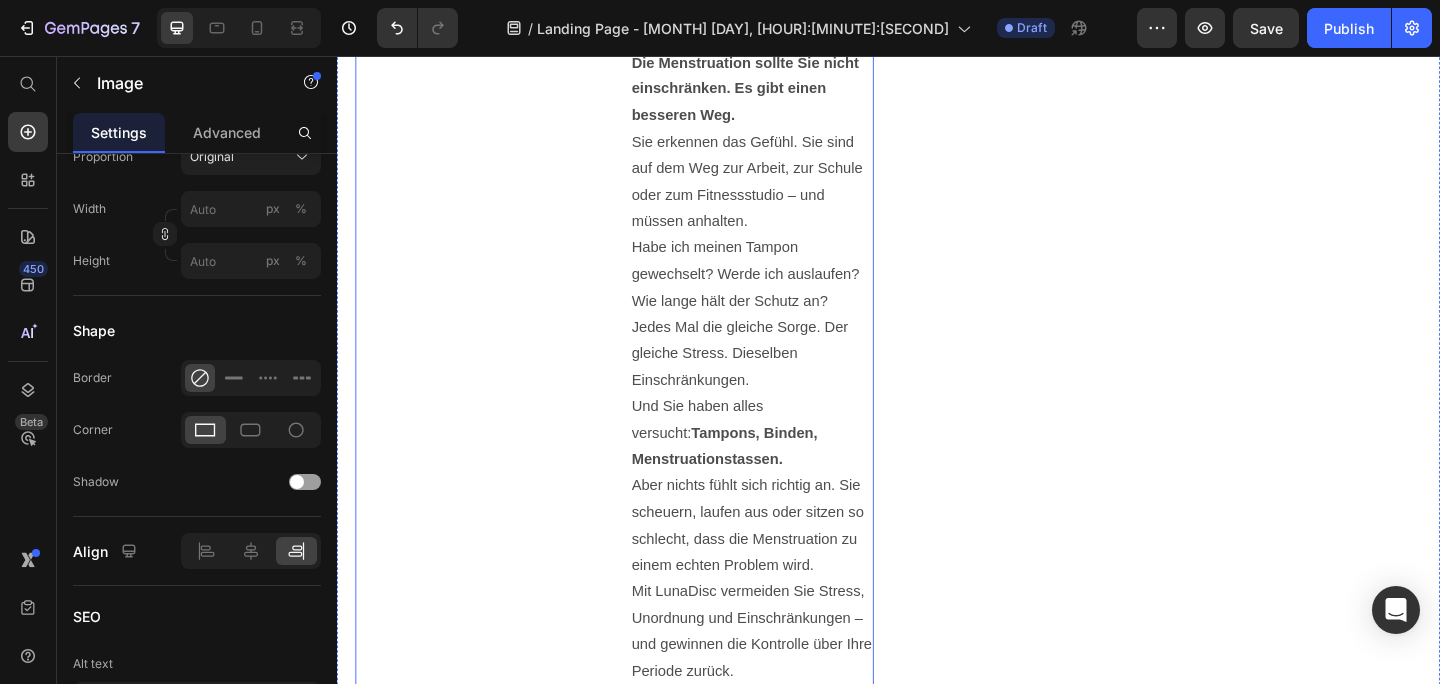 scroll, scrollTop: 1212, scrollLeft: 0, axis: vertical 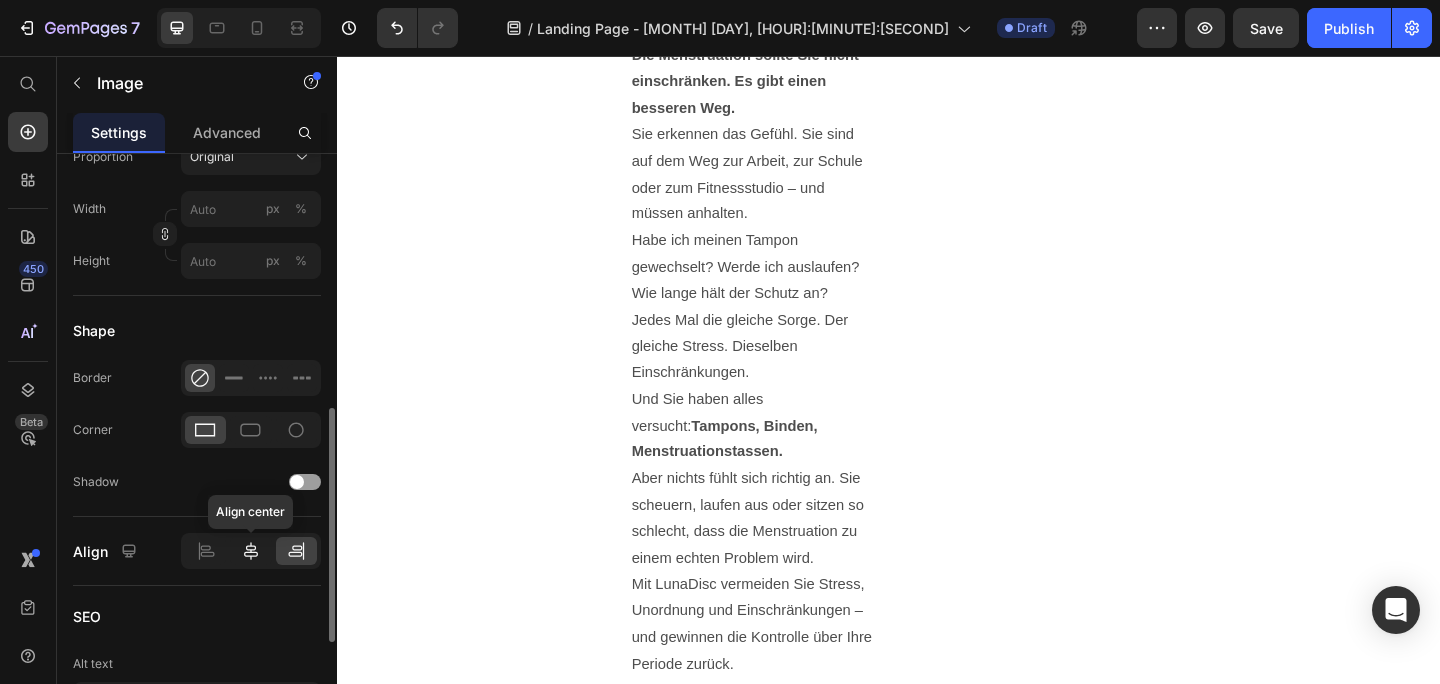 click 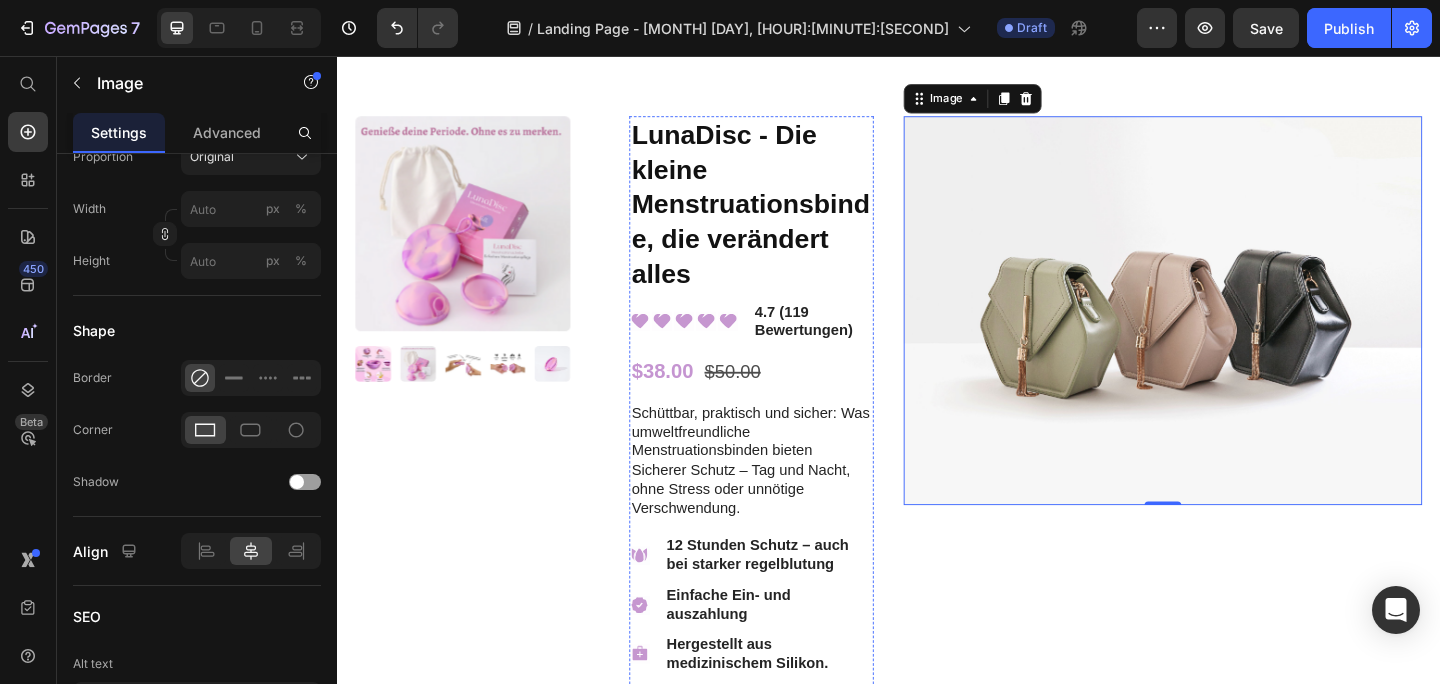scroll, scrollTop: 0, scrollLeft: 0, axis: both 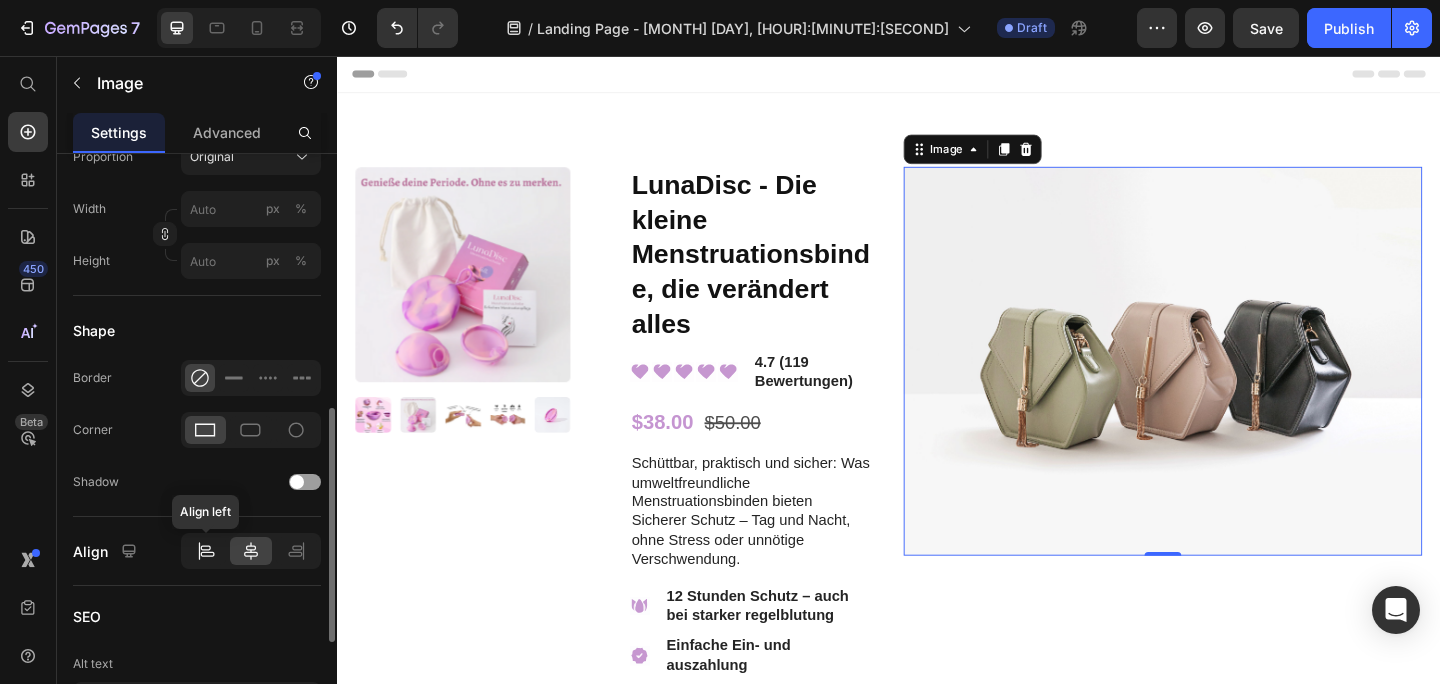 click 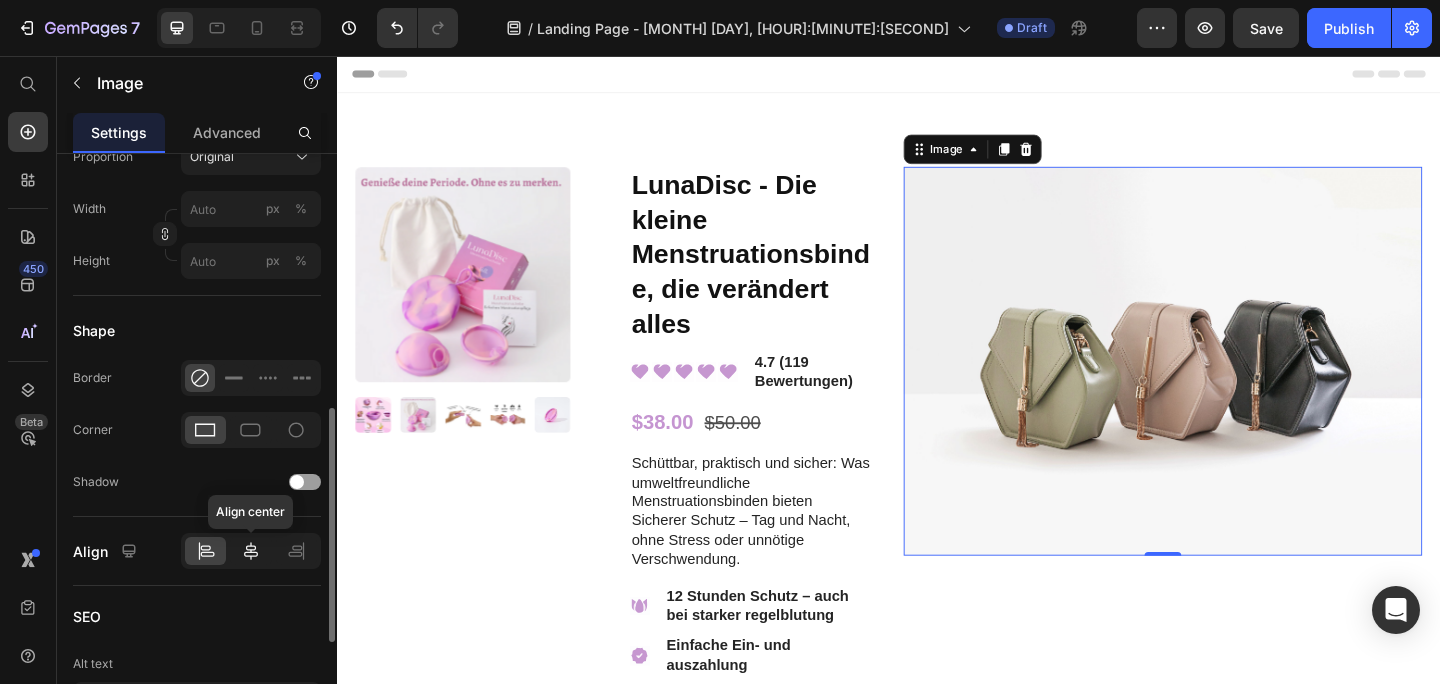 click 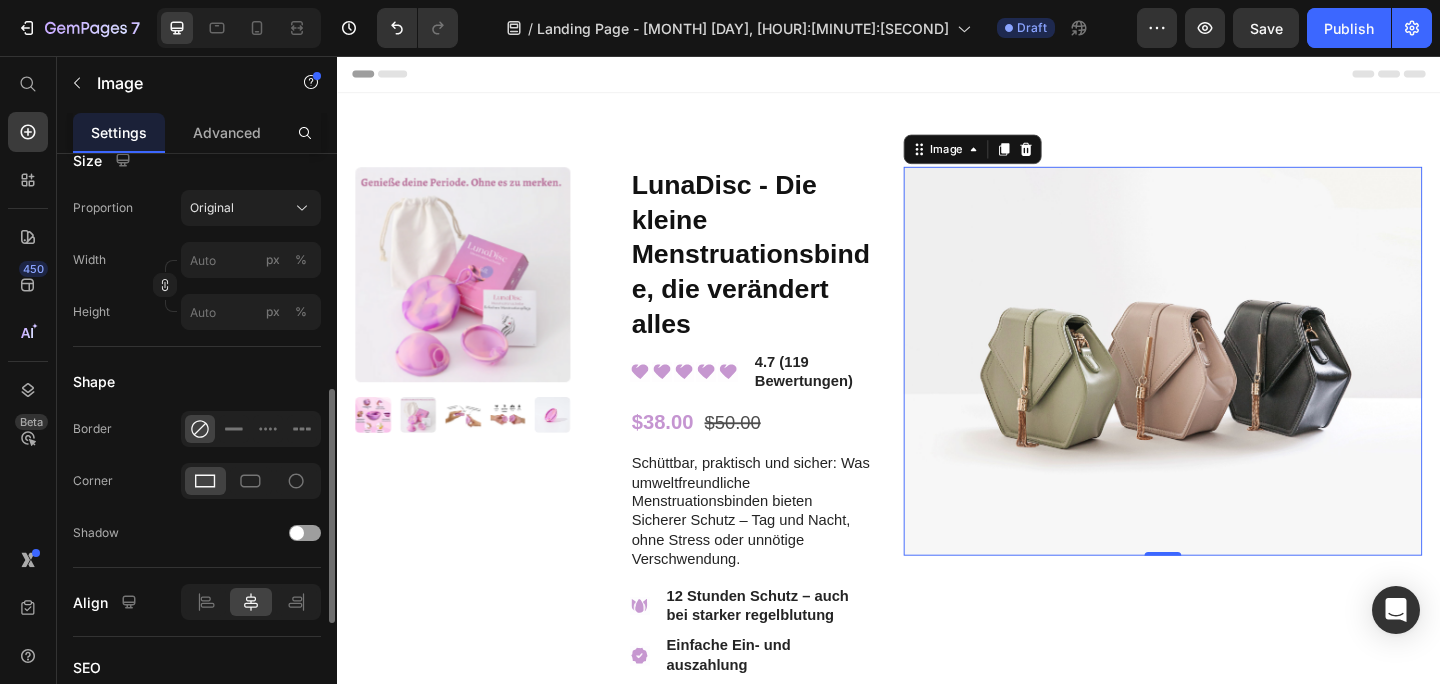 scroll, scrollTop: 590, scrollLeft: 0, axis: vertical 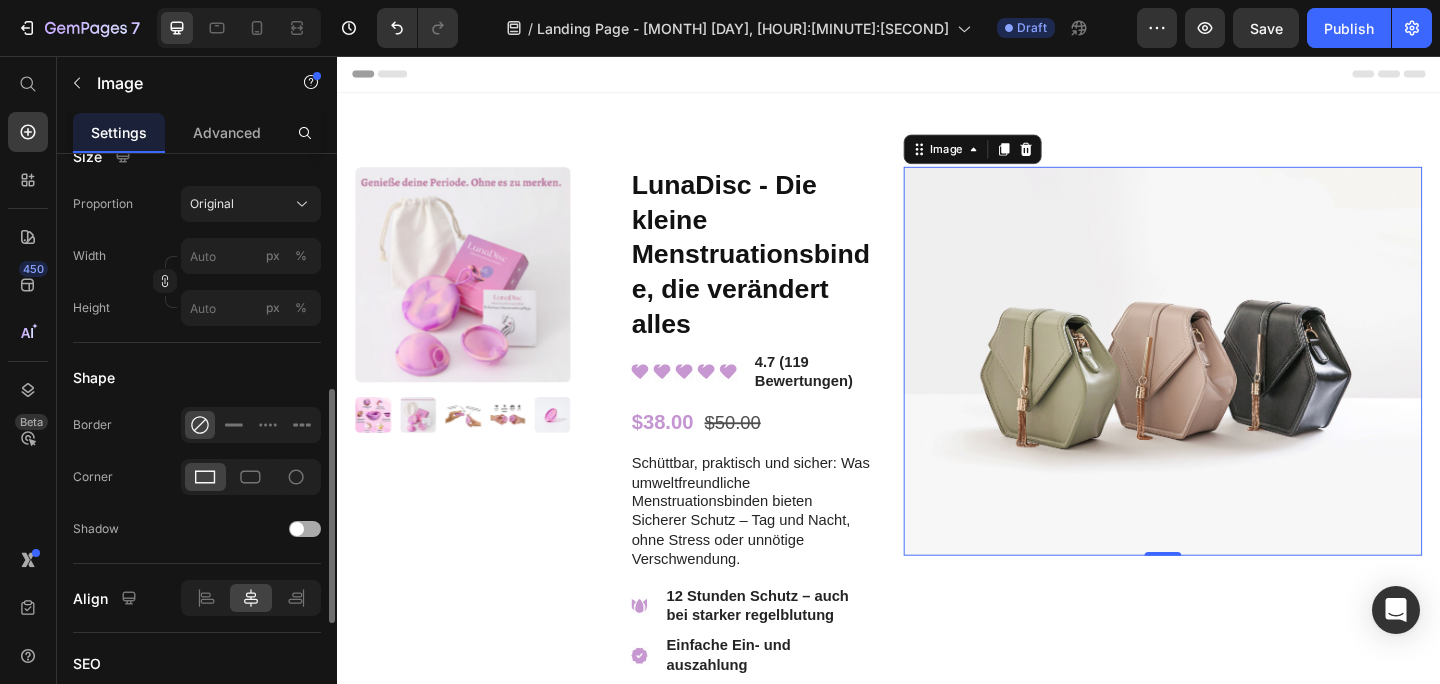 click at bounding box center (305, 529) 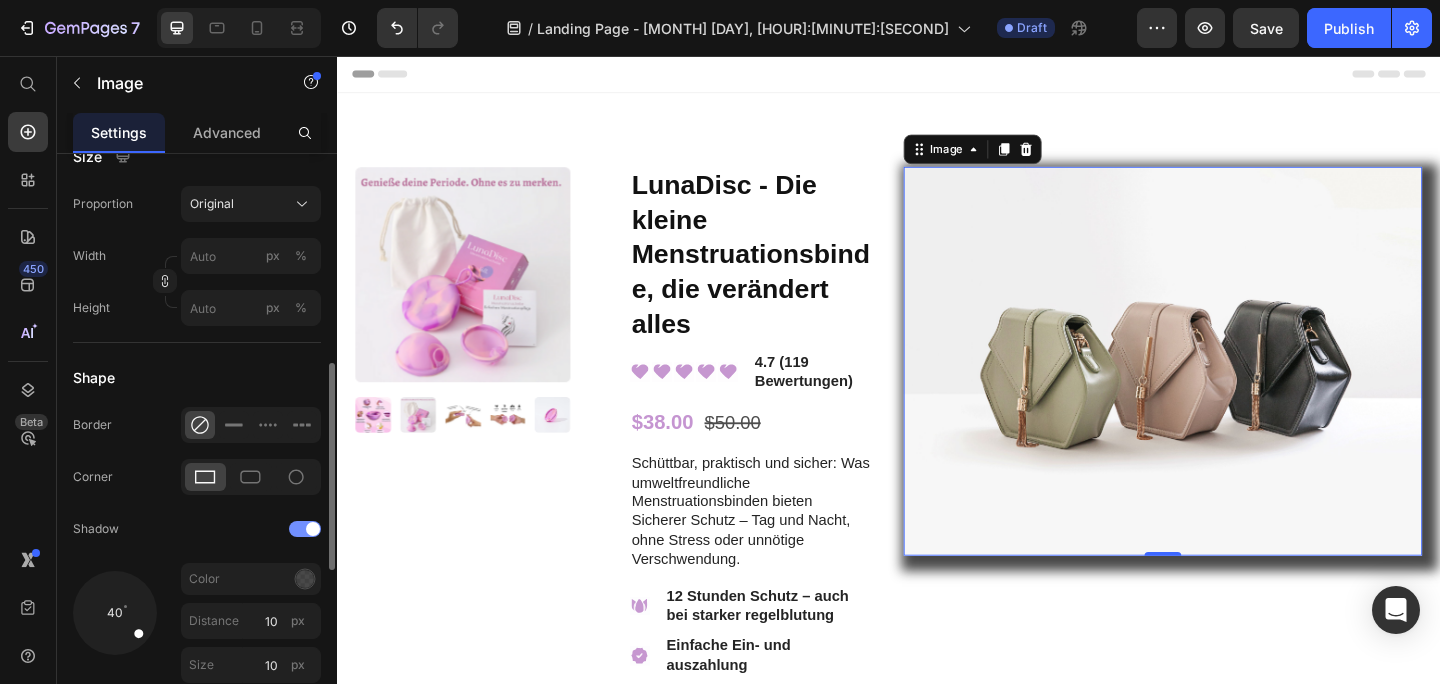 click at bounding box center [305, 529] 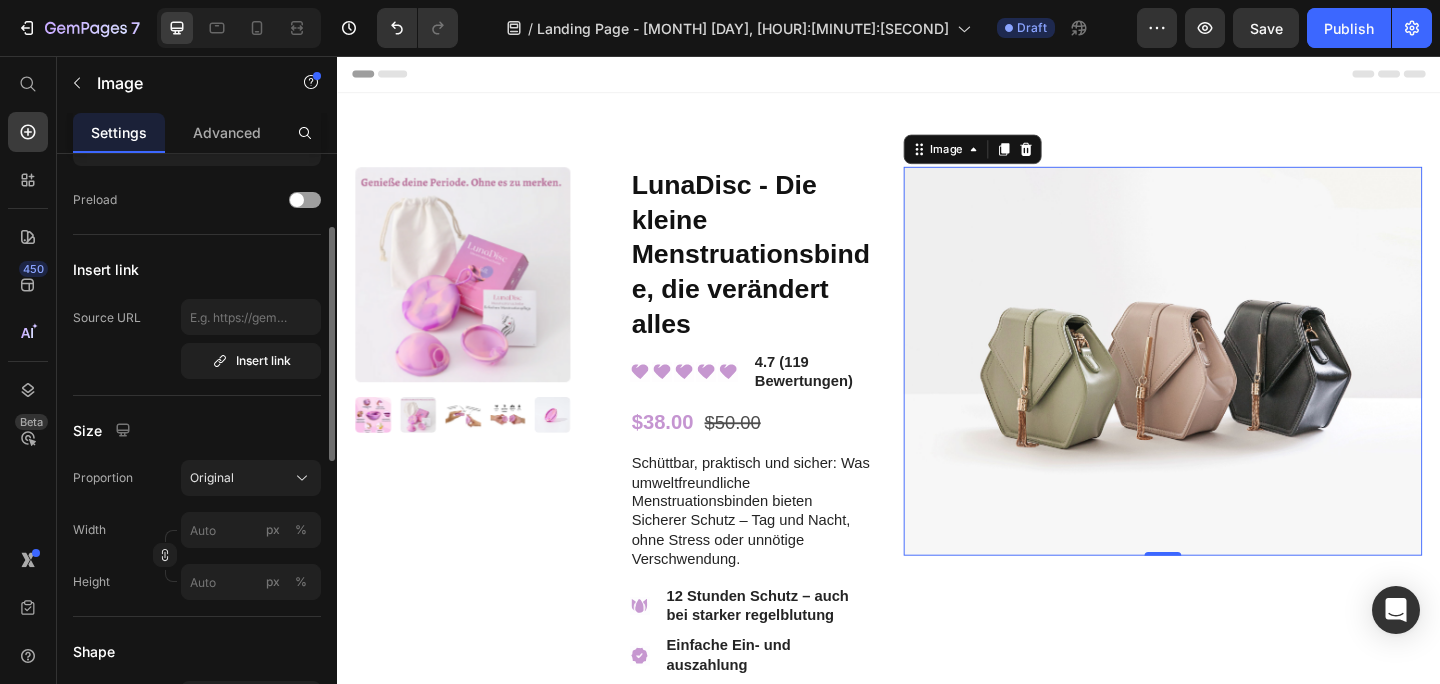 scroll, scrollTop: 320, scrollLeft: 0, axis: vertical 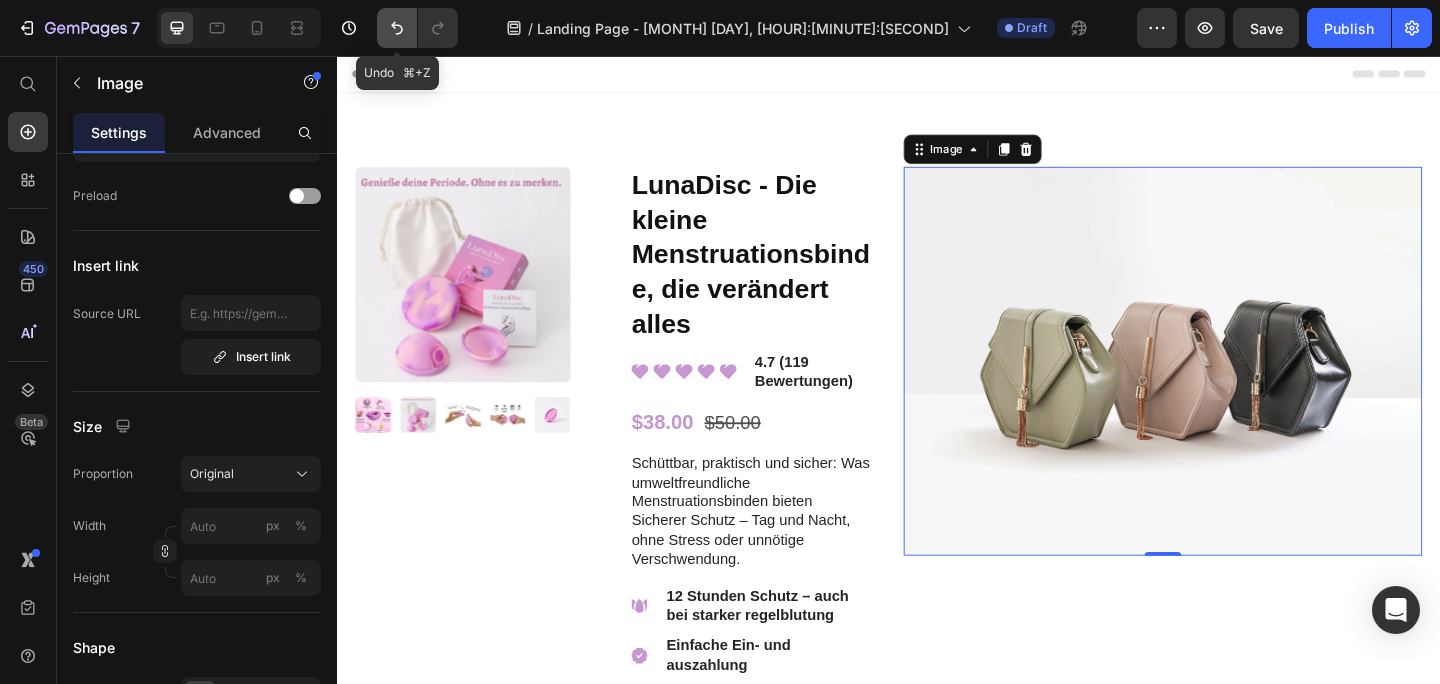 click 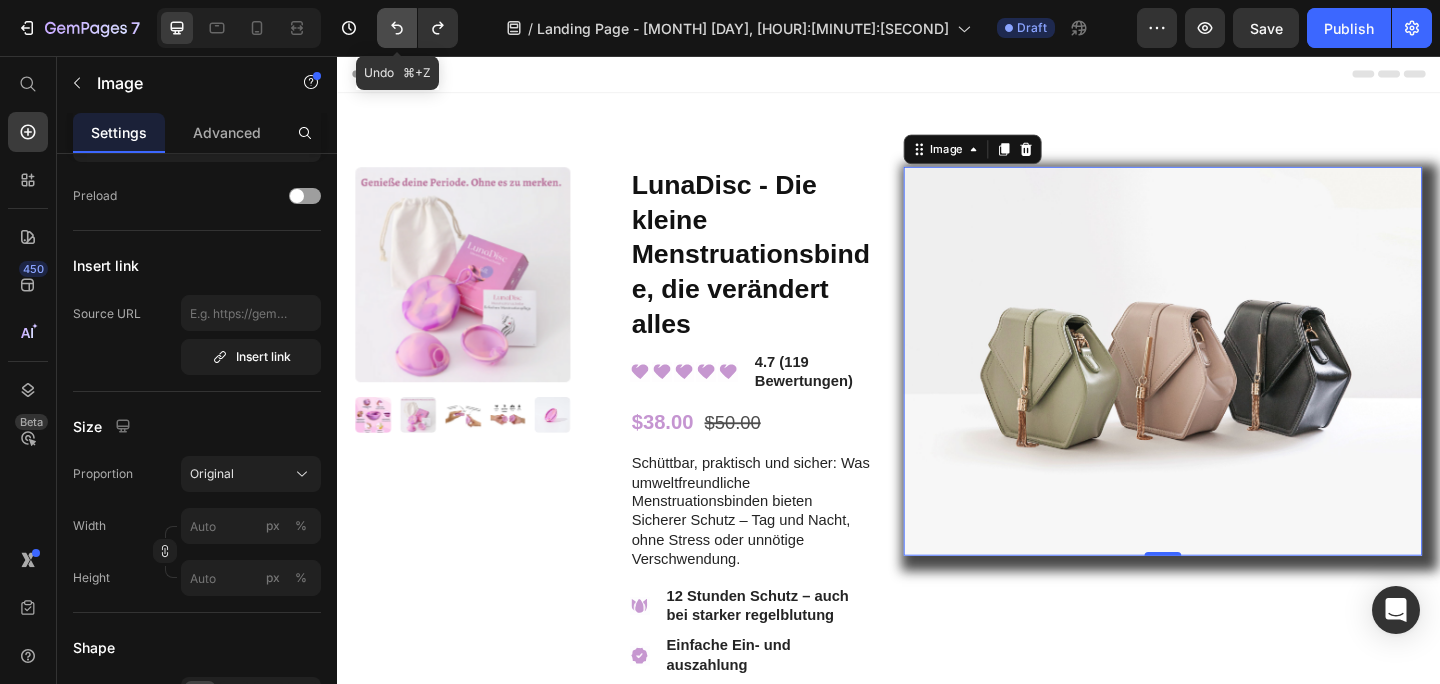 click 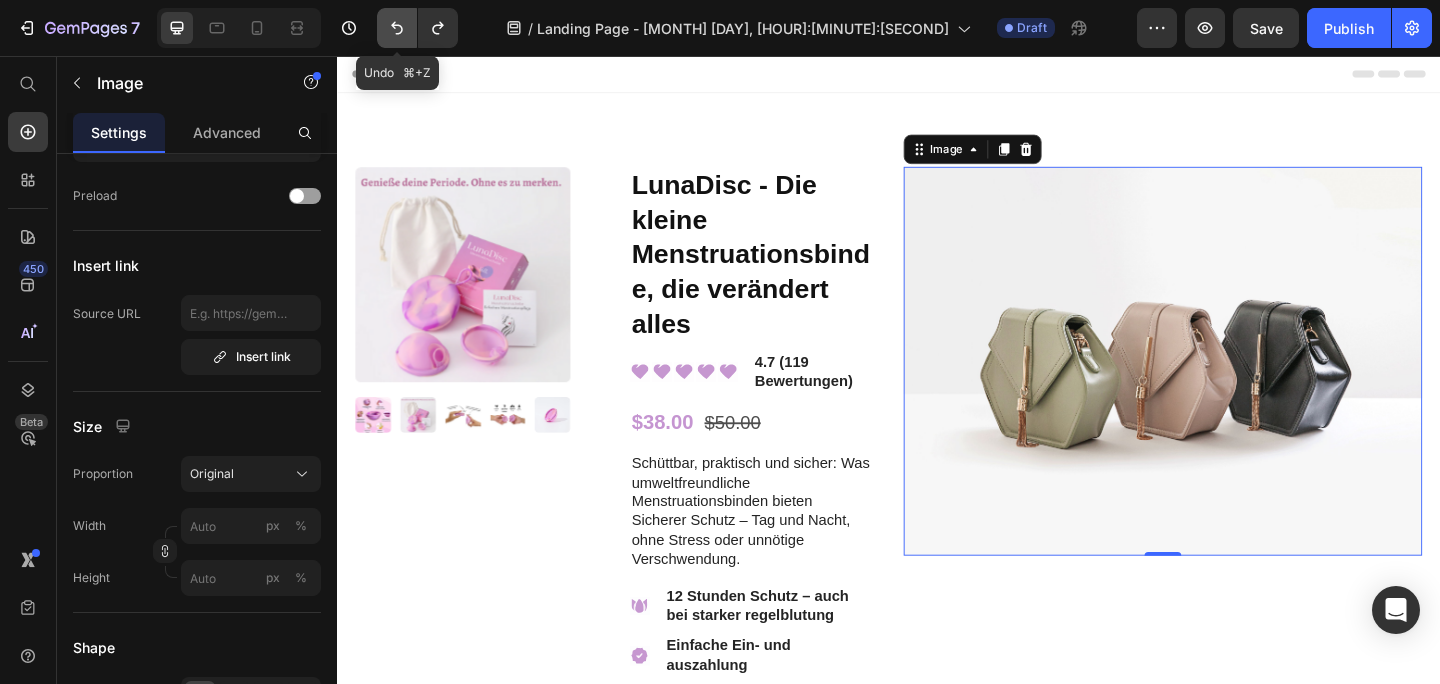 click 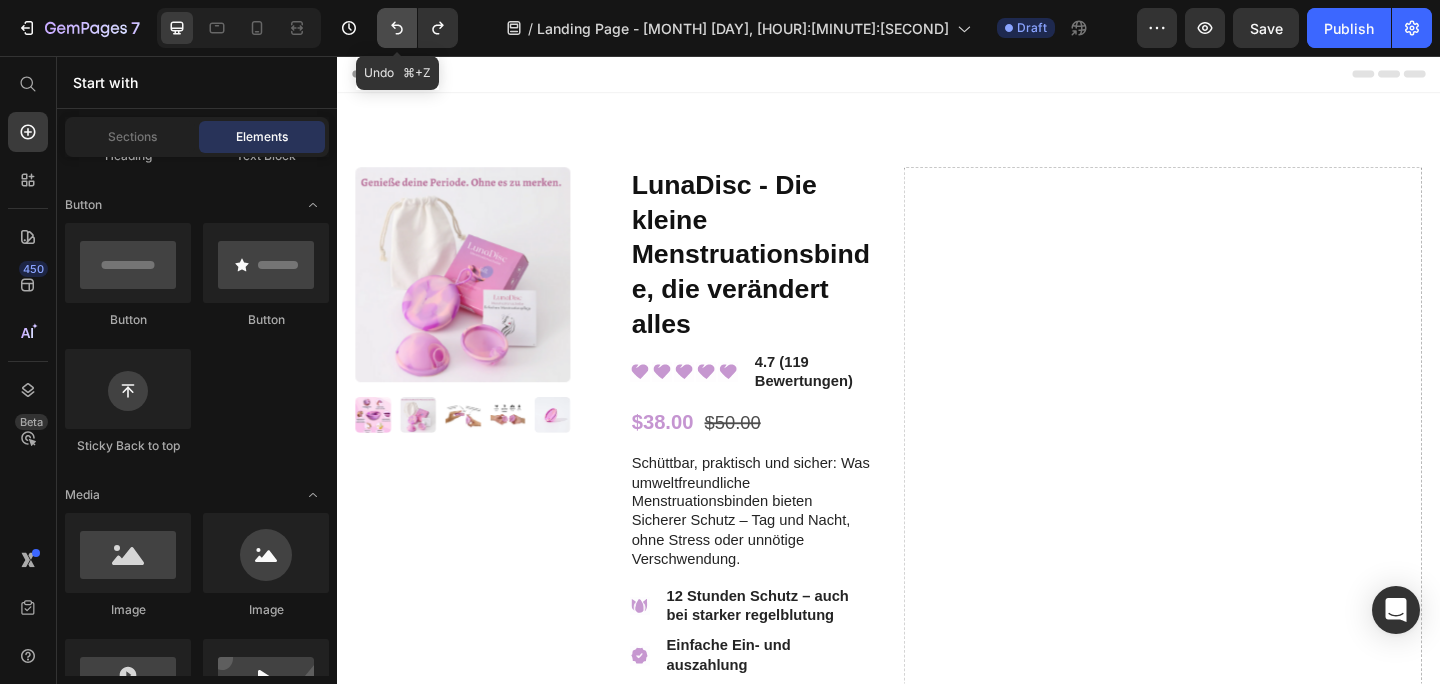 click 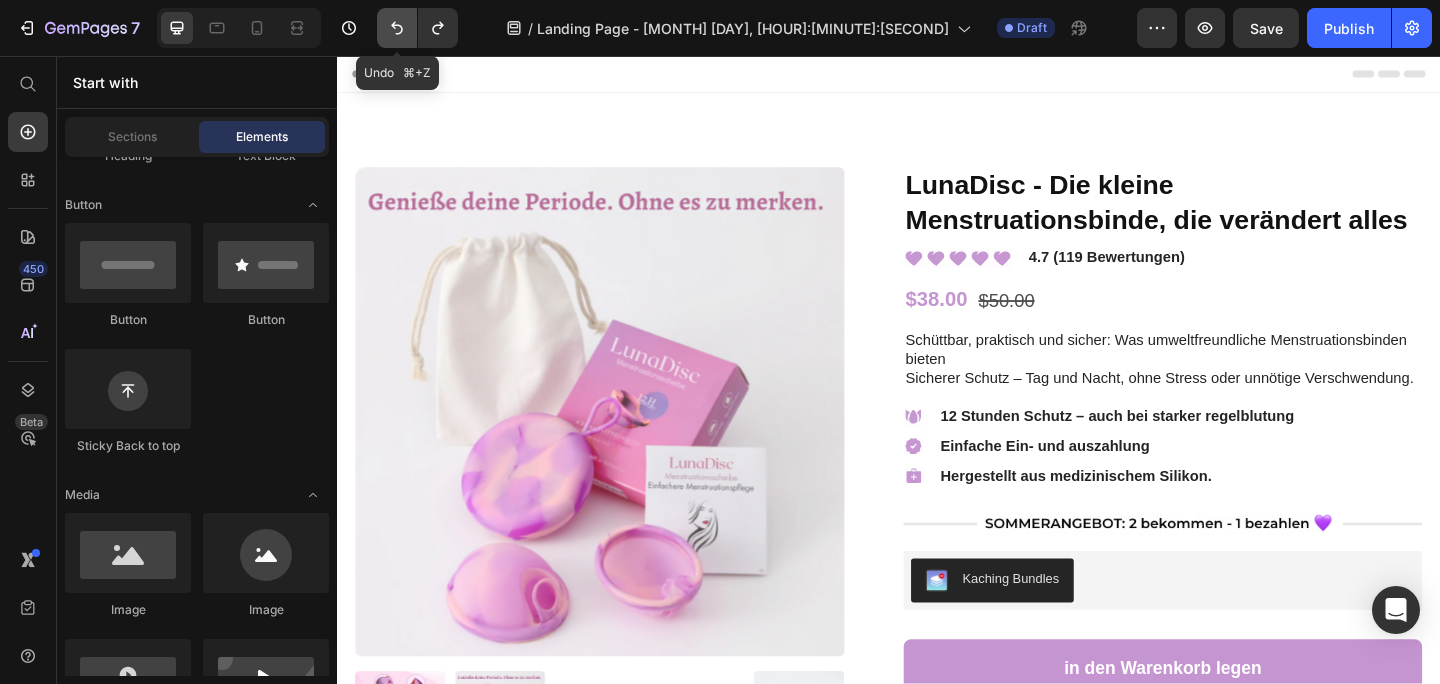 click 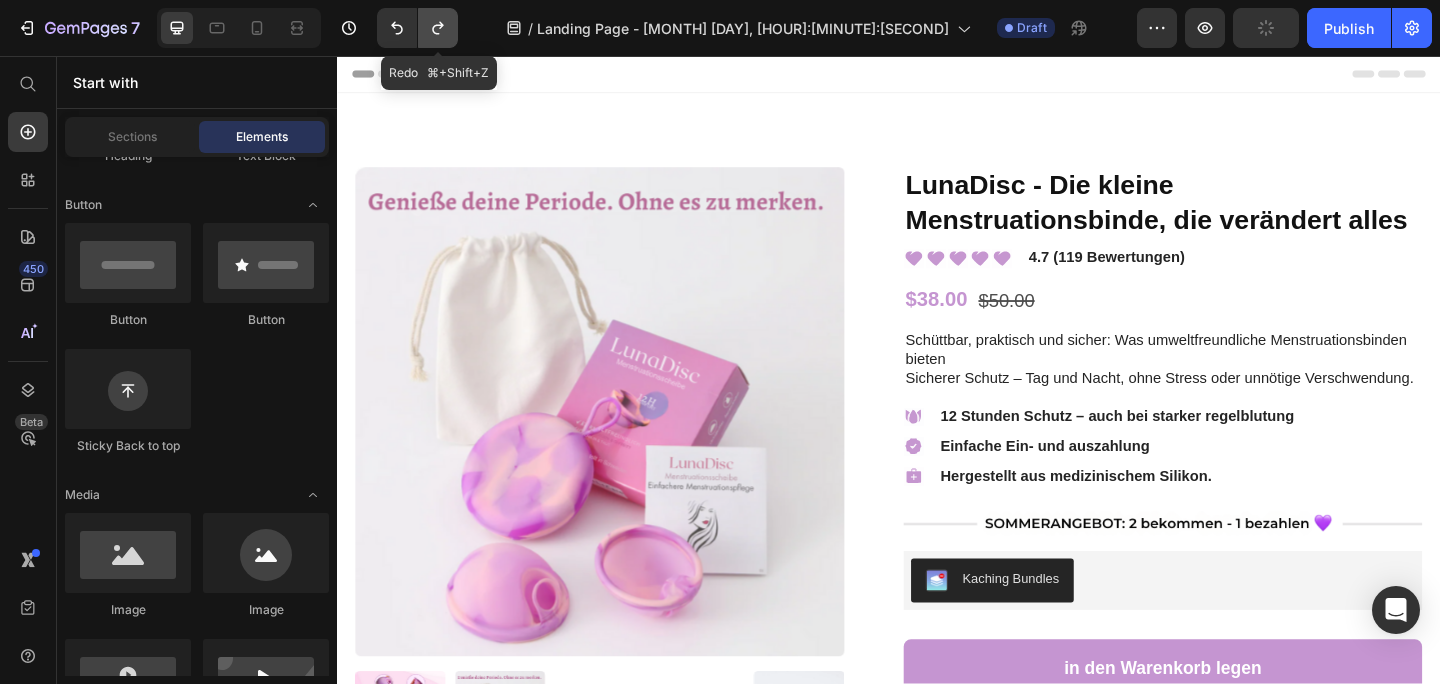 click 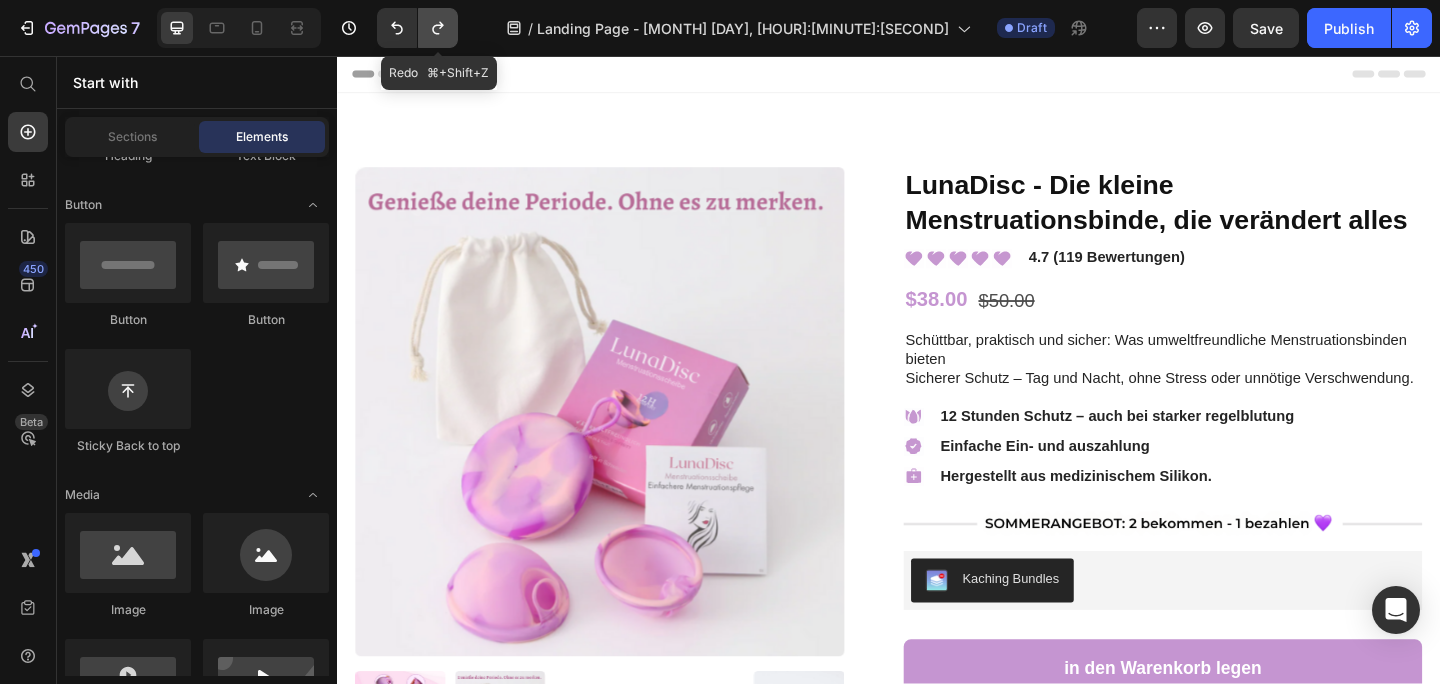 click 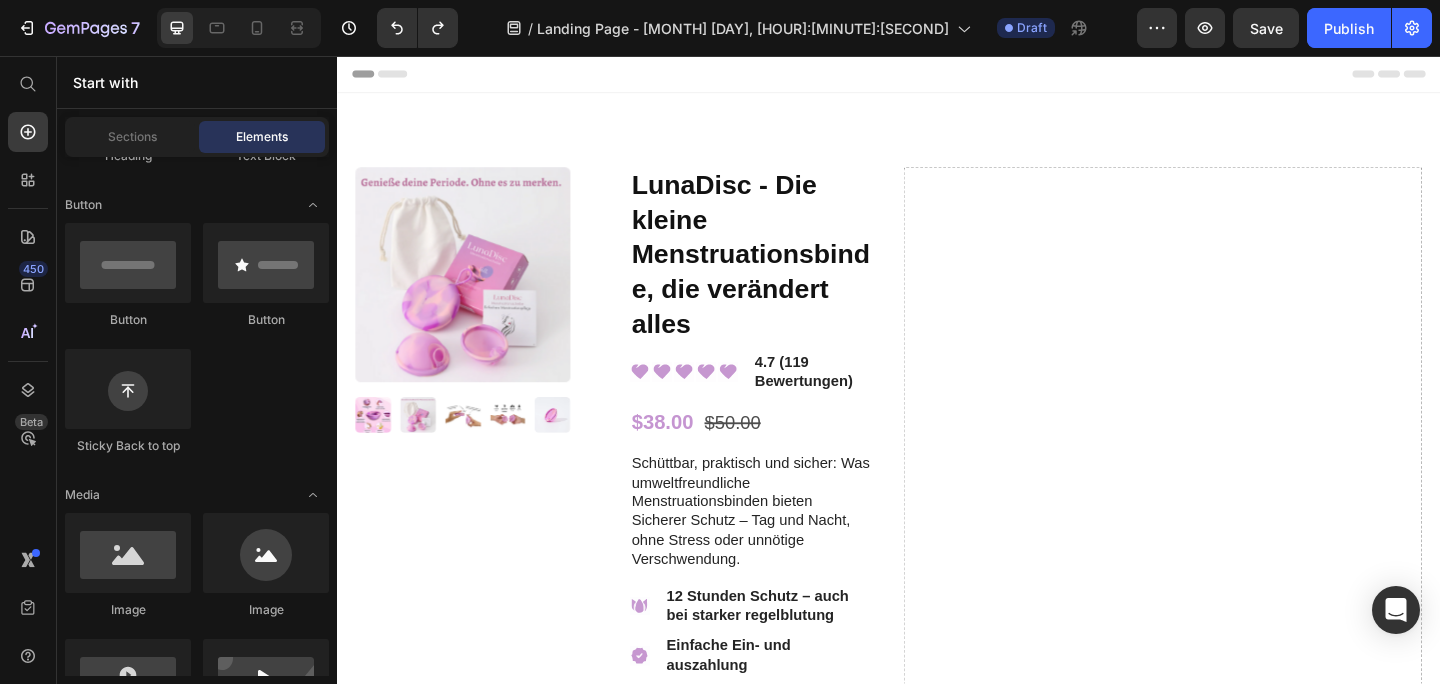click on "7  Version history  /  Landing Page - [MONTH] [DAY], [HOUR]:[MINUTE]:[SECOND] Draft Preview  Save   Publish" 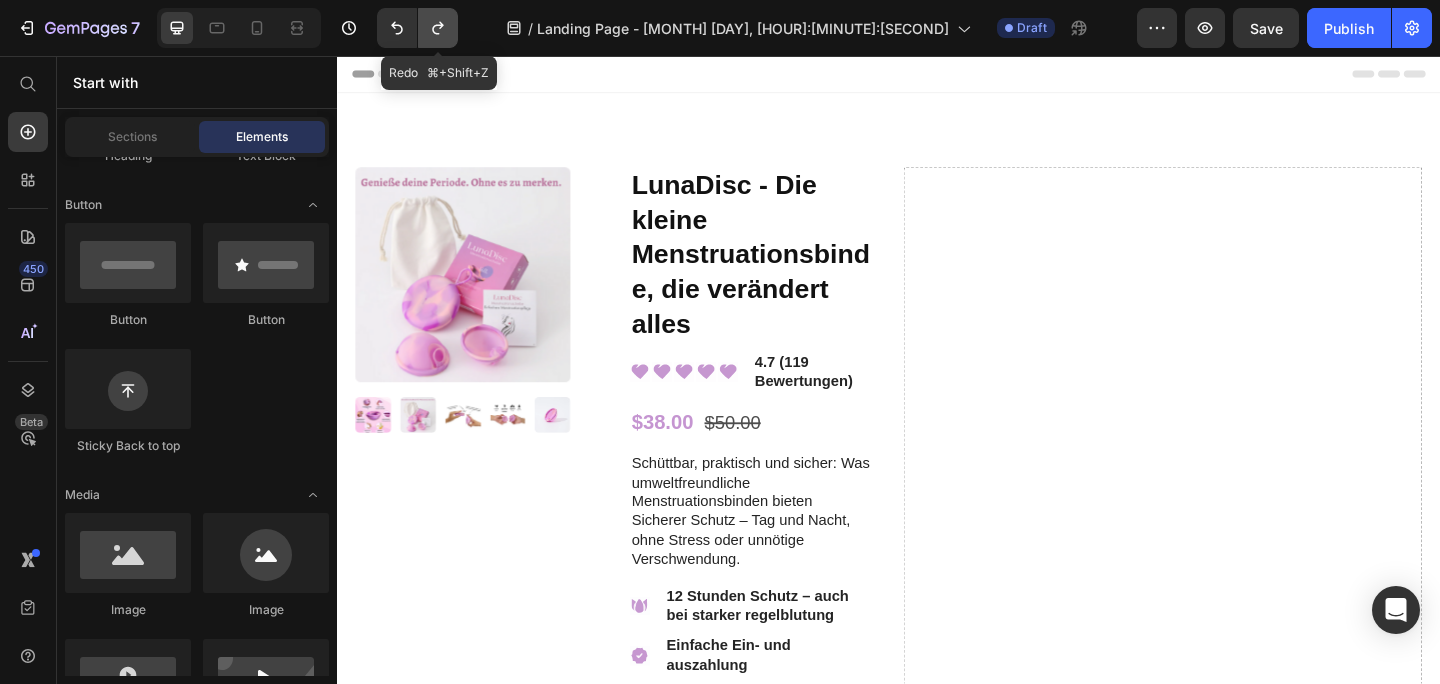 click 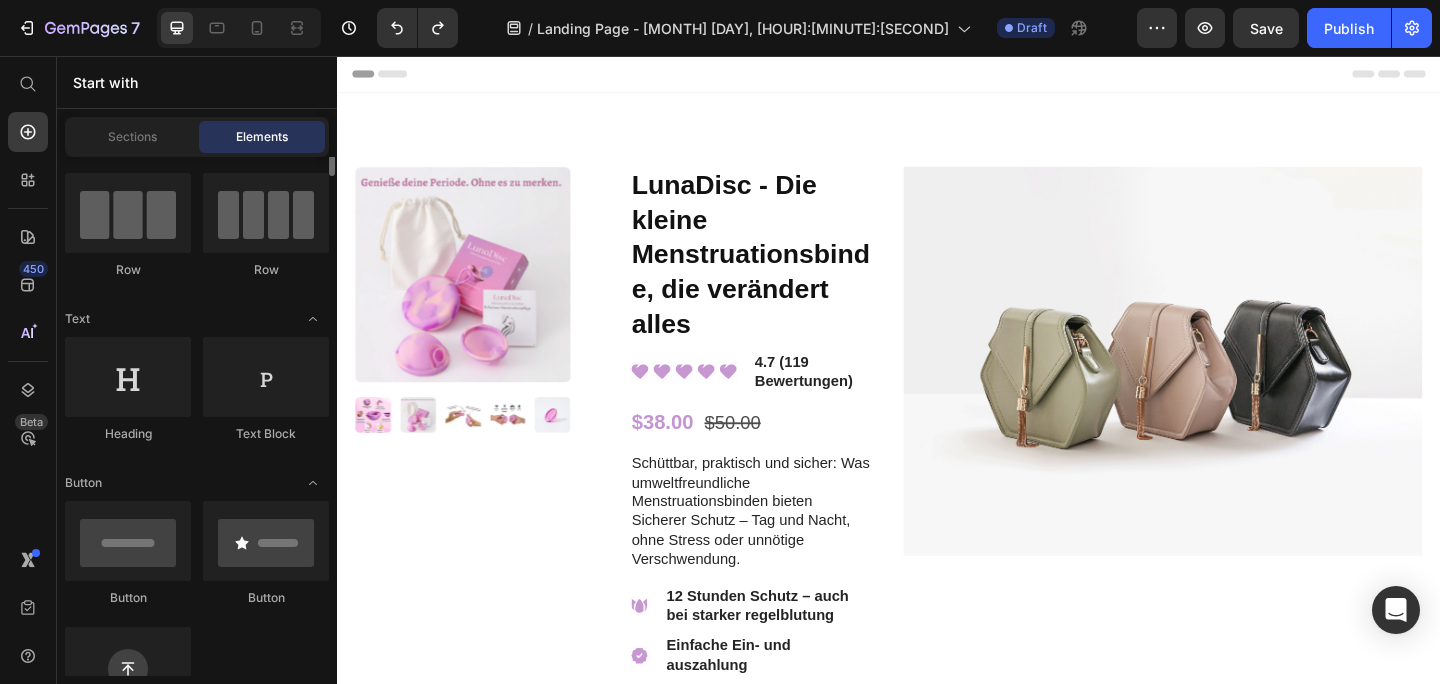 scroll, scrollTop: 0, scrollLeft: 0, axis: both 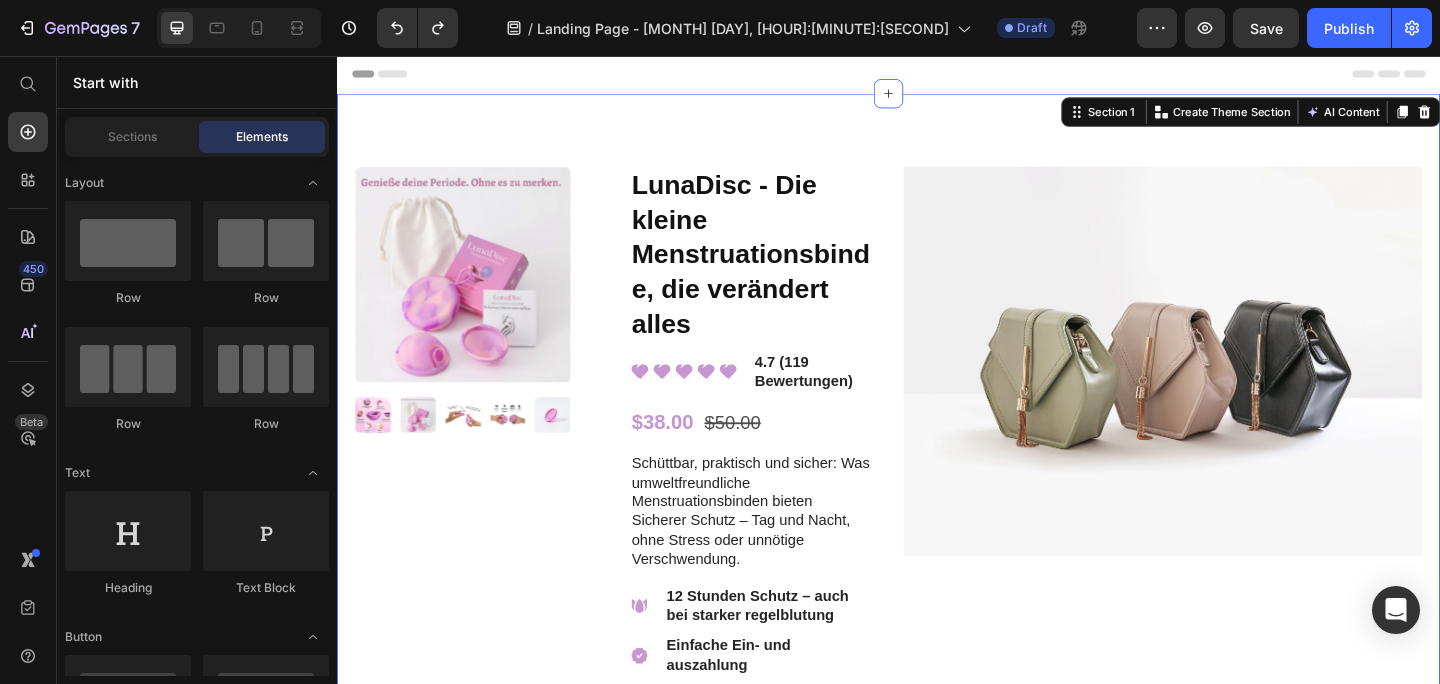 click on "Image" at bounding box center [1235, 2566] 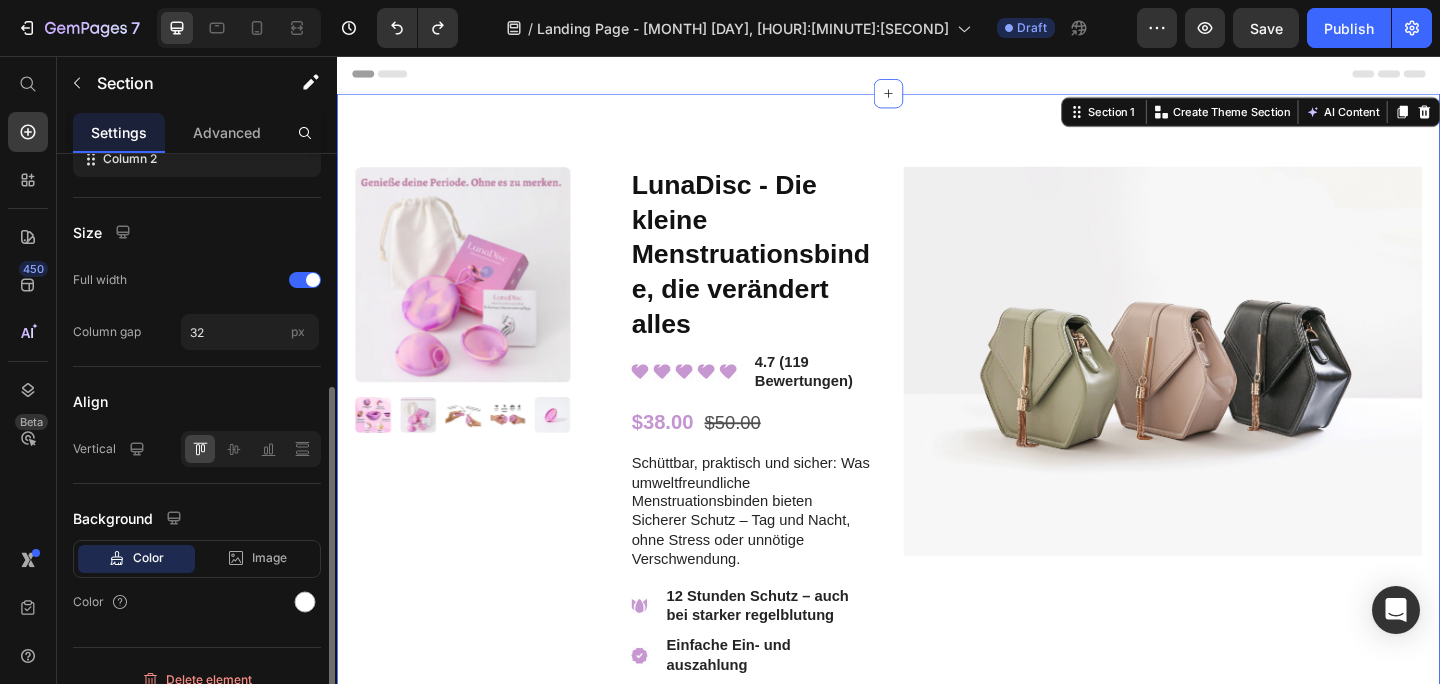 scroll, scrollTop: 410, scrollLeft: 0, axis: vertical 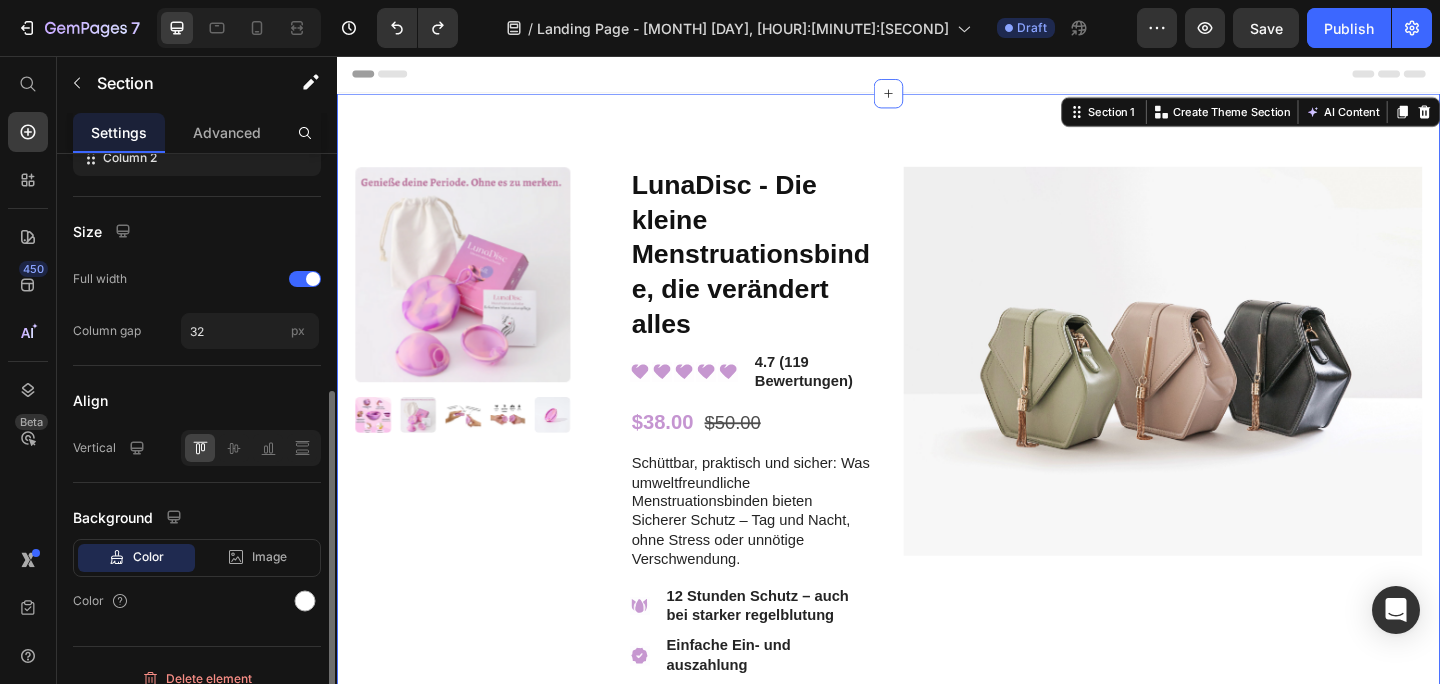 click on "Vertical" at bounding box center [94, 448] 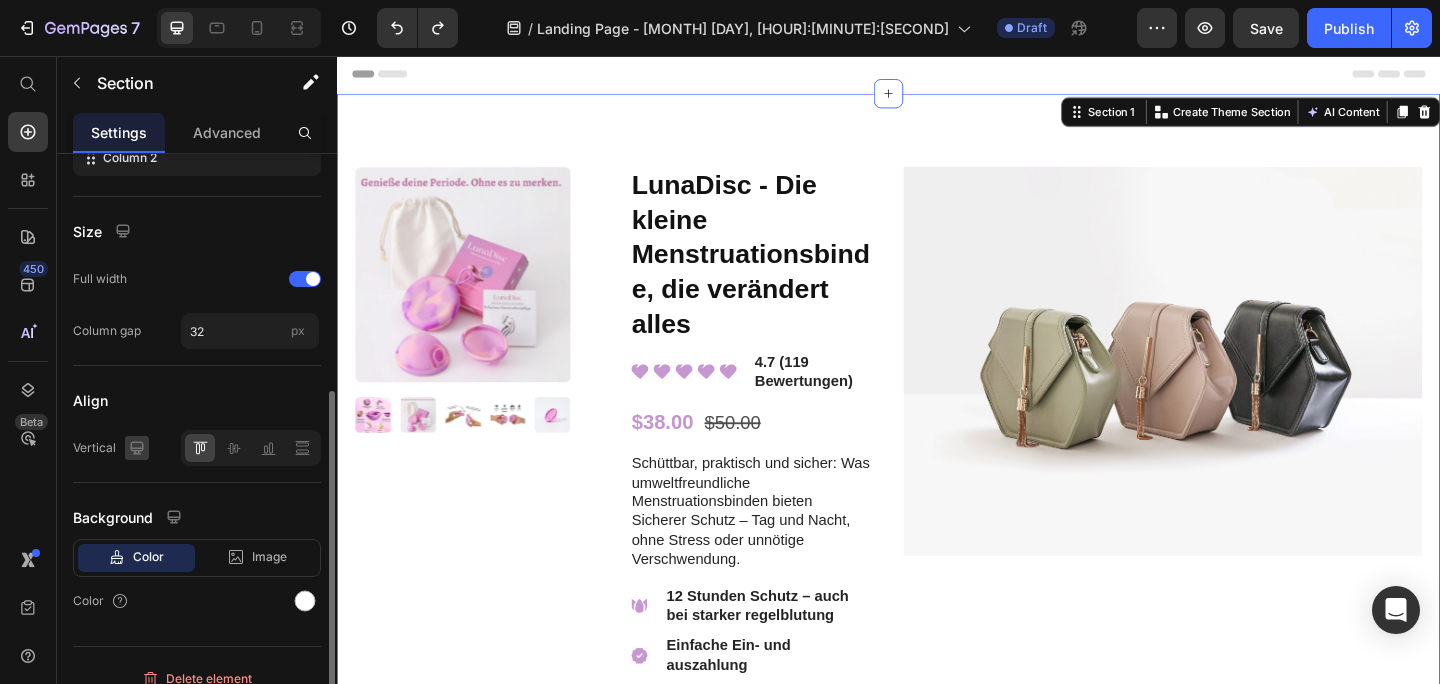 click 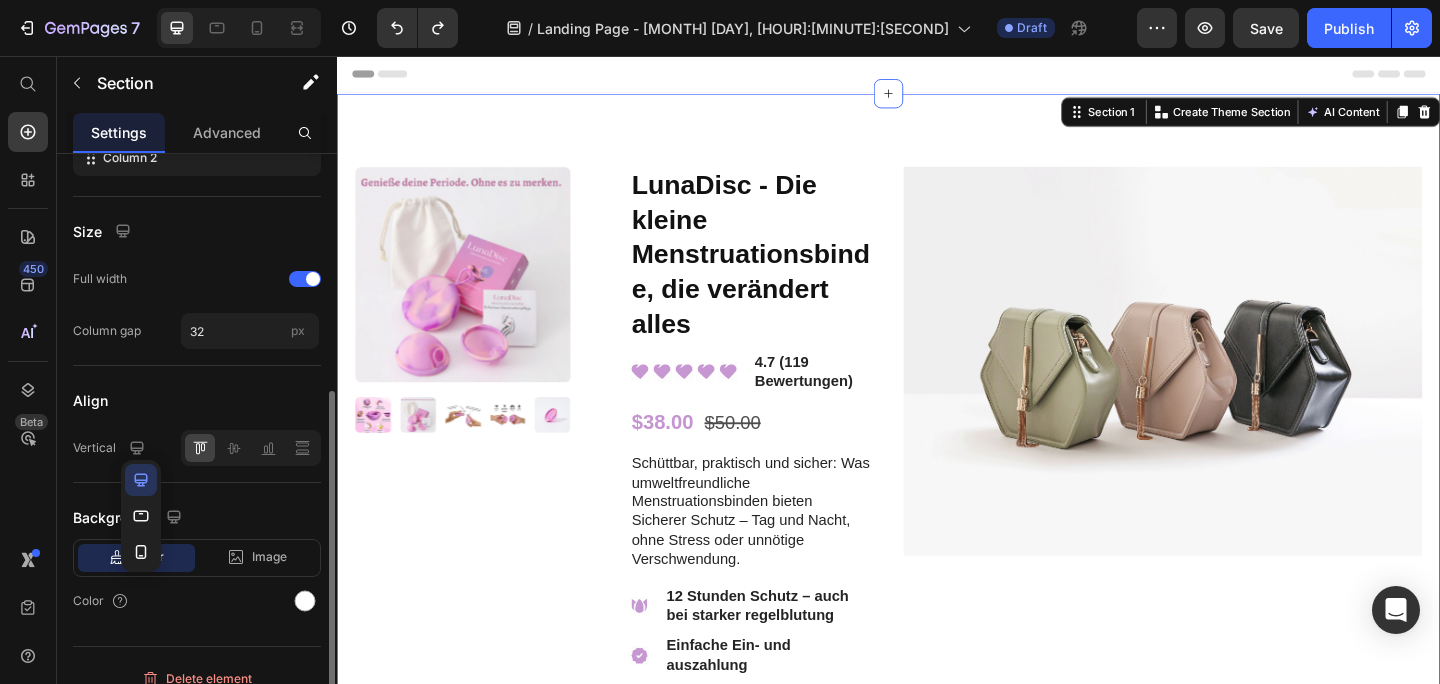 click on "Align" at bounding box center (197, 400) 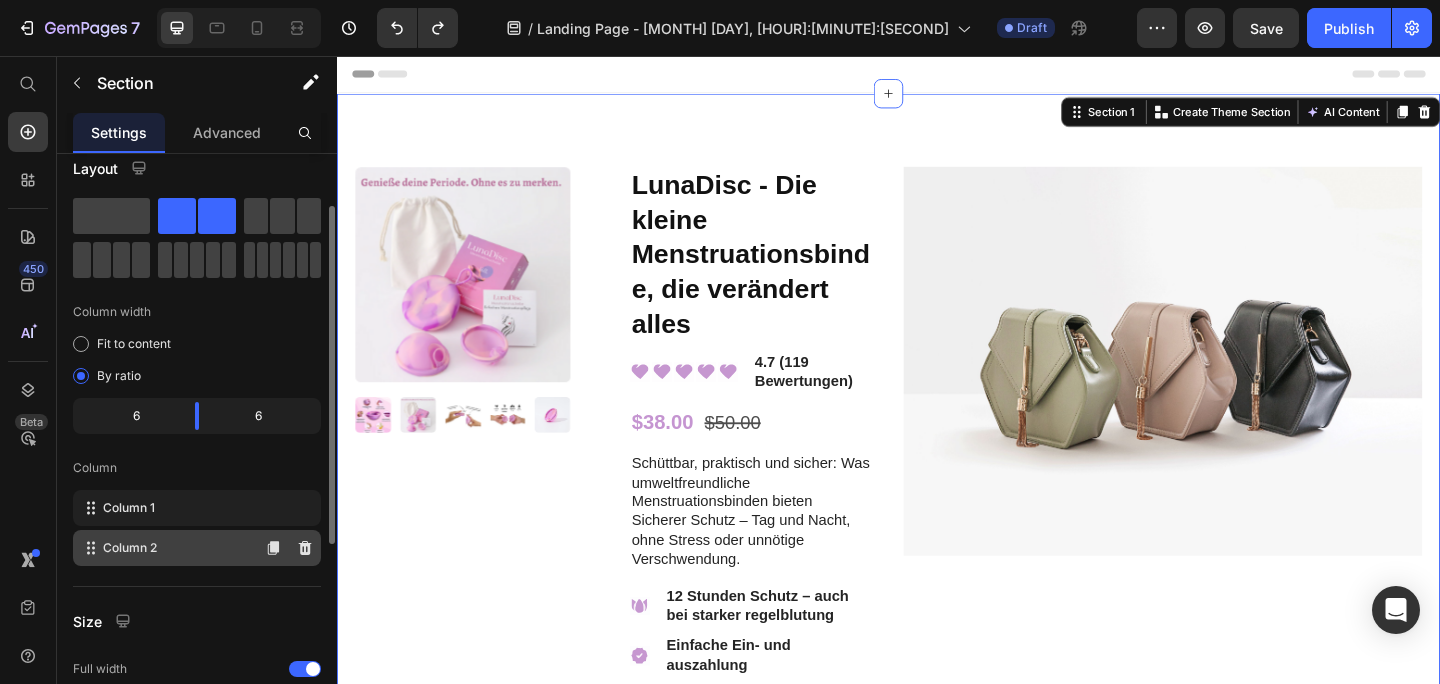 scroll, scrollTop: 0, scrollLeft: 0, axis: both 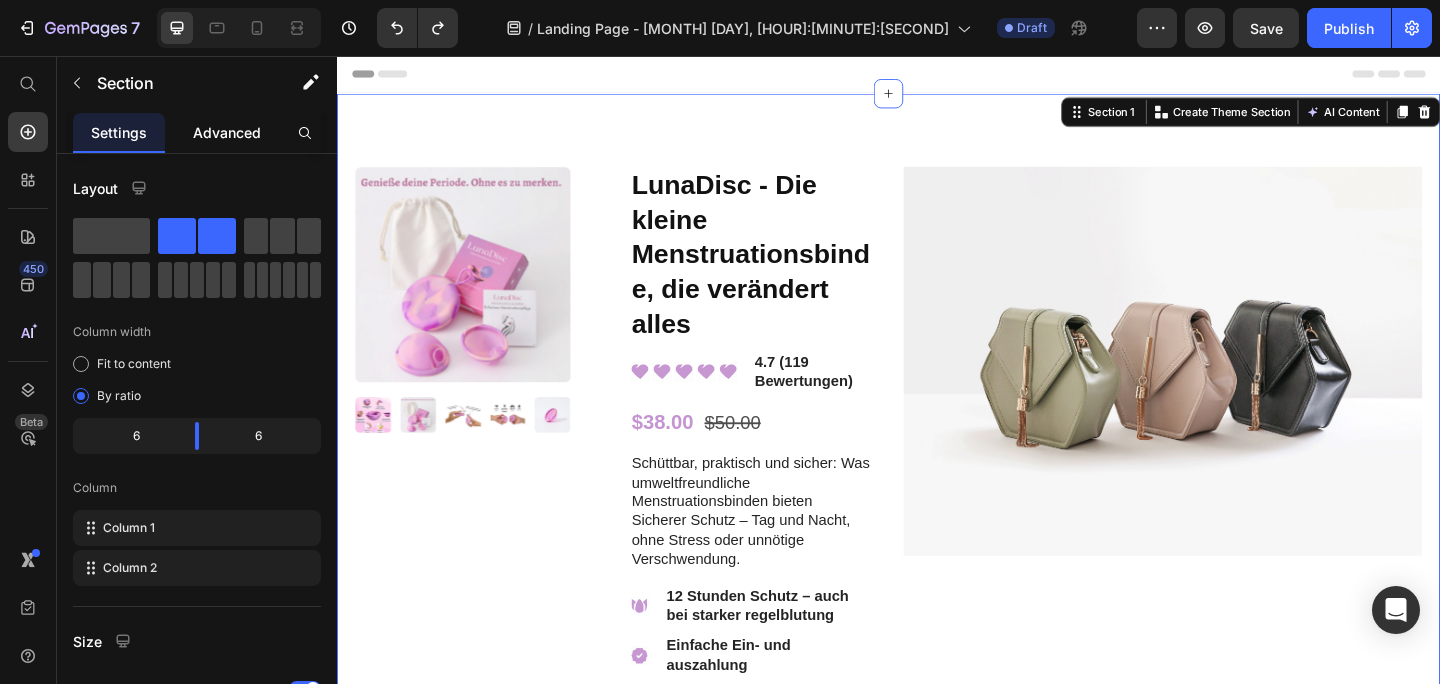 click on "Advanced" at bounding box center (227, 132) 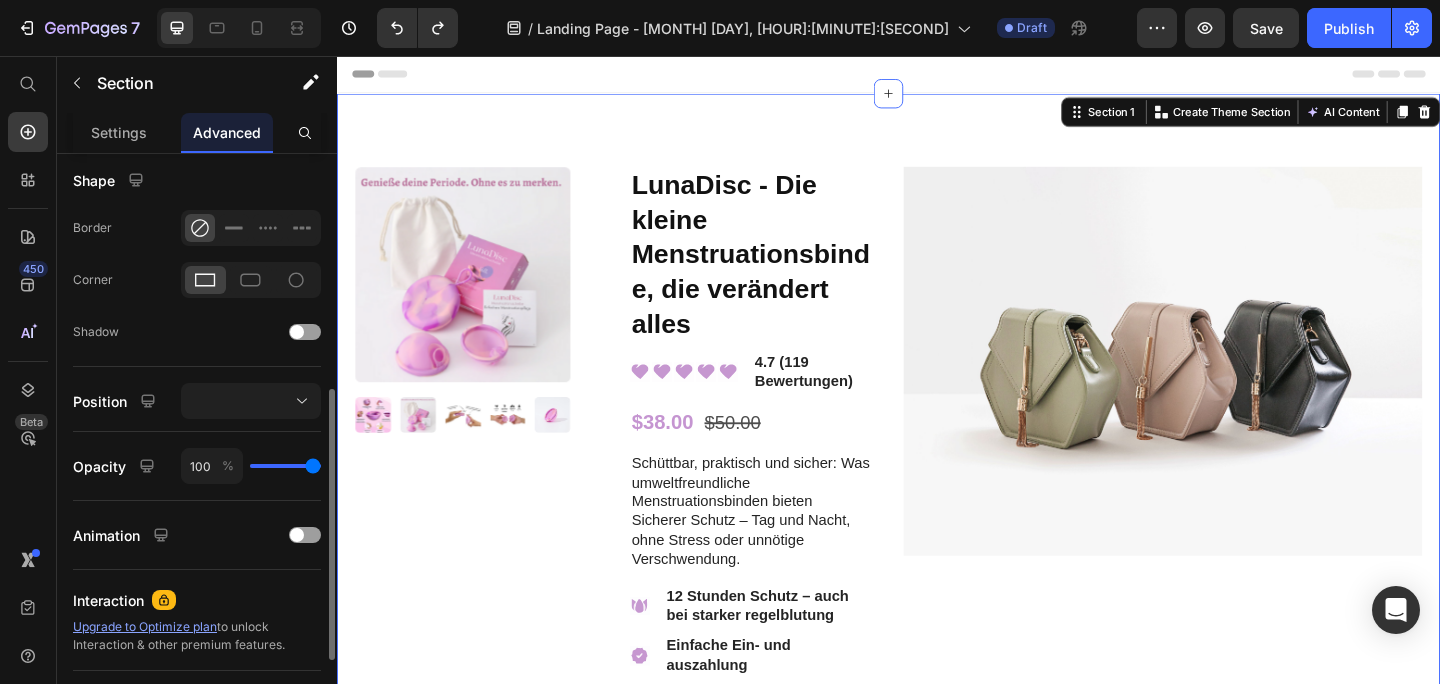 scroll, scrollTop: 550, scrollLeft: 0, axis: vertical 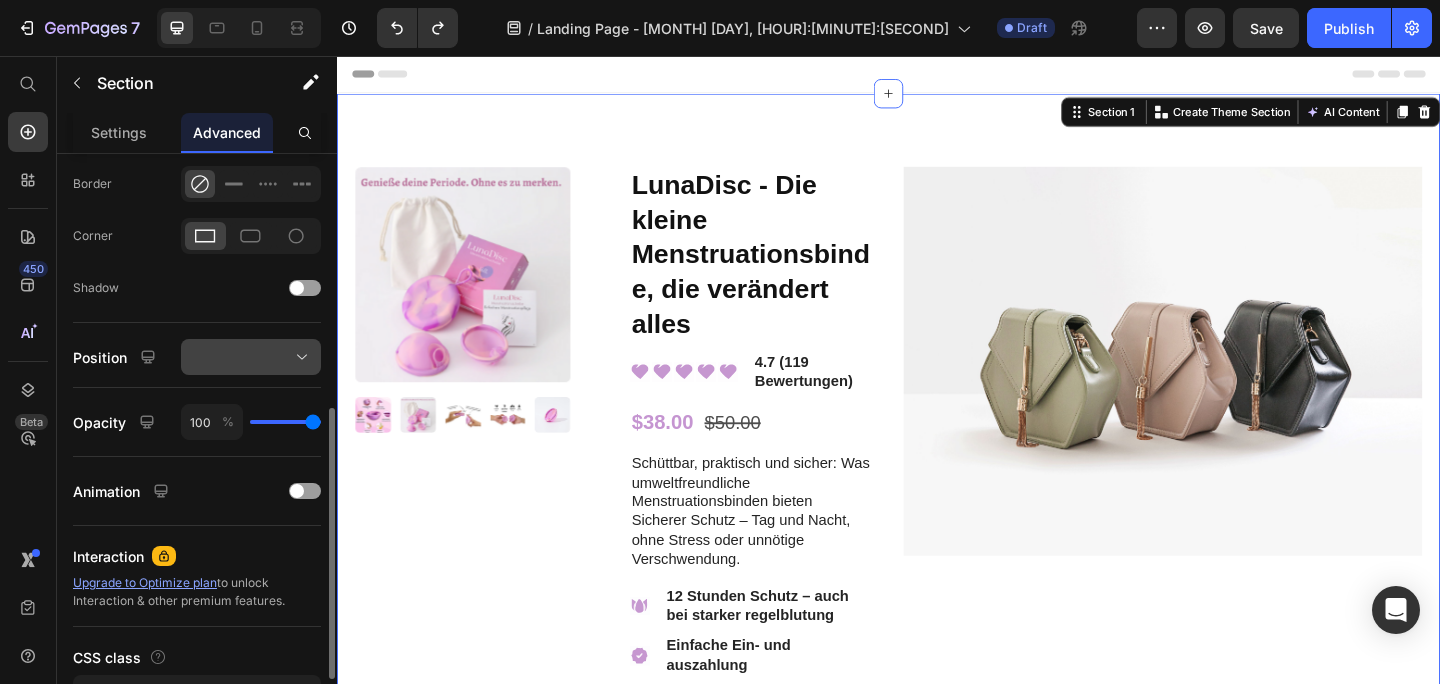 click 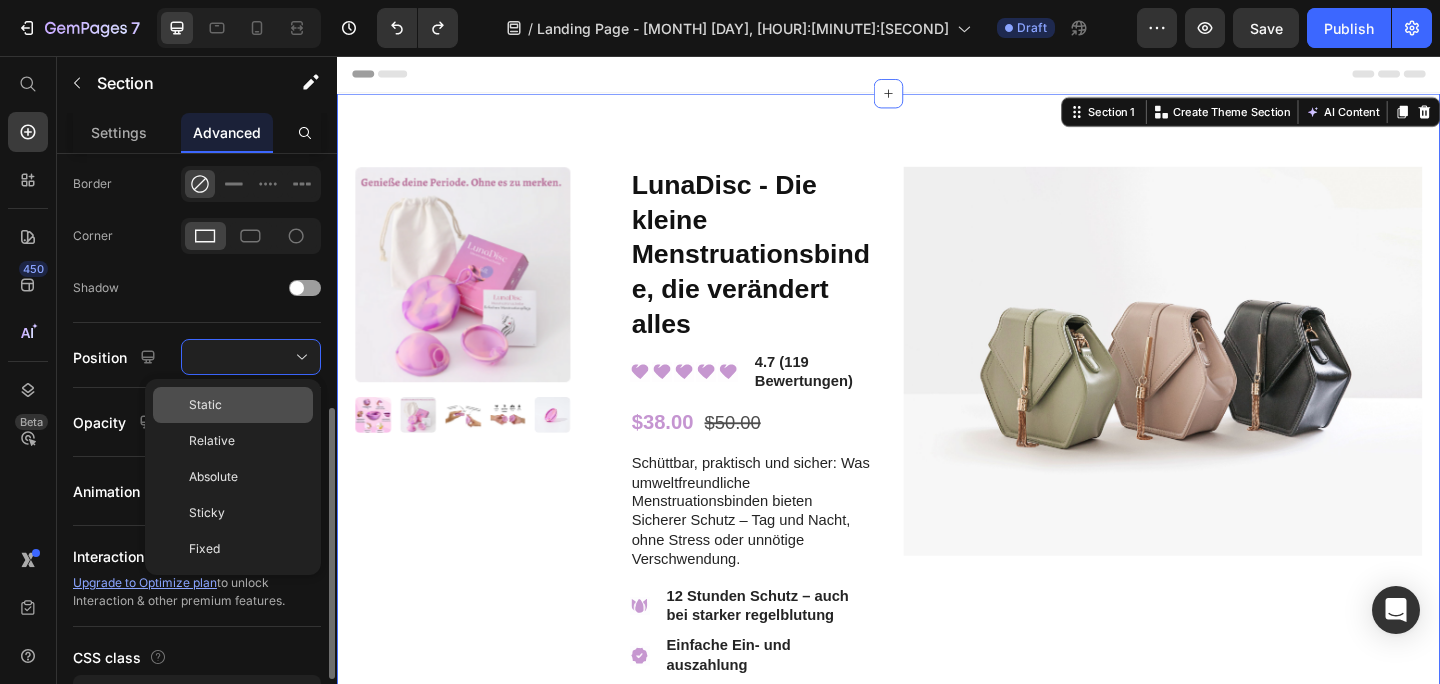 click on "Static" at bounding box center [247, 405] 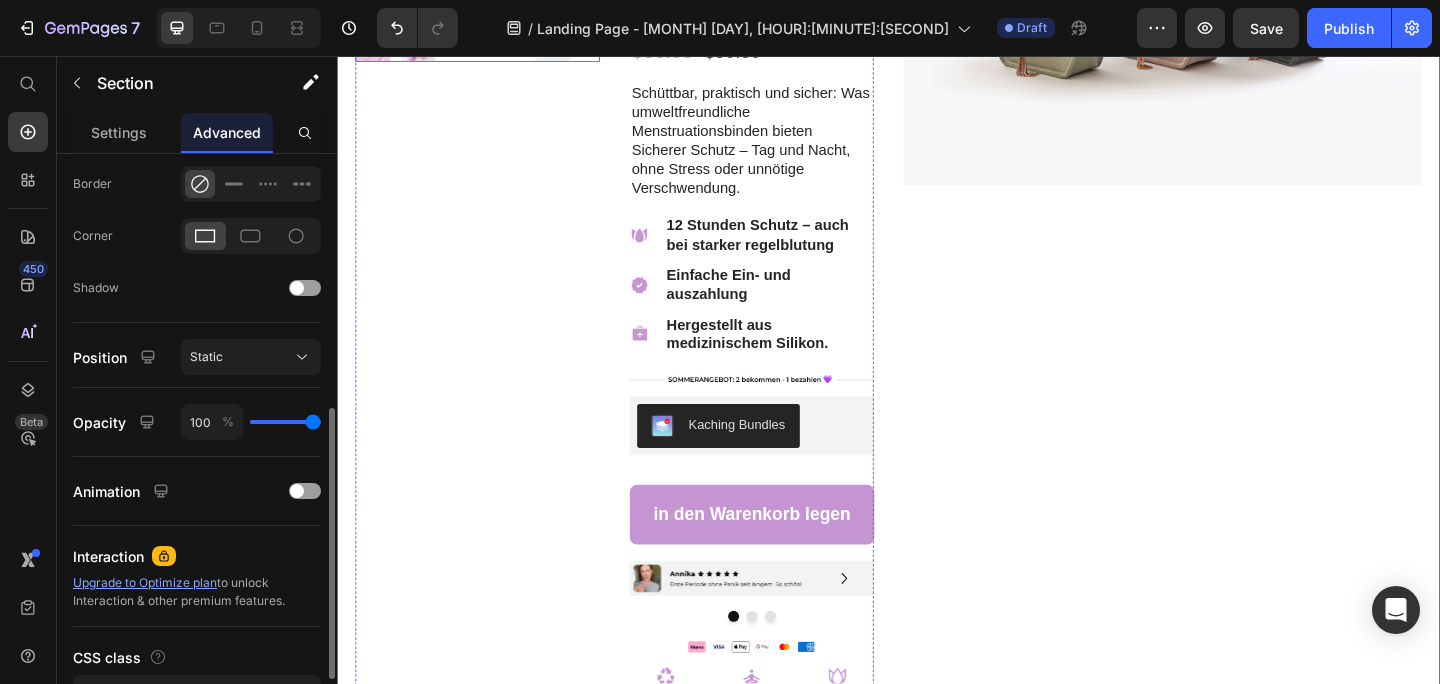 scroll, scrollTop: 0, scrollLeft: 0, axis: both 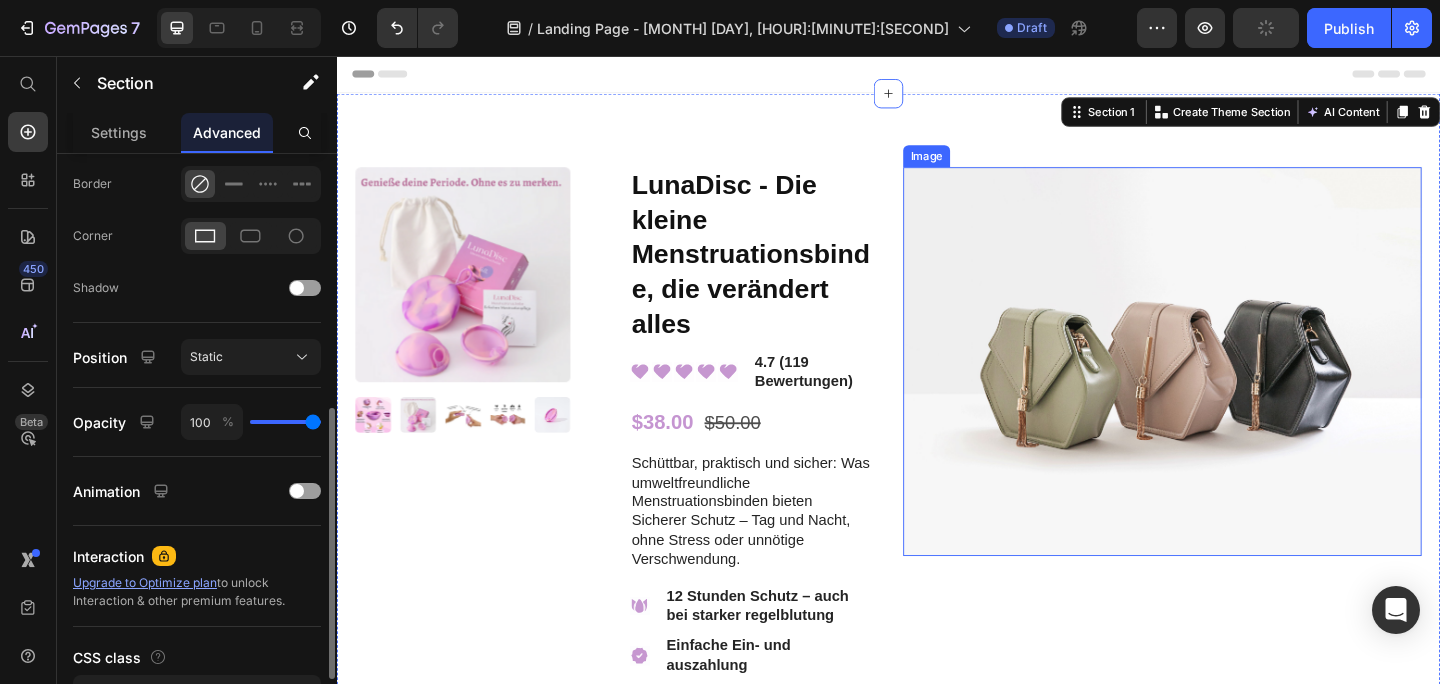 click at bounding box center [1235, 388] 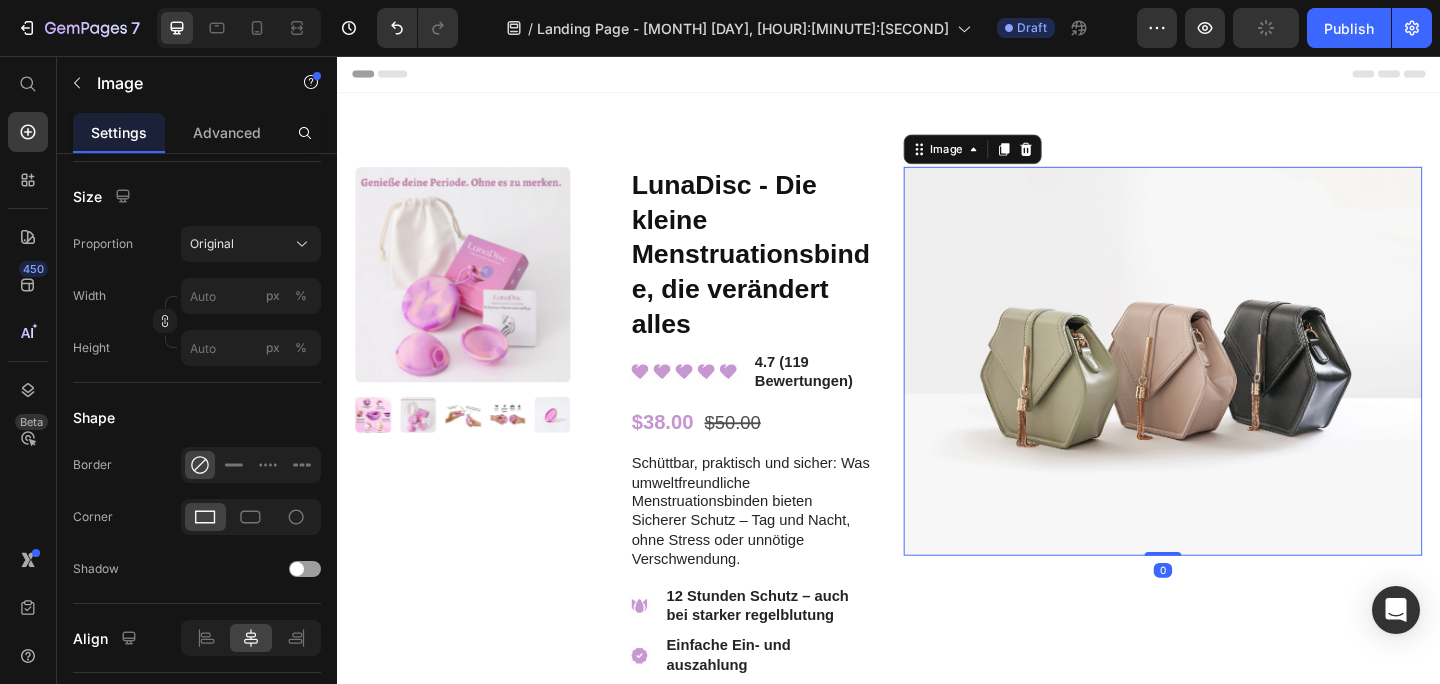 scroll, scrollTop: 0, scrollLeft: 0, axis: both 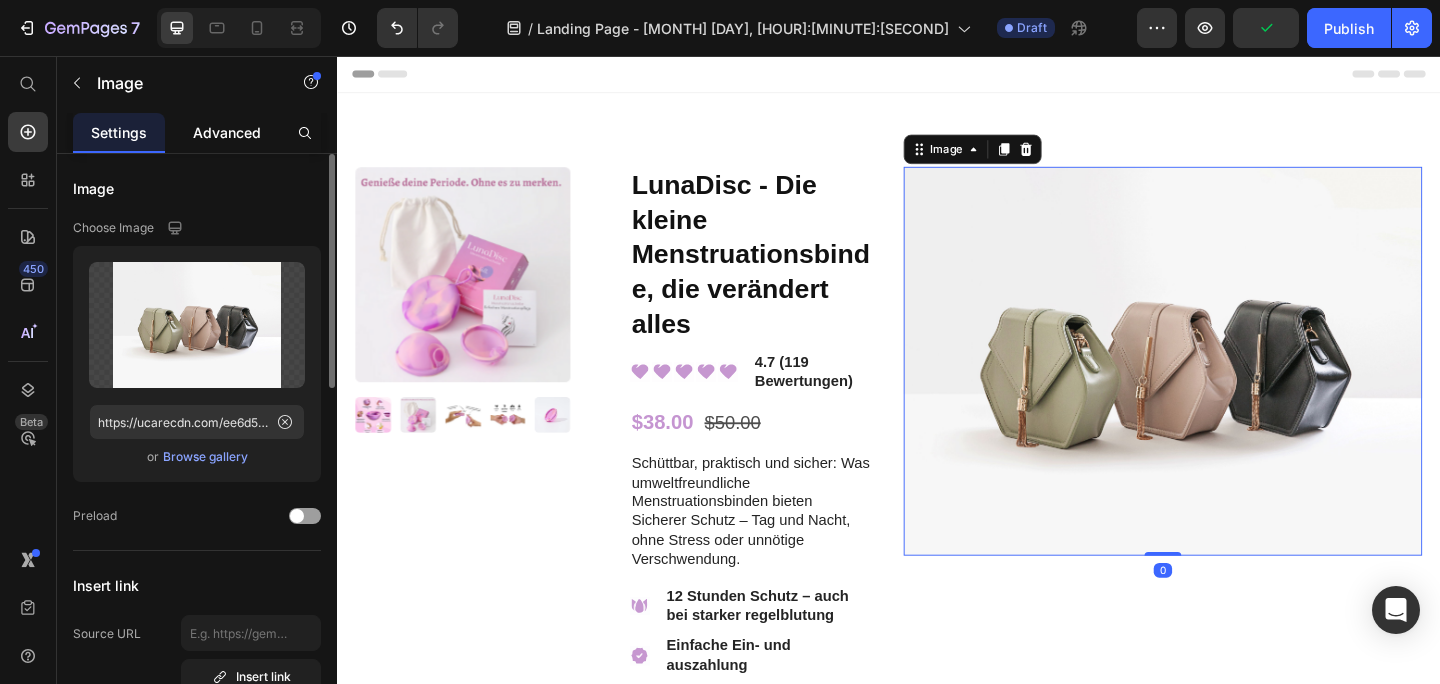 click on "Advanced" at bounding box center (227, 132) 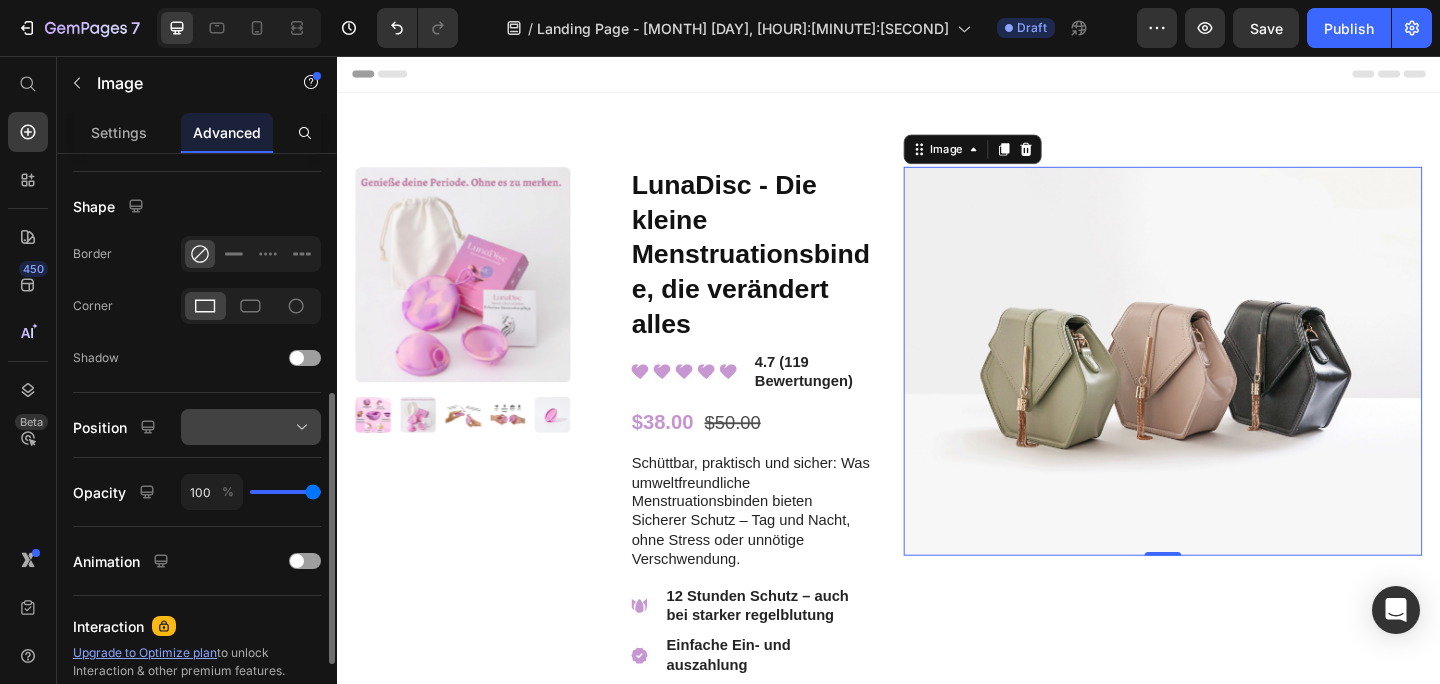 scroll, scrollTop: 492, scrollLeft: 0, axis: vertical 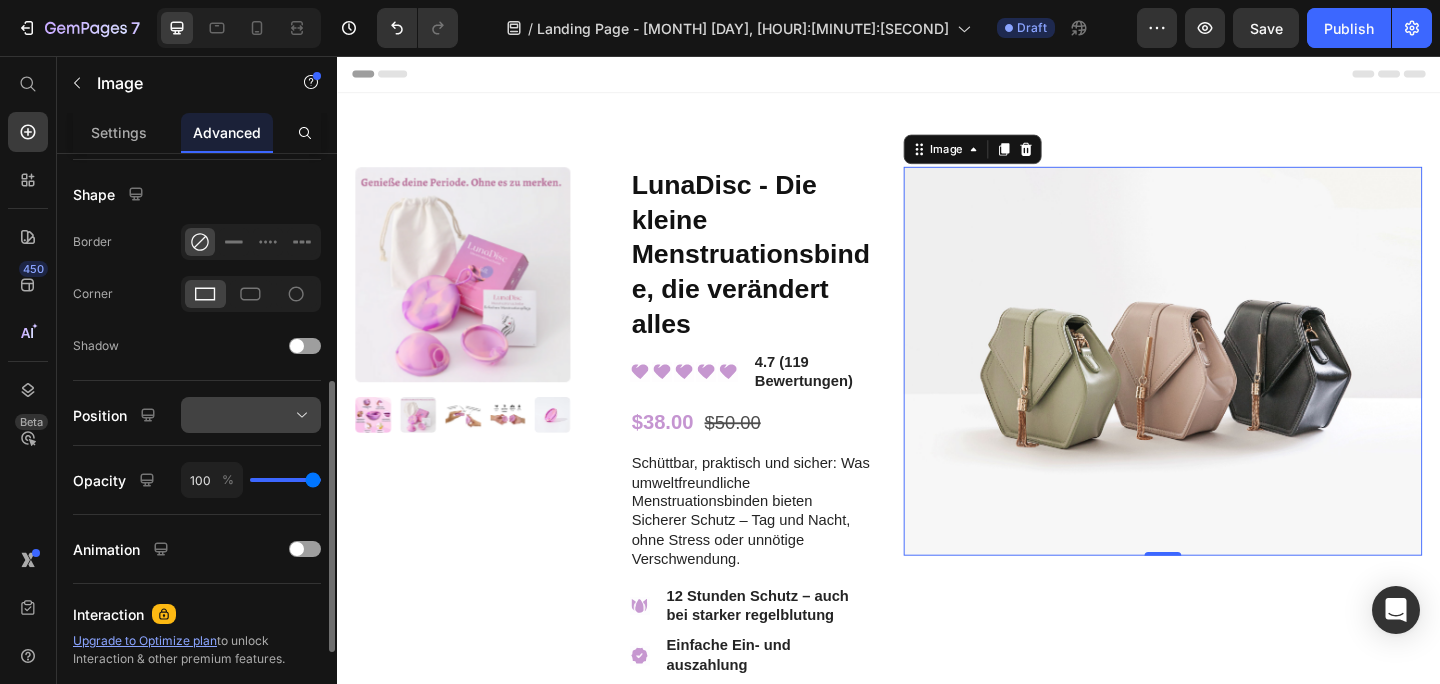 click 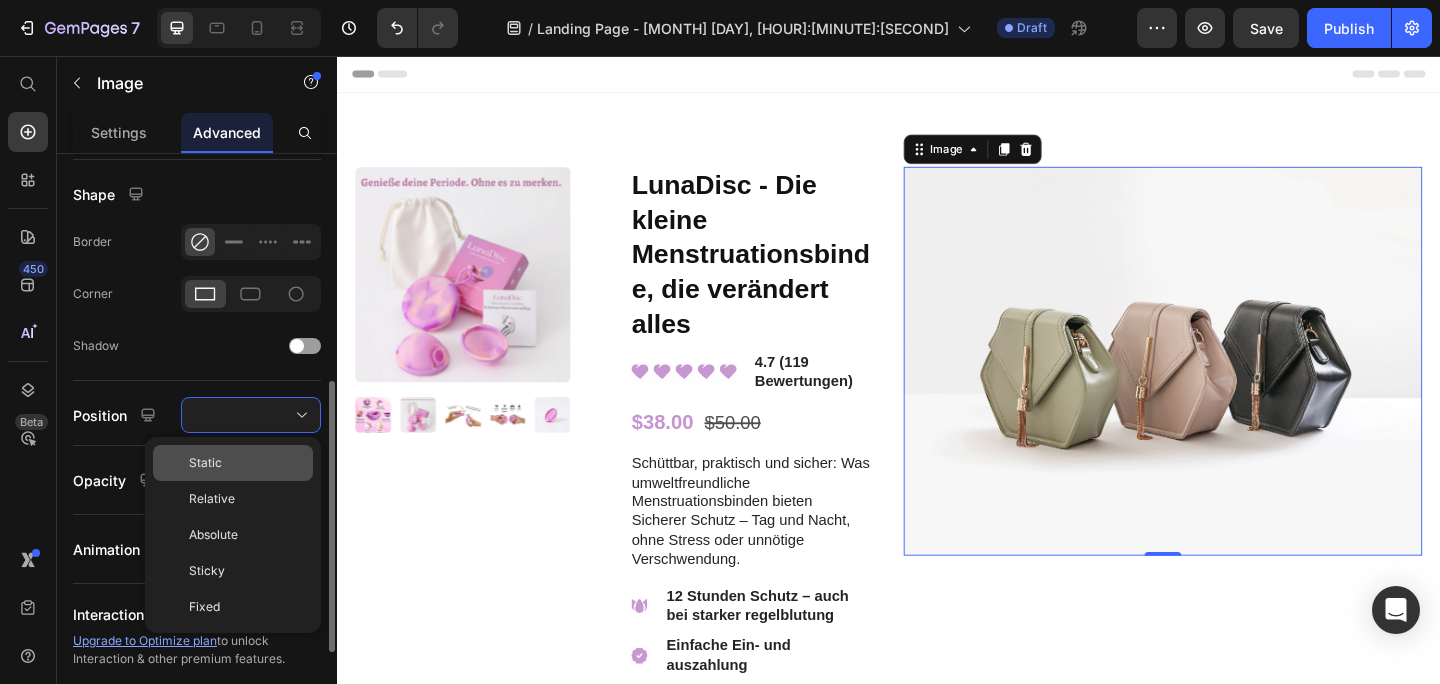 click on "Static" 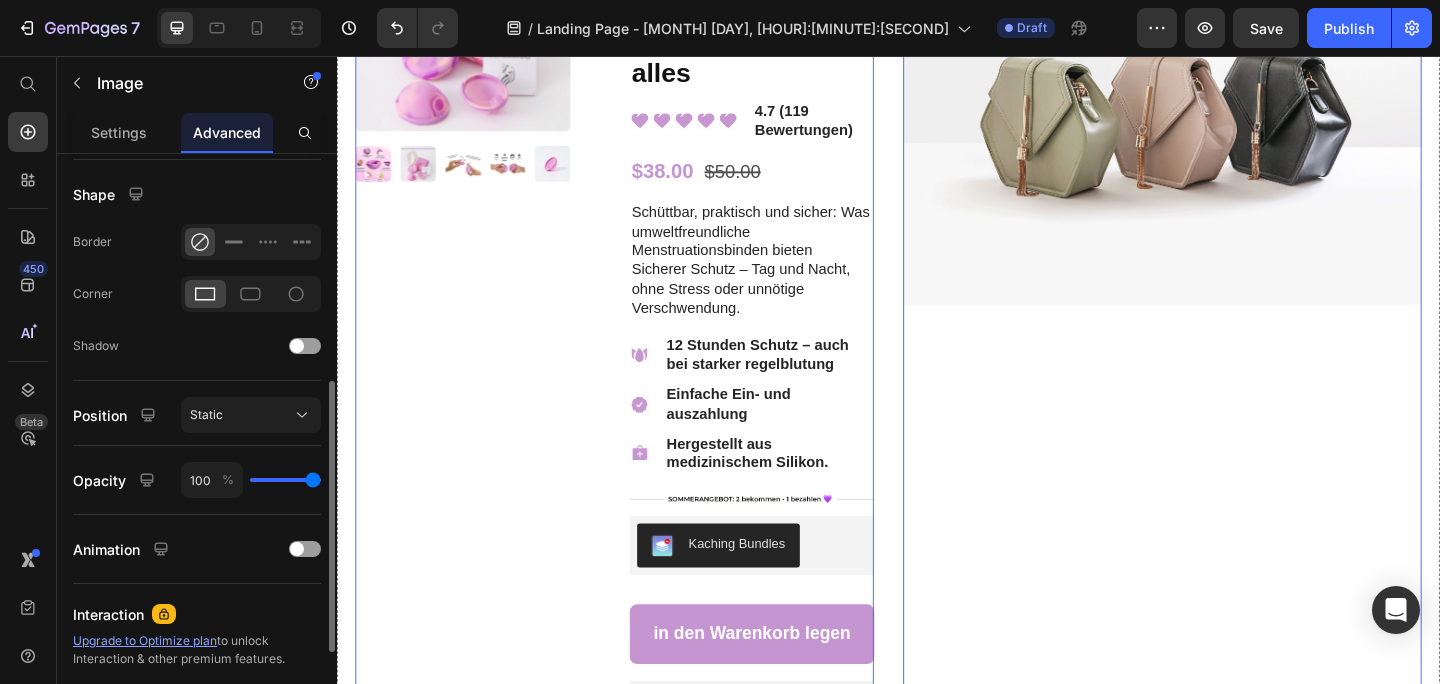 scroll, scrollTop: 0, scrollLeft: 0, axis: both 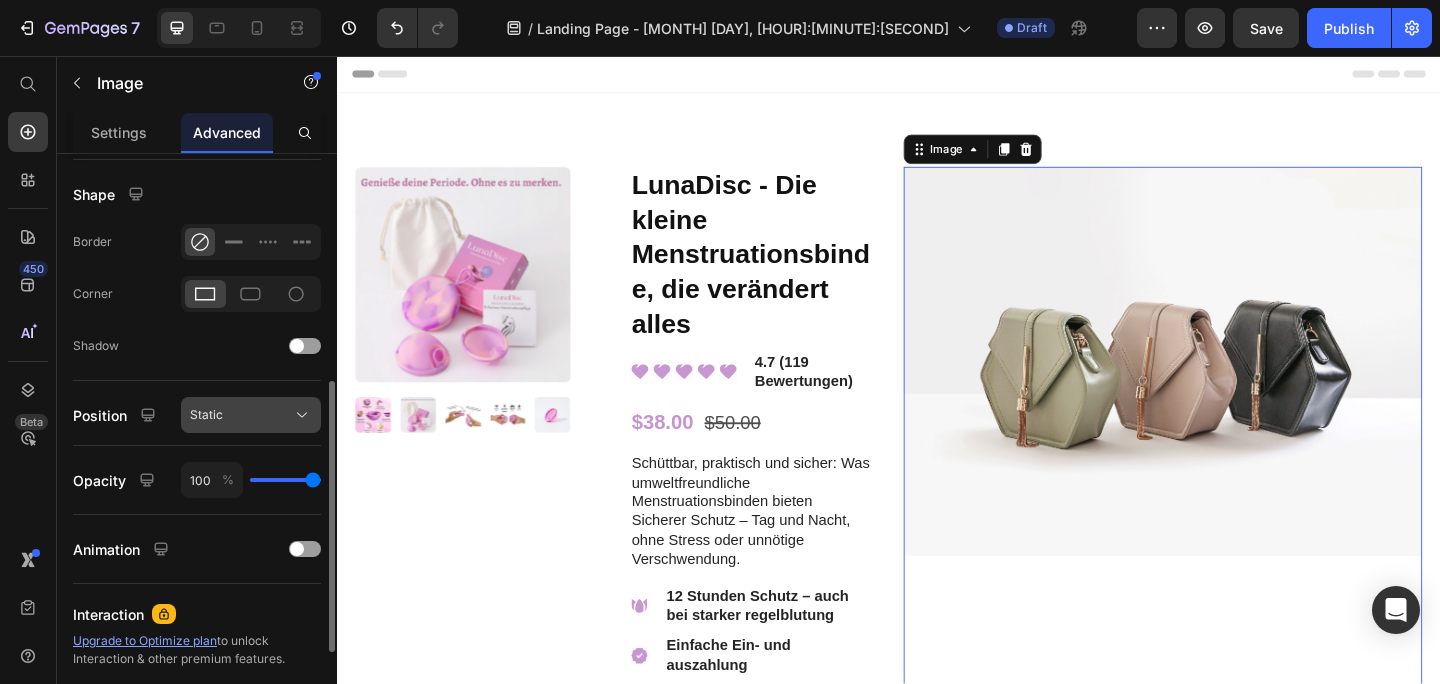 click on "Static" at bounding box center [251, 415] 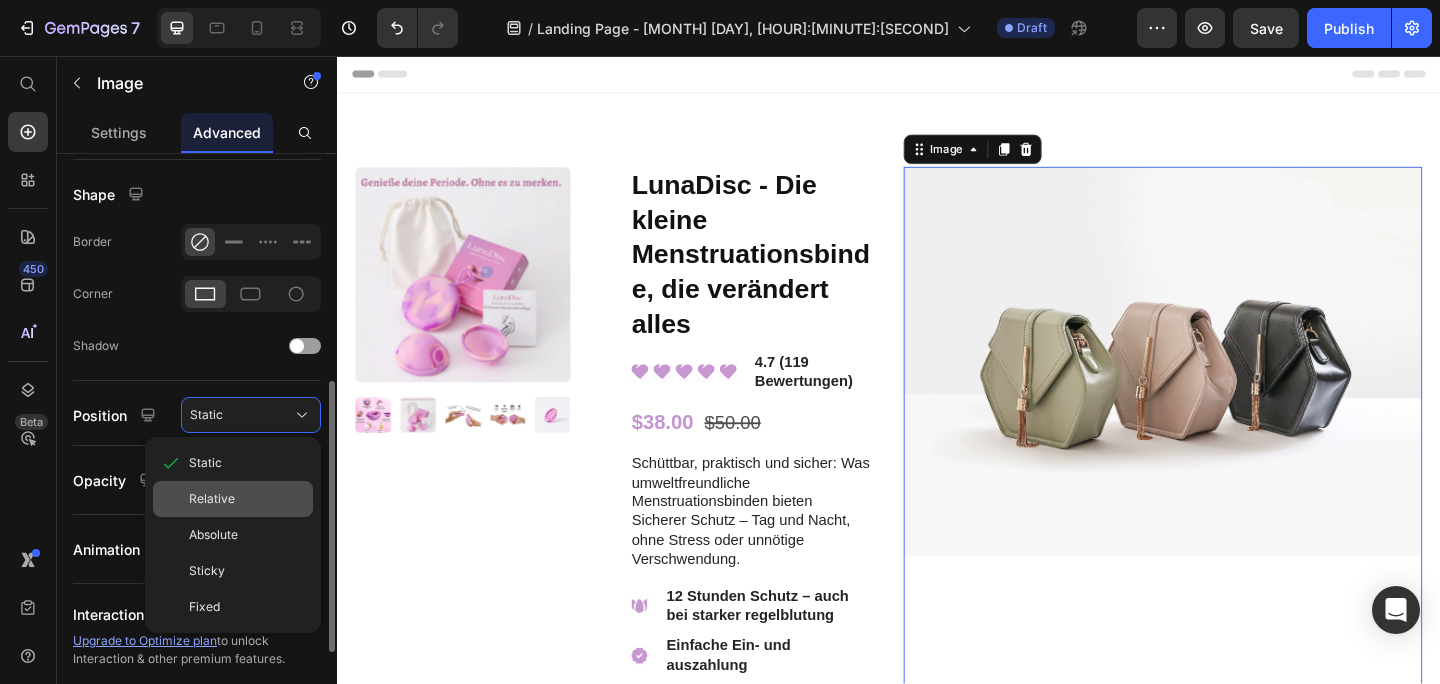 click on "Relative" at bounding box center (247, 499) 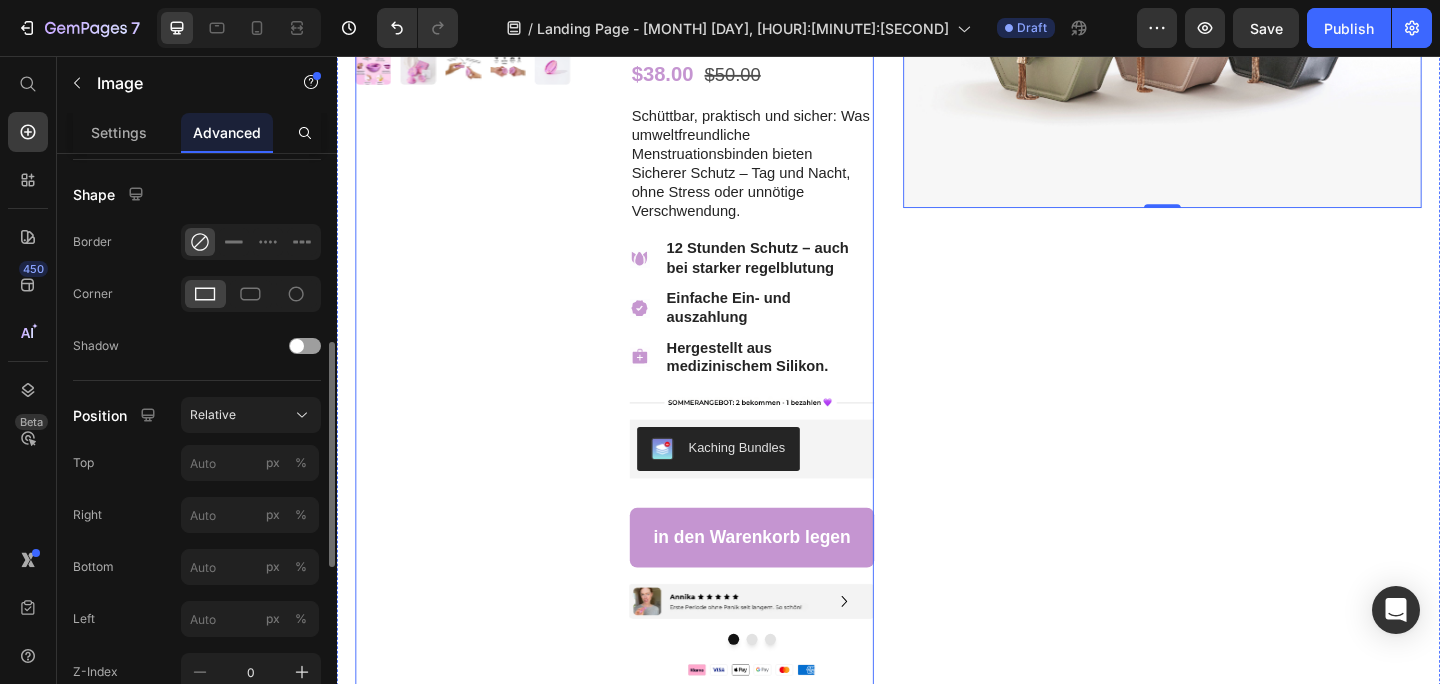 scroll, scrollTop: 0, scrollLeft: 0, axis: both 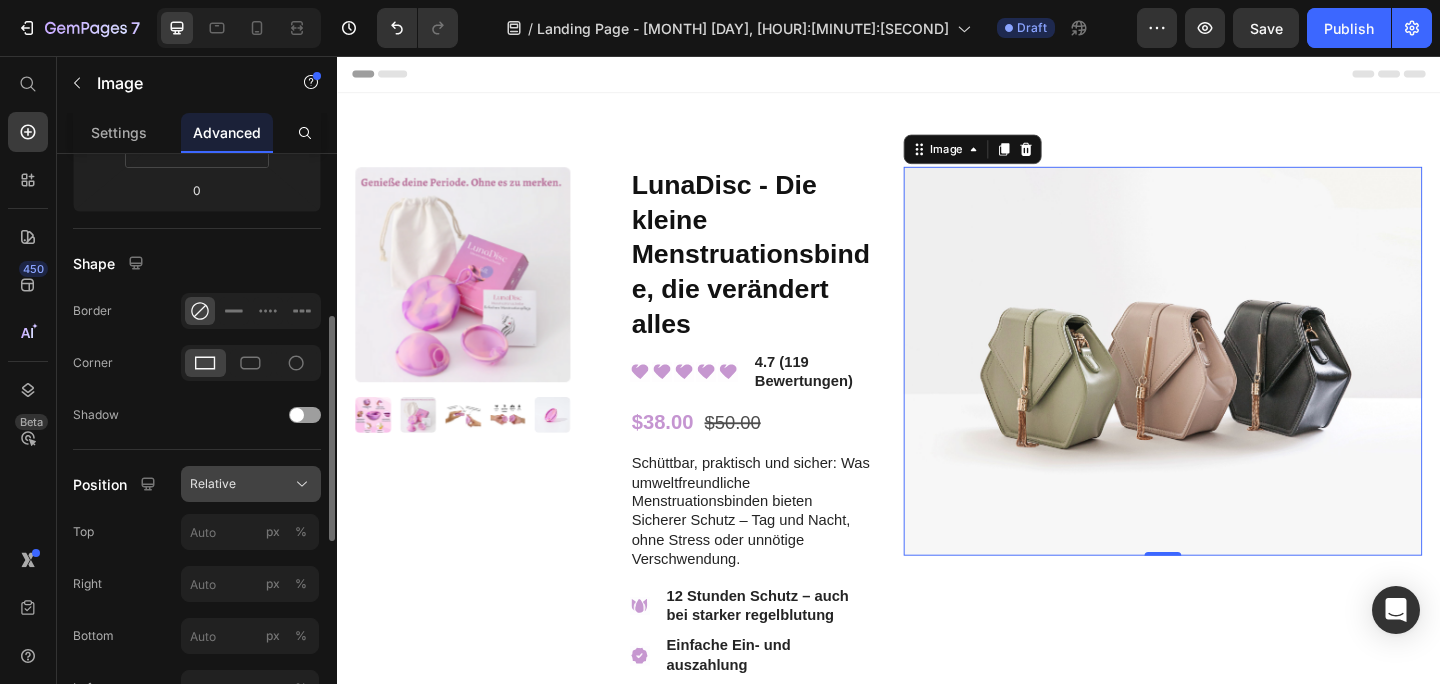 click 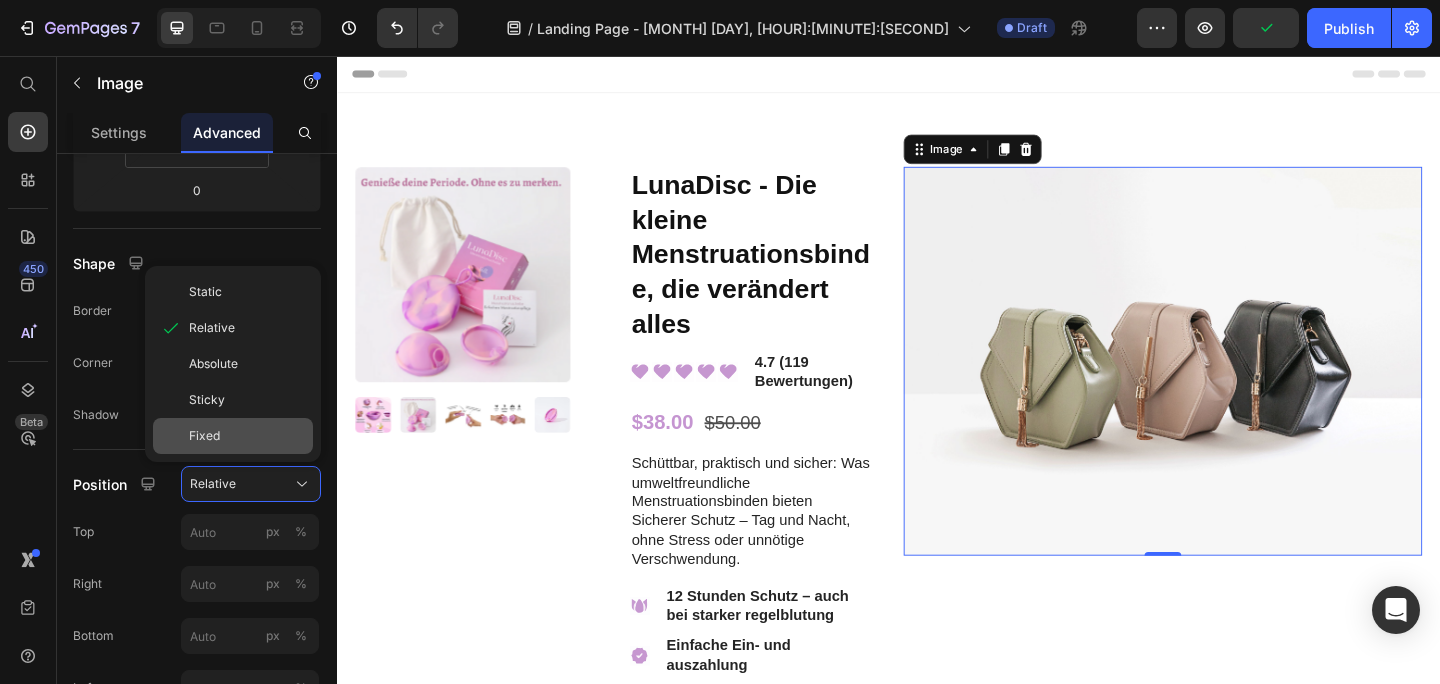 click on "Fixed" at bounding box center (247, 436) 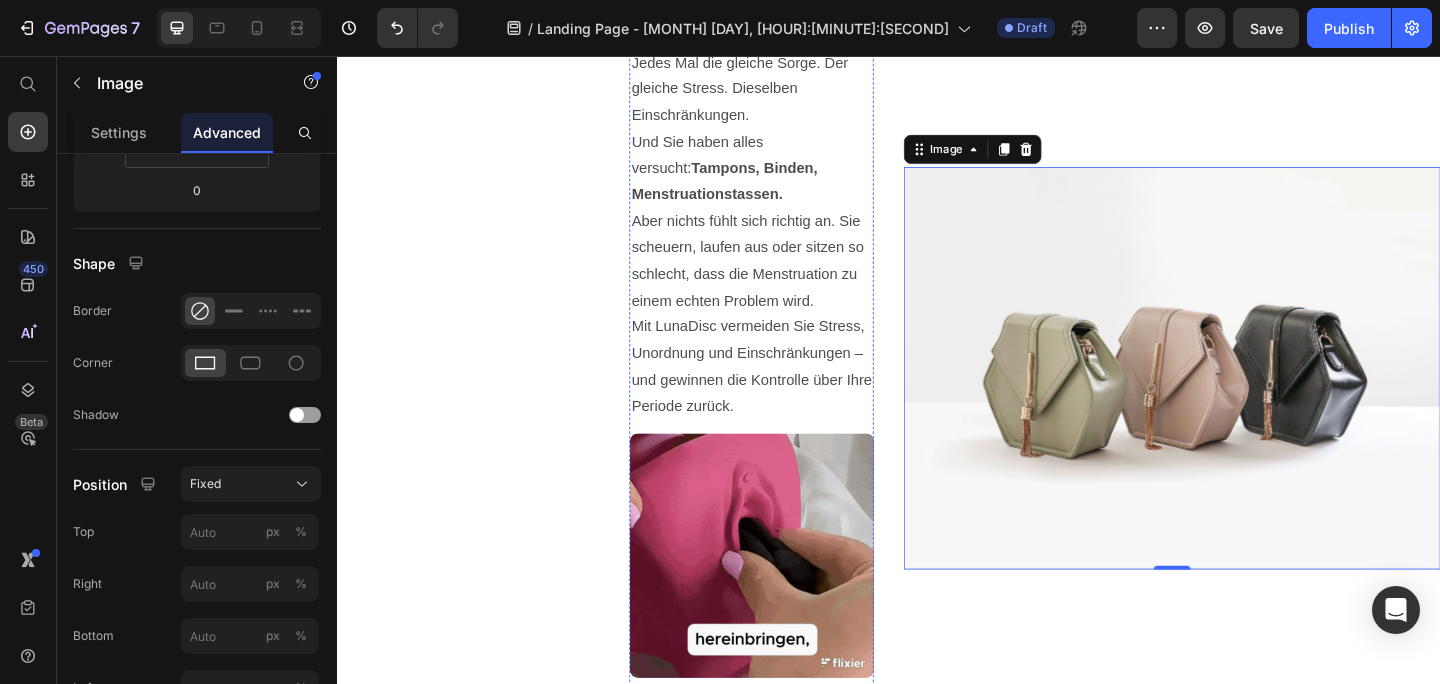 scroll, scrollTop: 0, scrollLeft: 0, axis: both 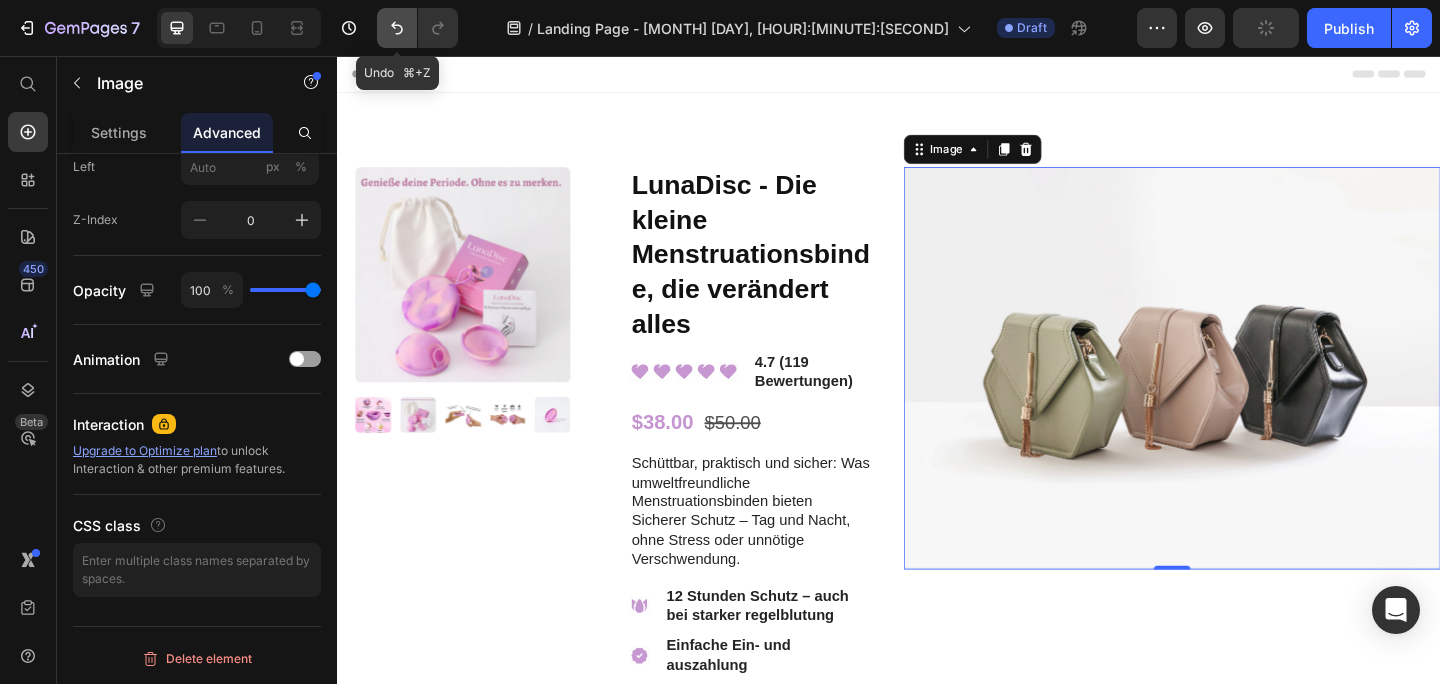 click 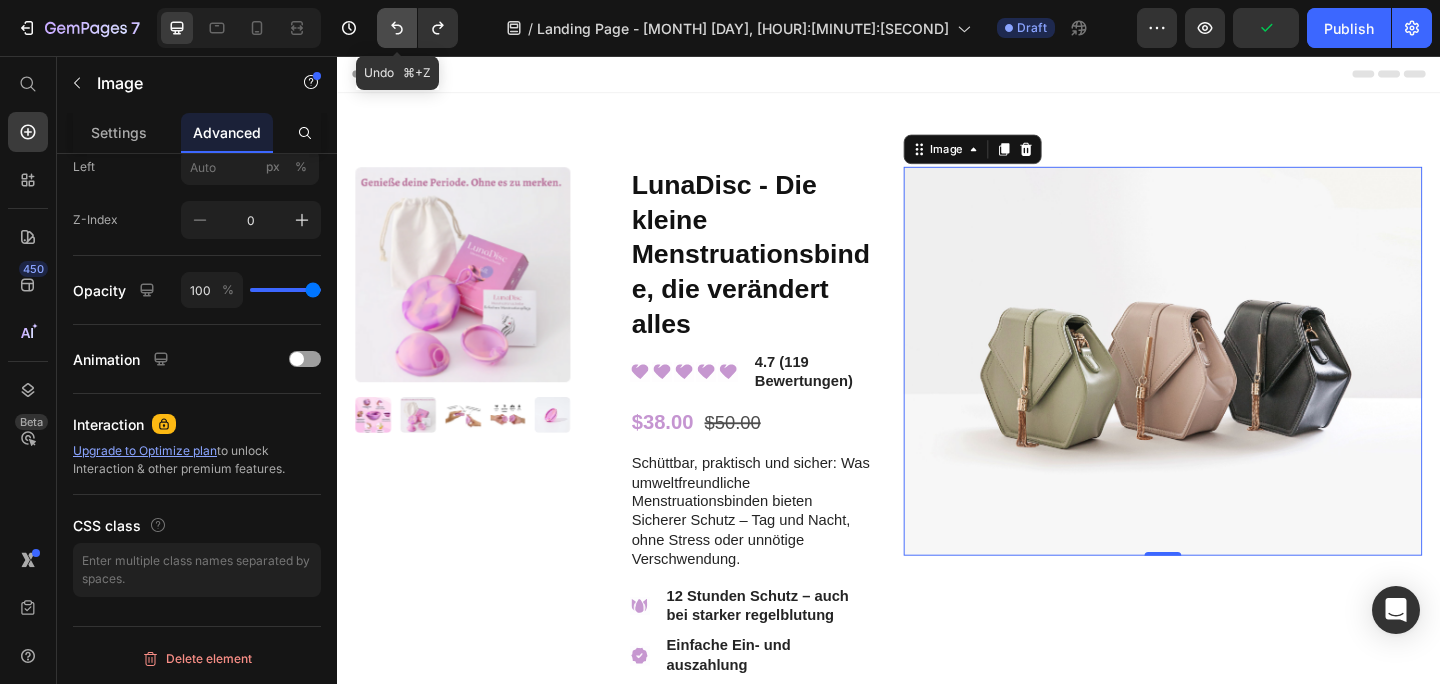 click 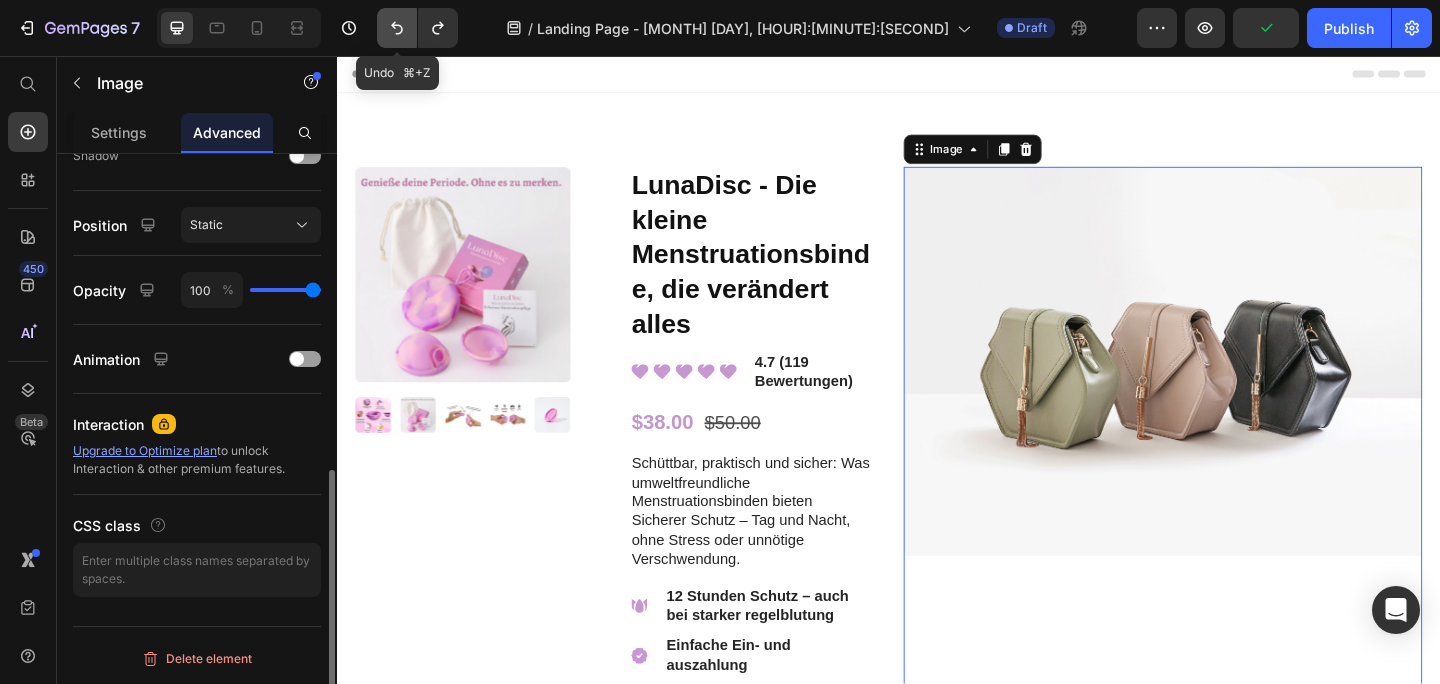 scroll, scrollTop: 682, scrollLeft: 0, axis: vertical 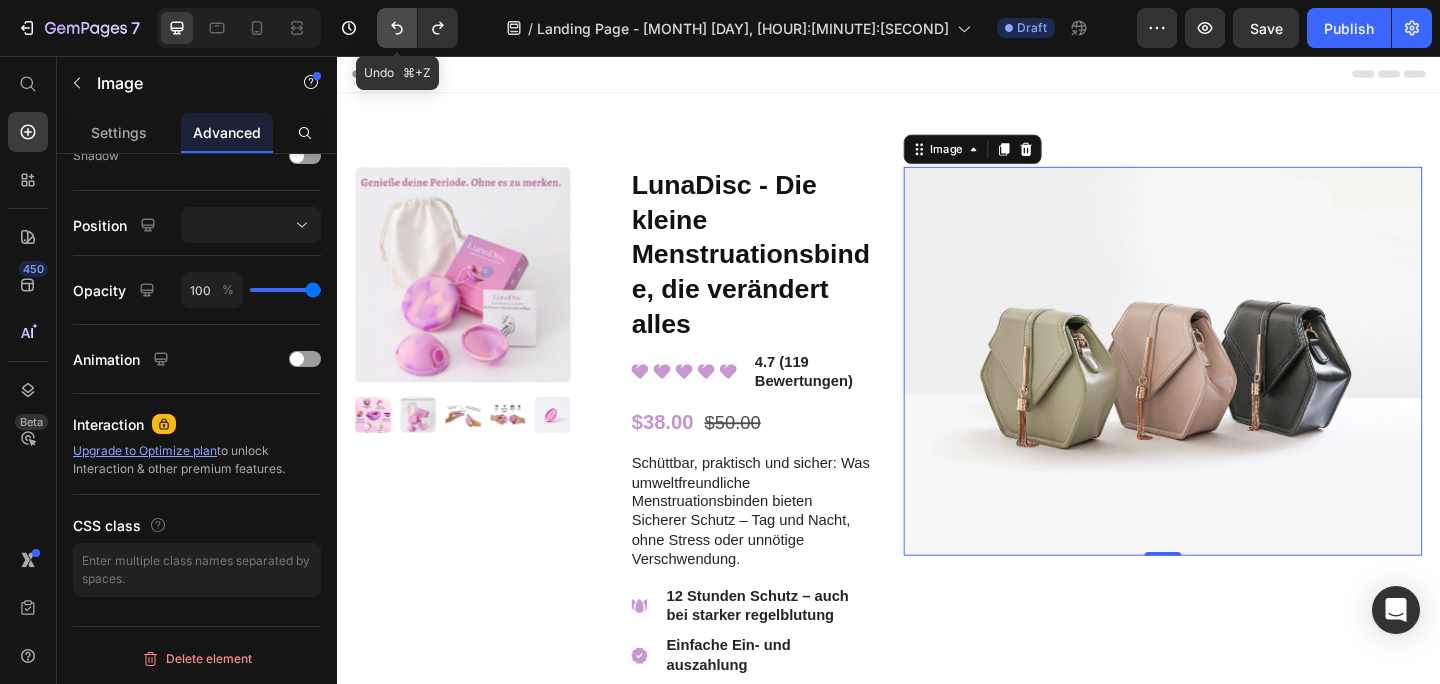 click 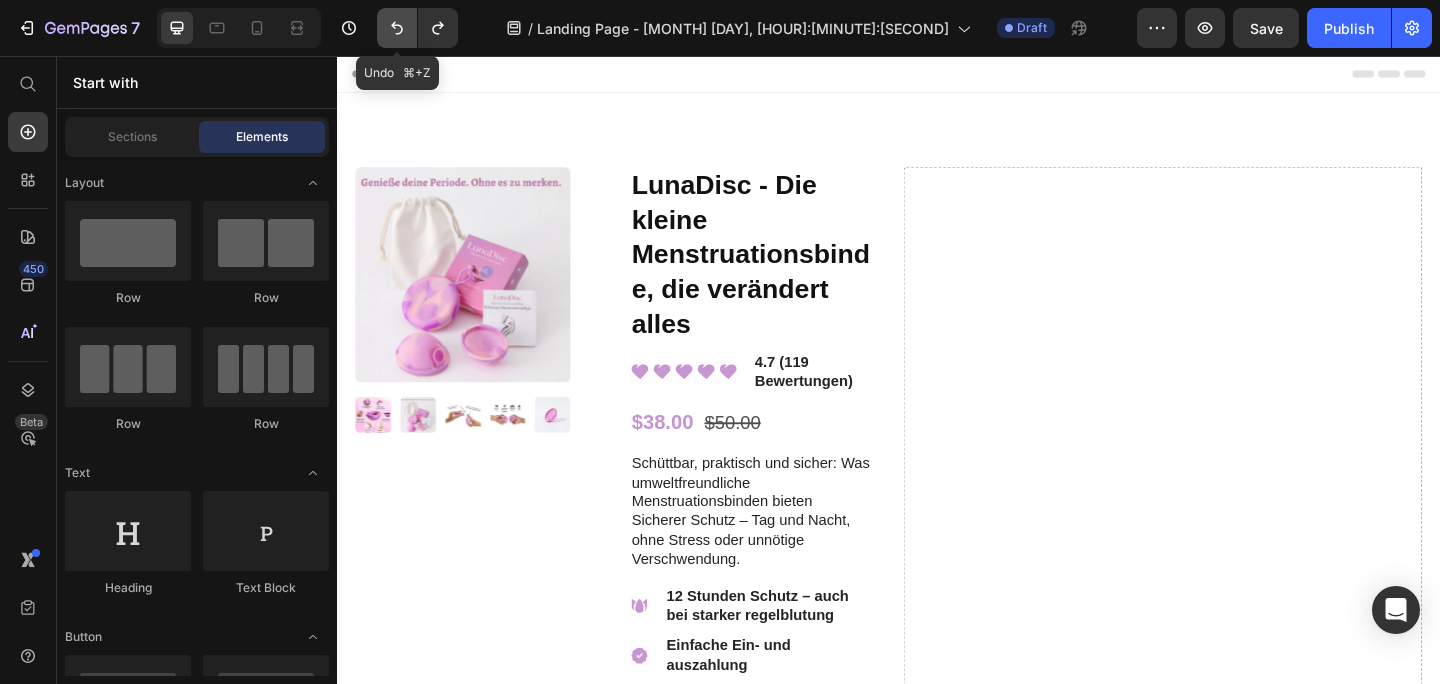 click 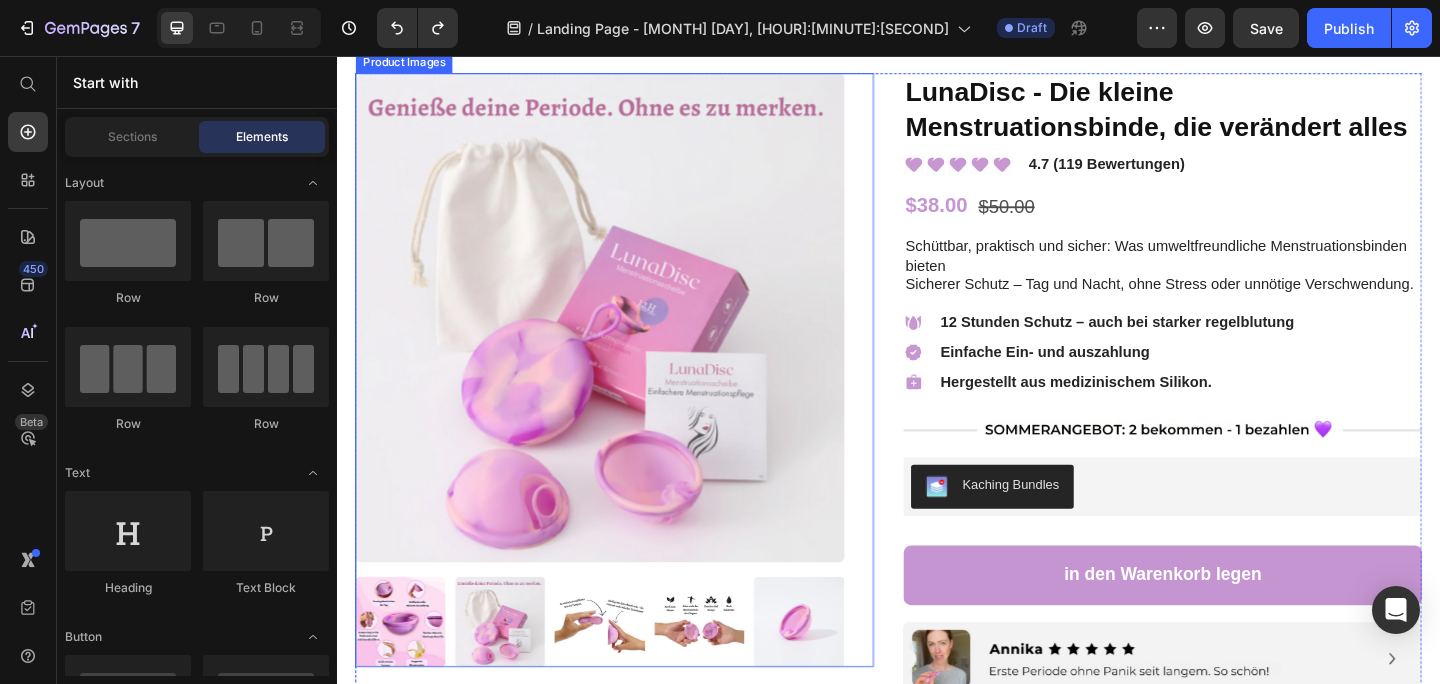 scroll, scrollTop: 114, scrollLeft: 0, axis: vertical 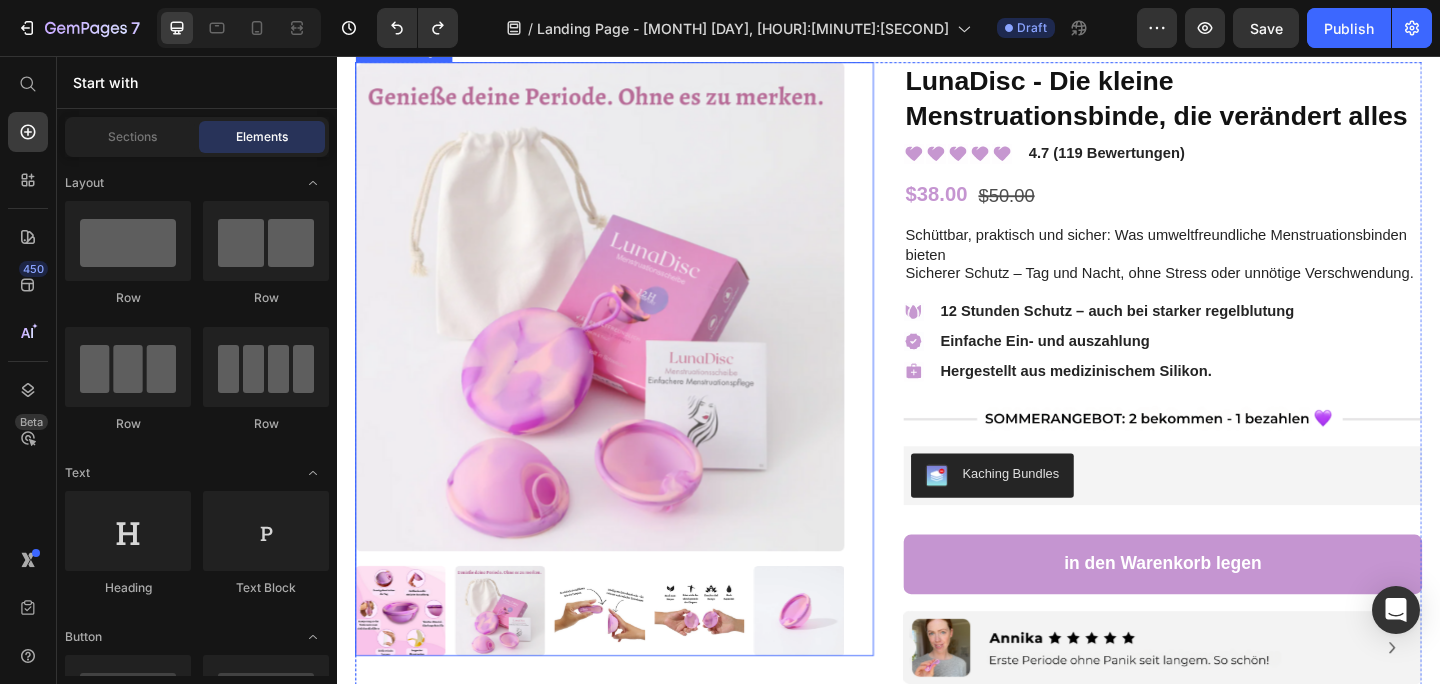 click at bounding box center [623, 329] 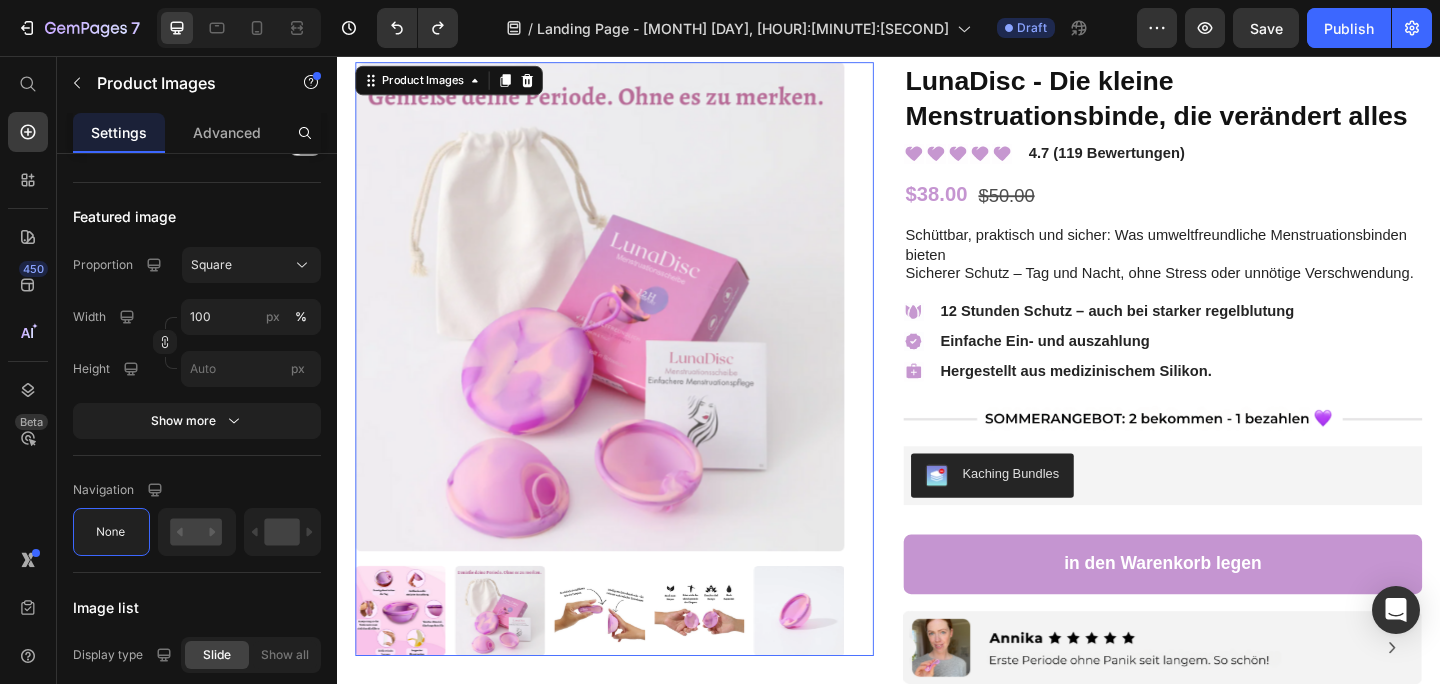 scroll, scrollTop: 0, scrollLeft: 0, axis: both 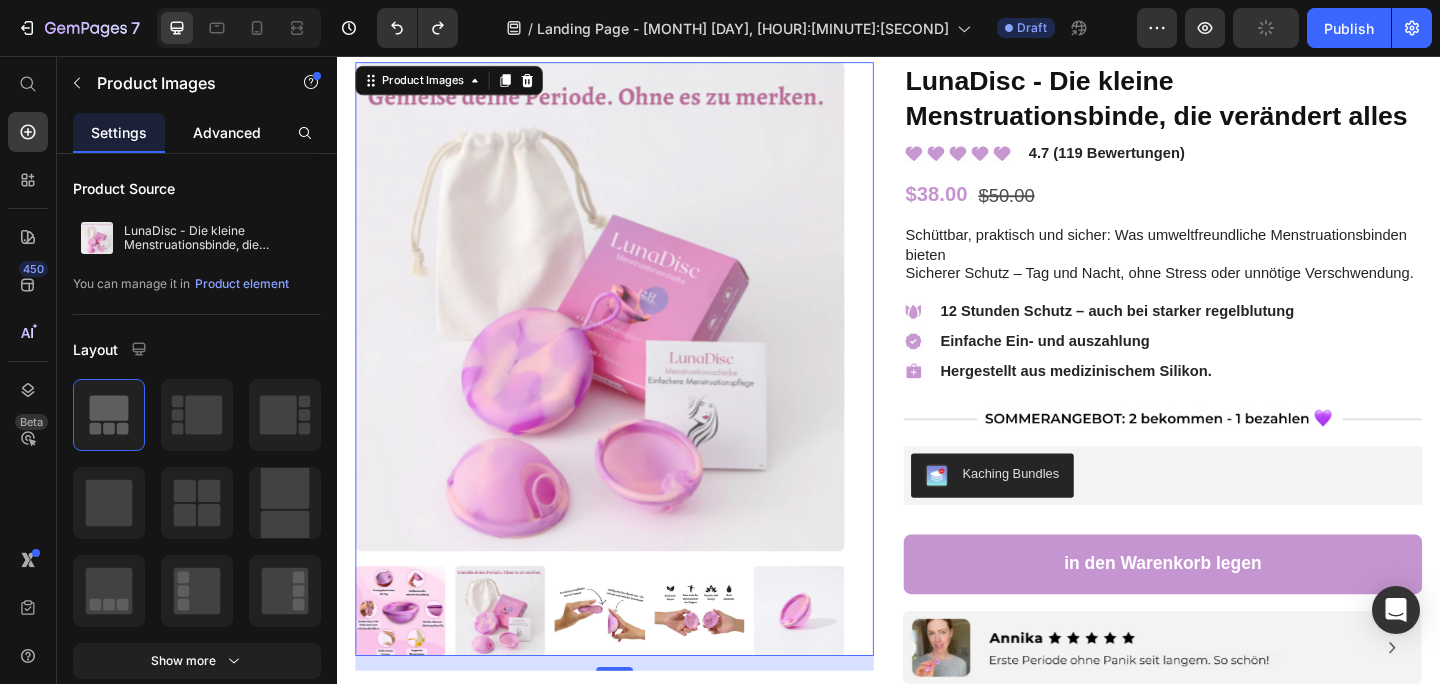 click on "Advanced" at bounding box center [227, 132] 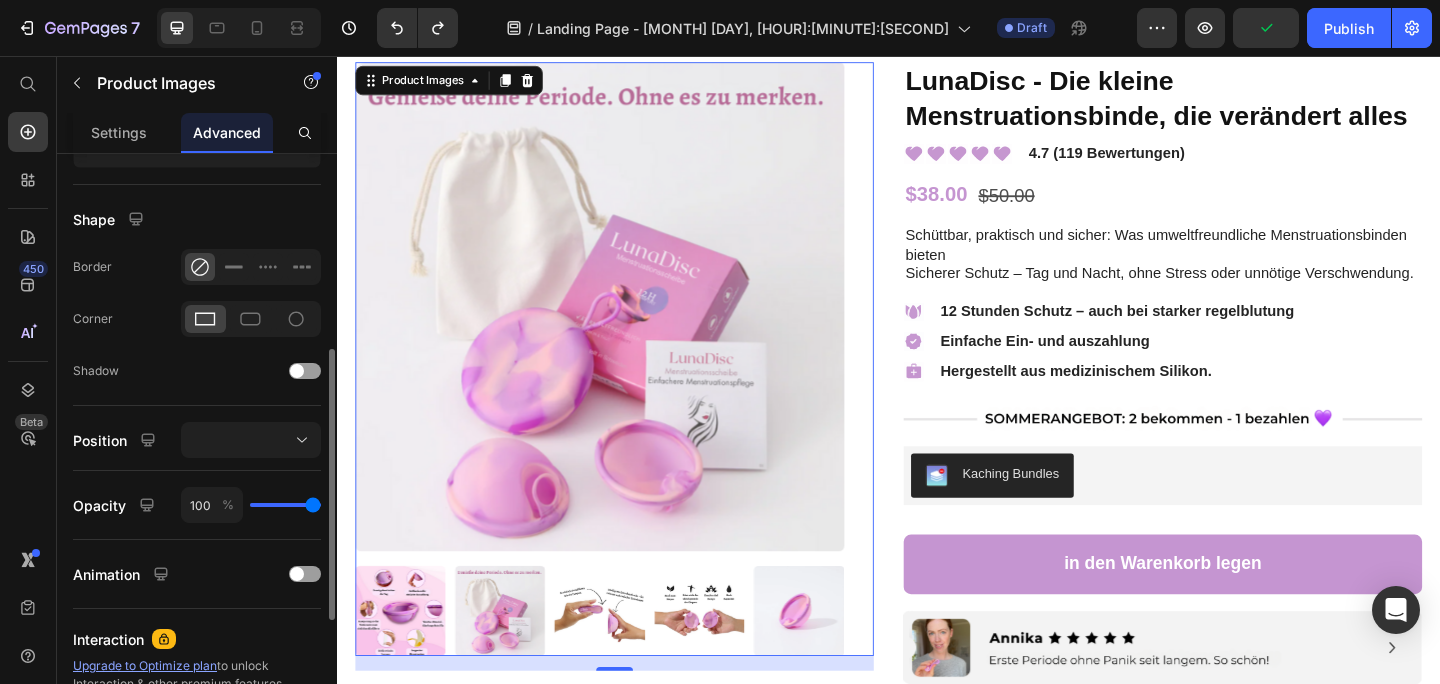 scroll, scrollTop: 475, scrollLeft: 0, axis: vertical 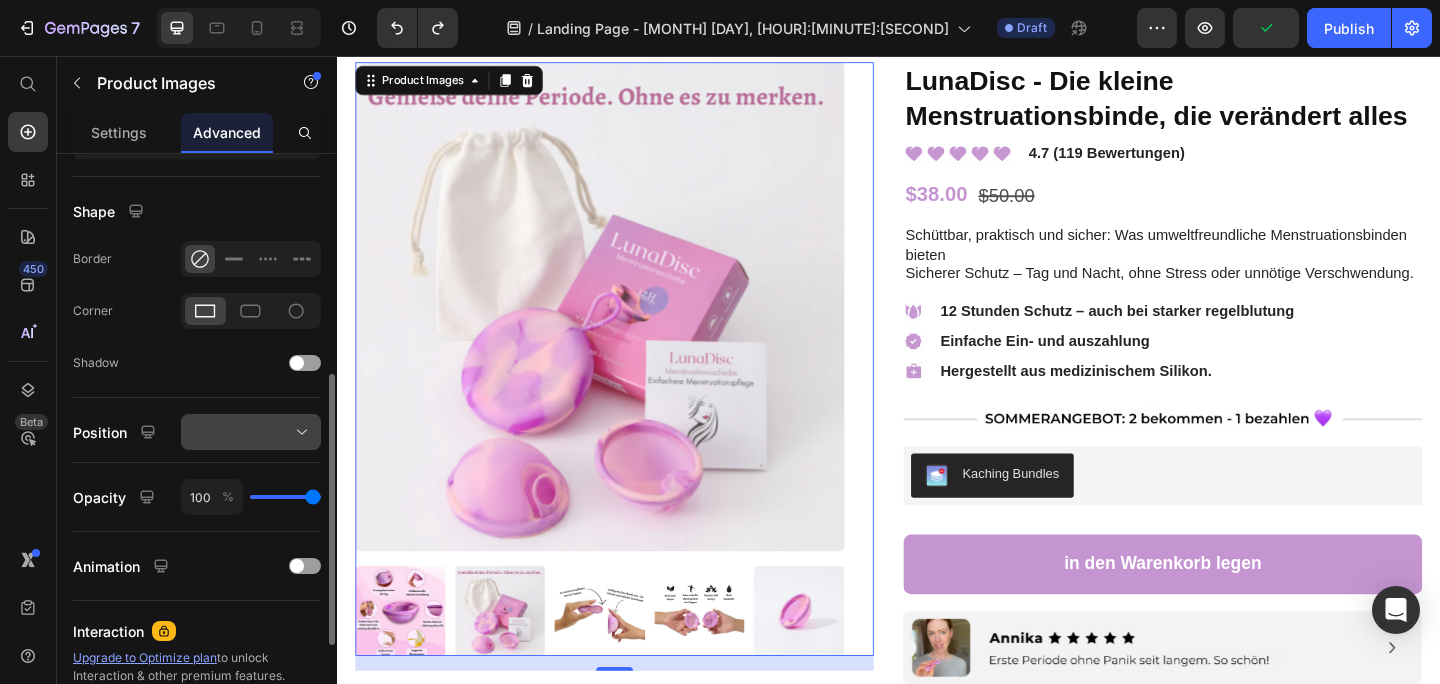click 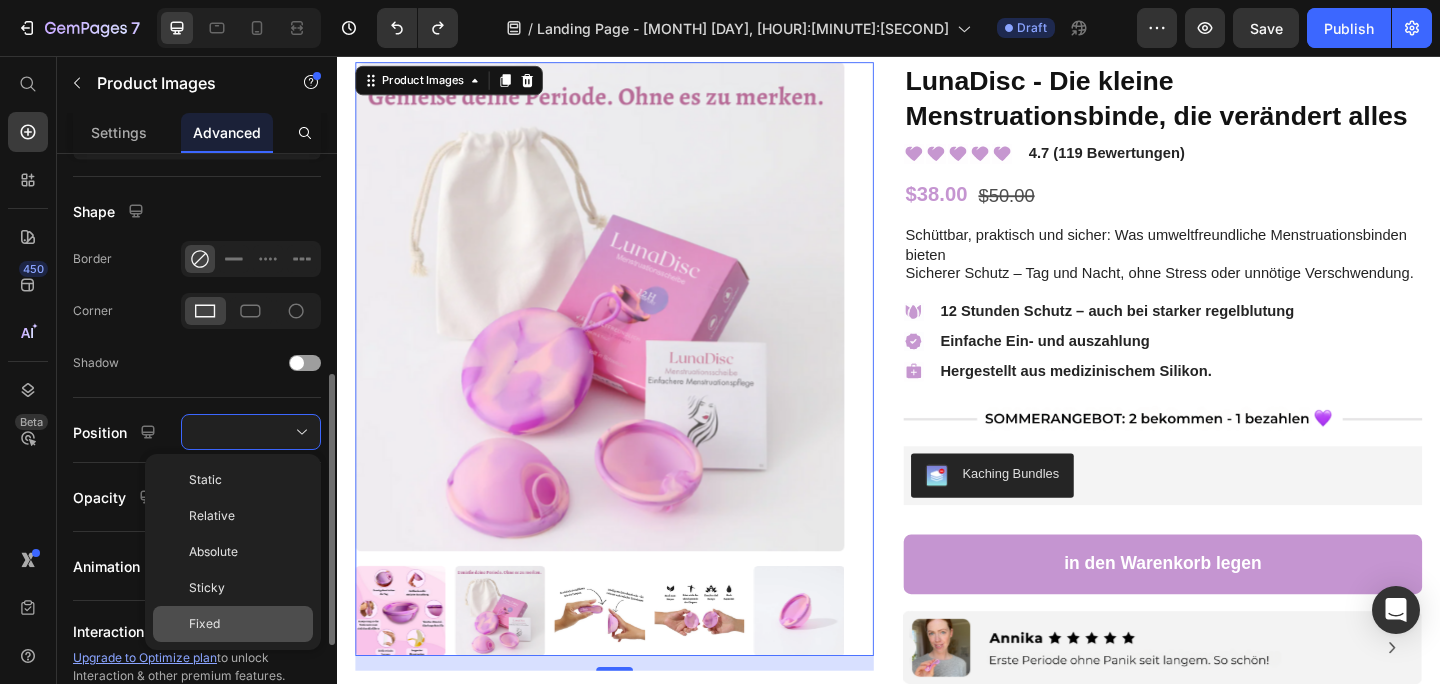 click on "Fixed" at bounding box center [247, 624] 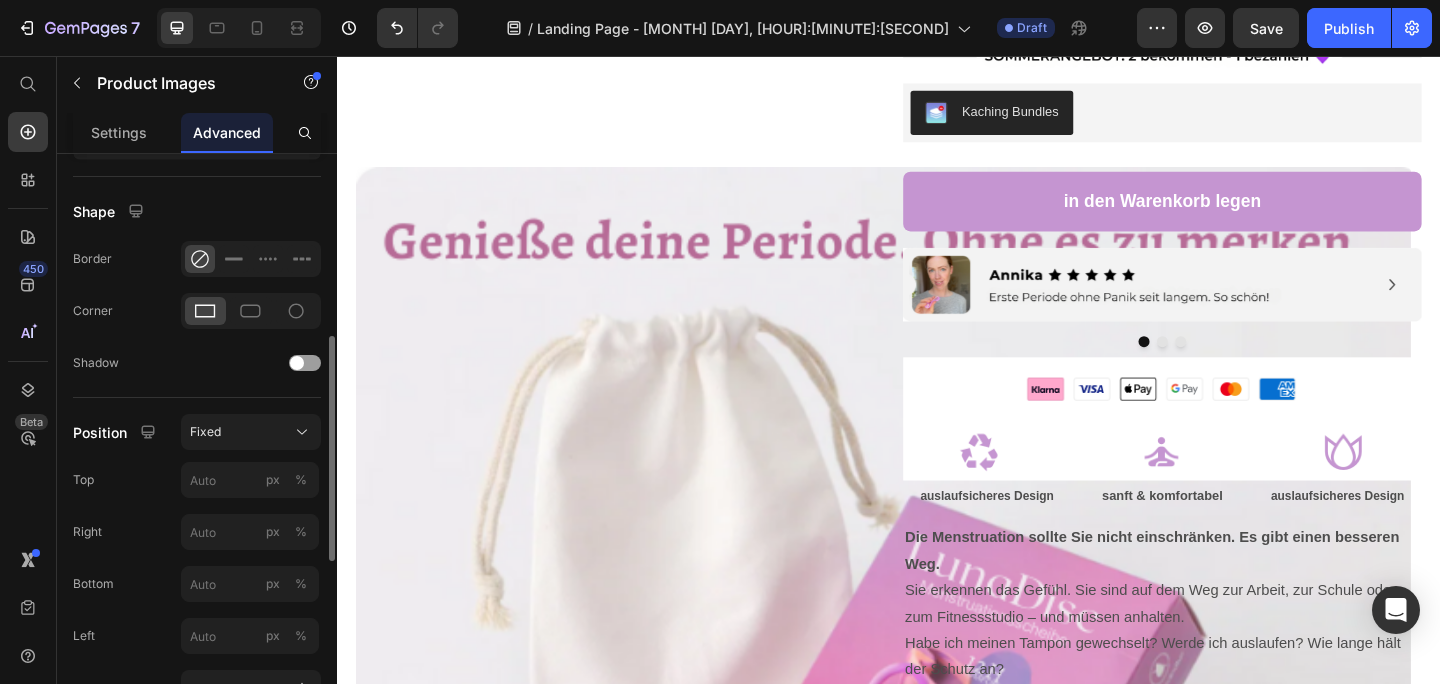 scroll, scrollTop: 0, scrollLeft: 0, axis: both 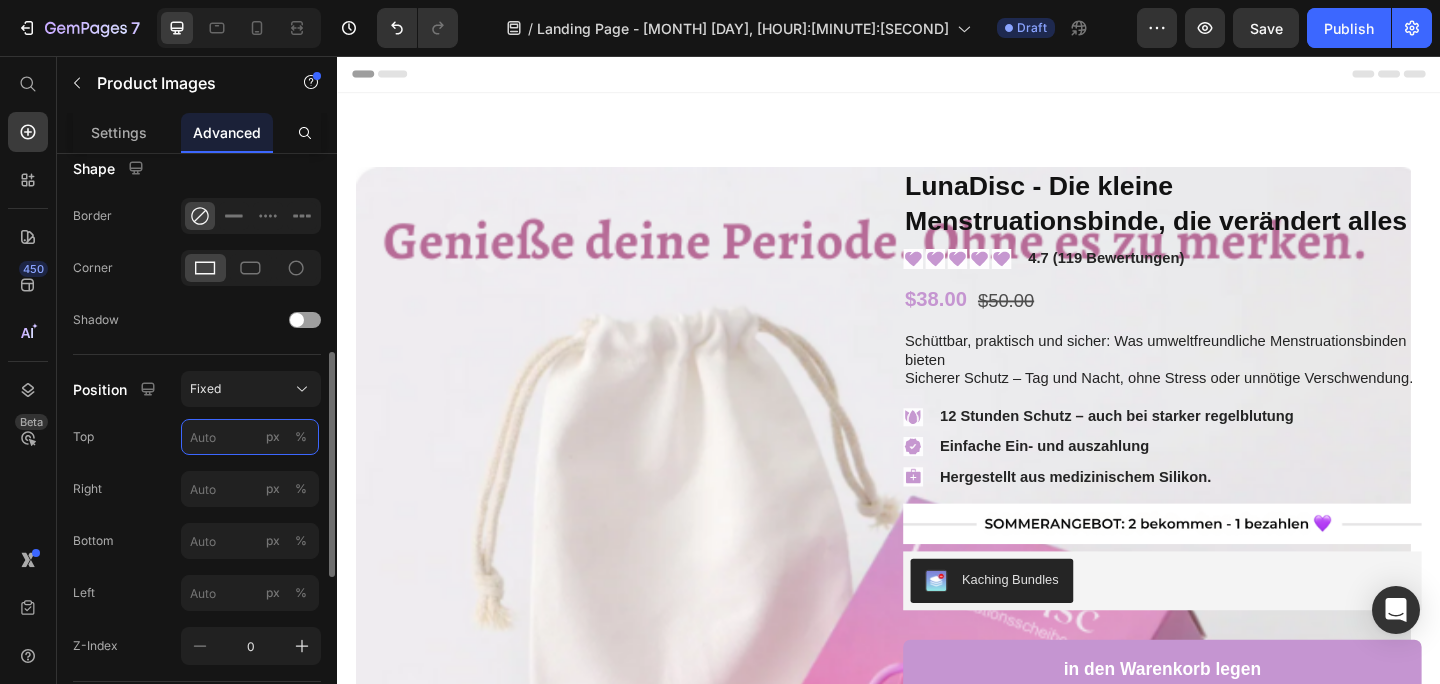 click on "px %" at bounding box center [250, 437] 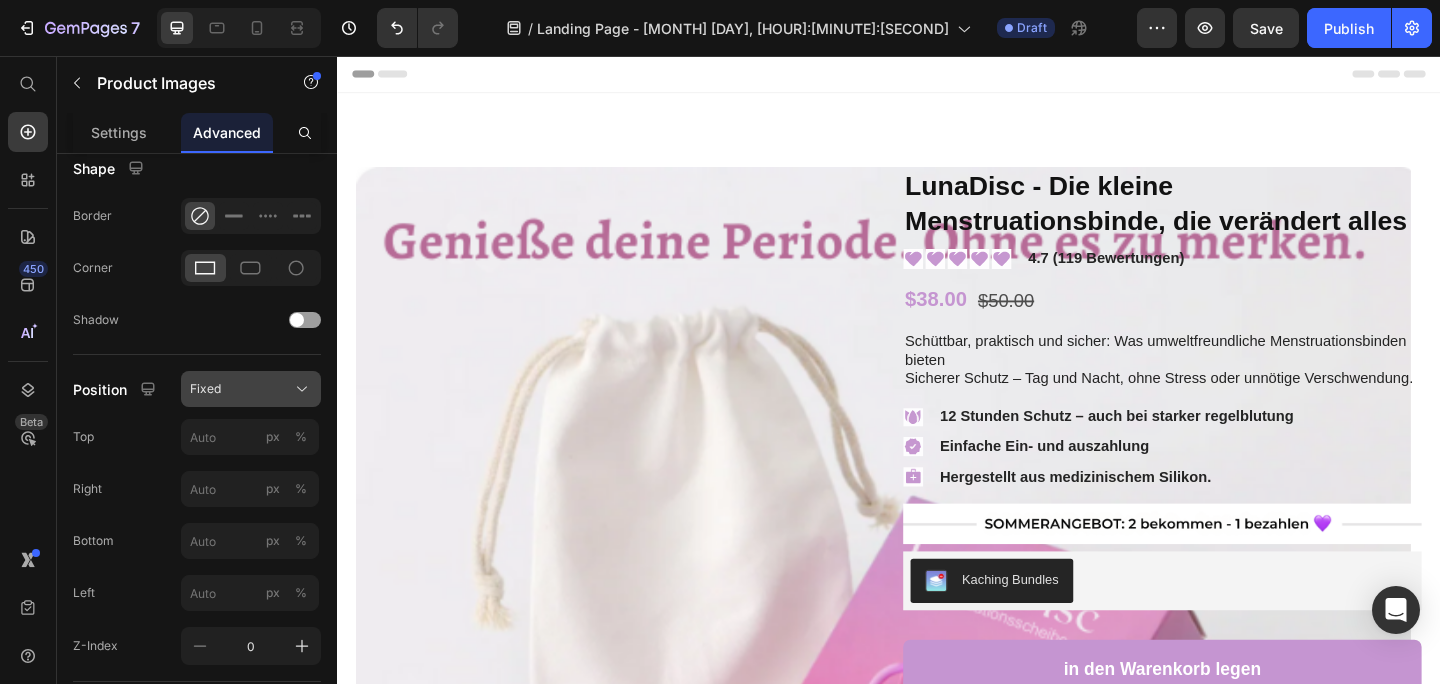 click on "Fixed" at bounding box center (251, 389) 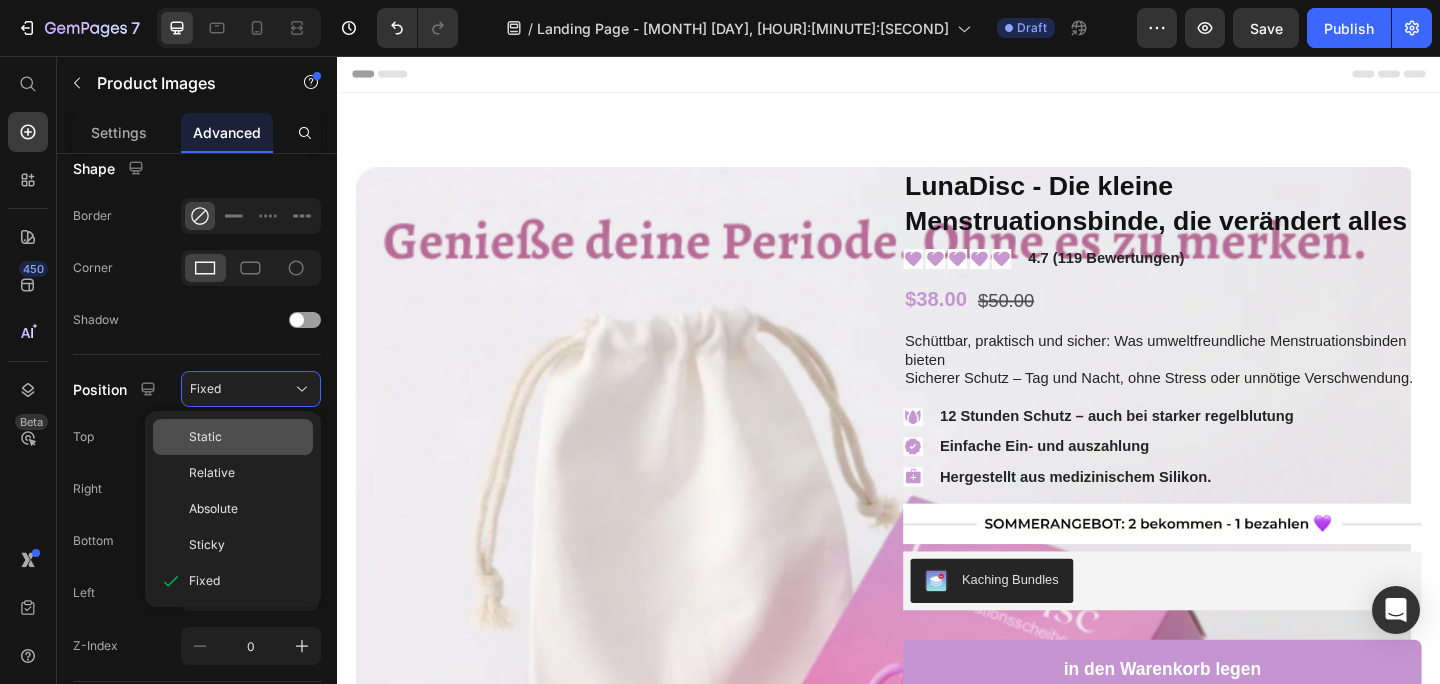 click on "Static" at bounding box center [247, 437] 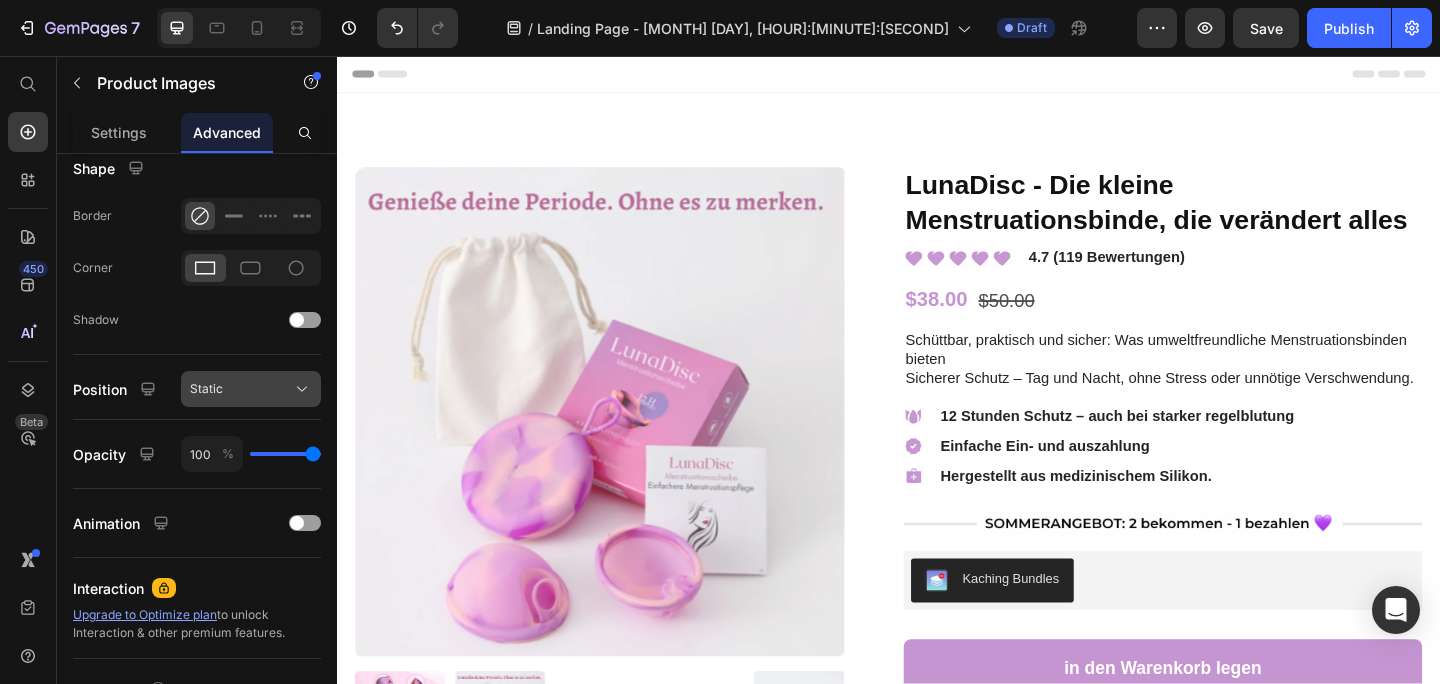 click on "Static" at bounding box center (251, 389) 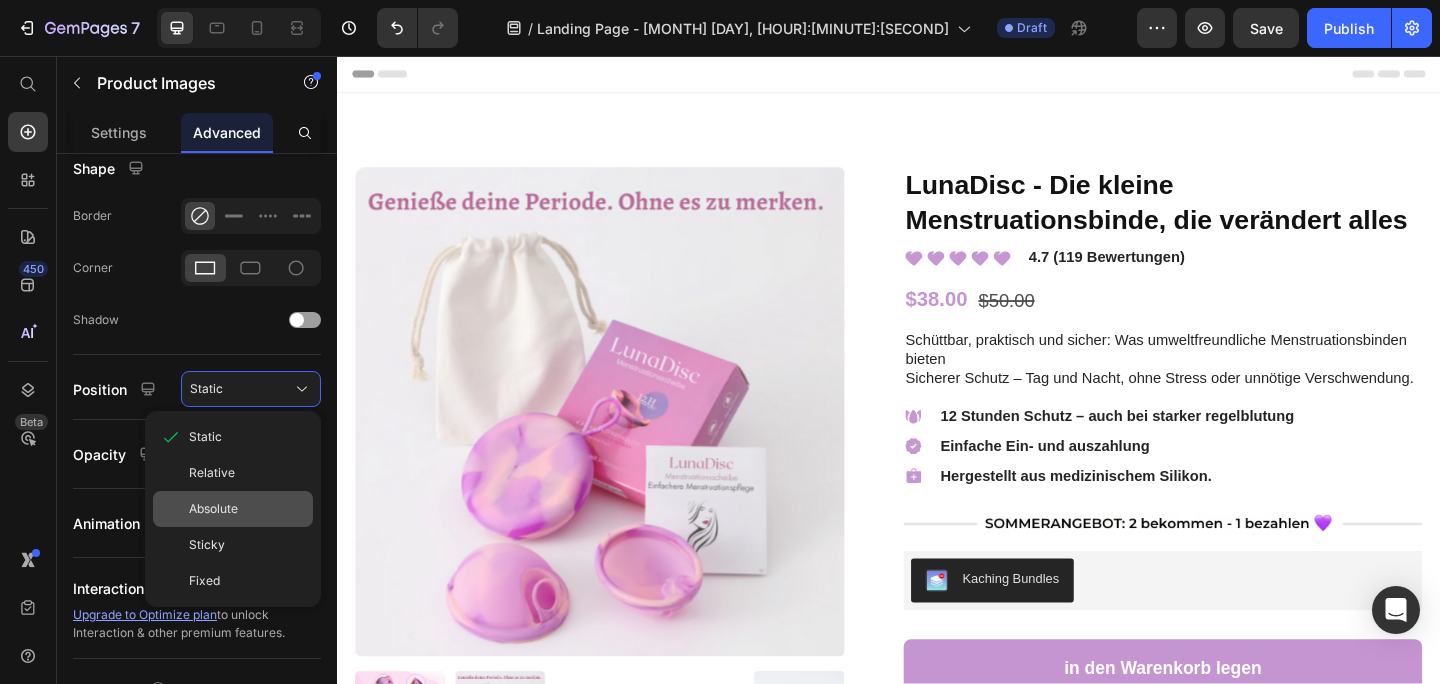 click on "Absolute" at bounding box center [247, 509] 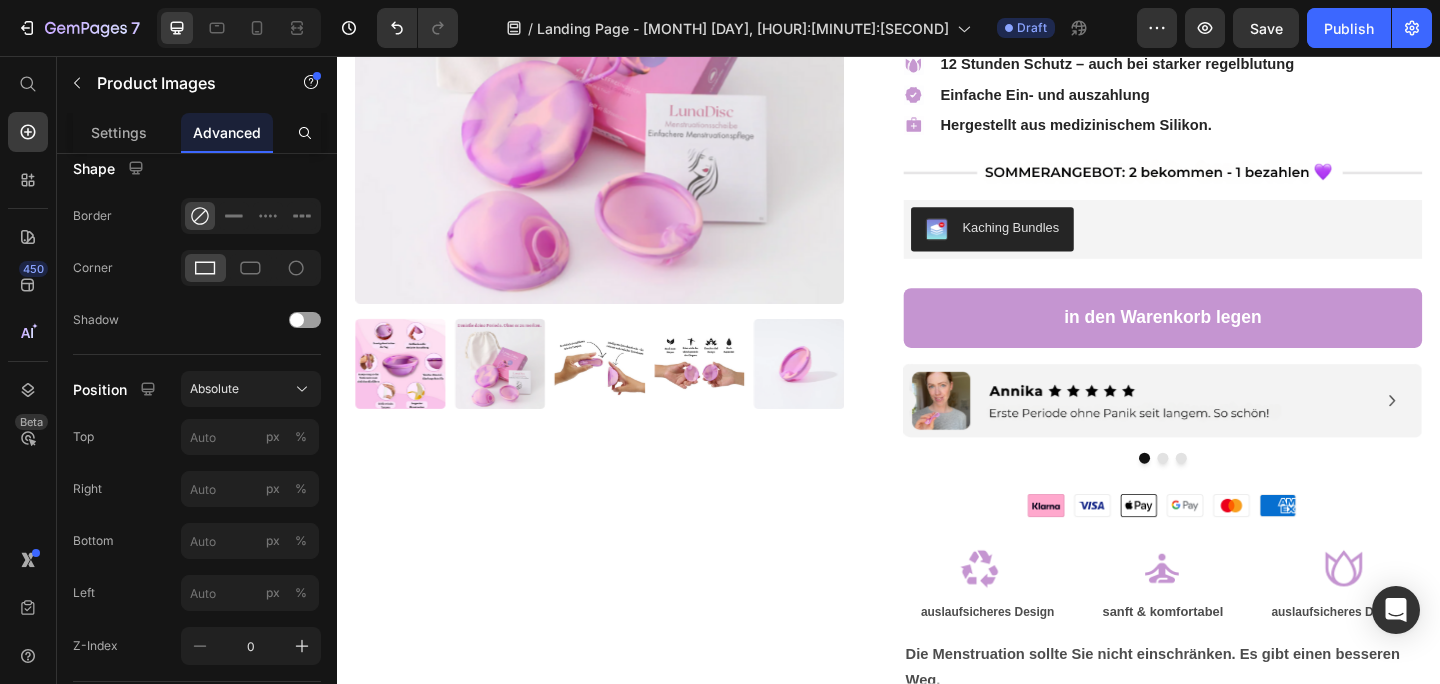 scroll, scrollTop: 143, scrollLeft: 0, axis: vertical 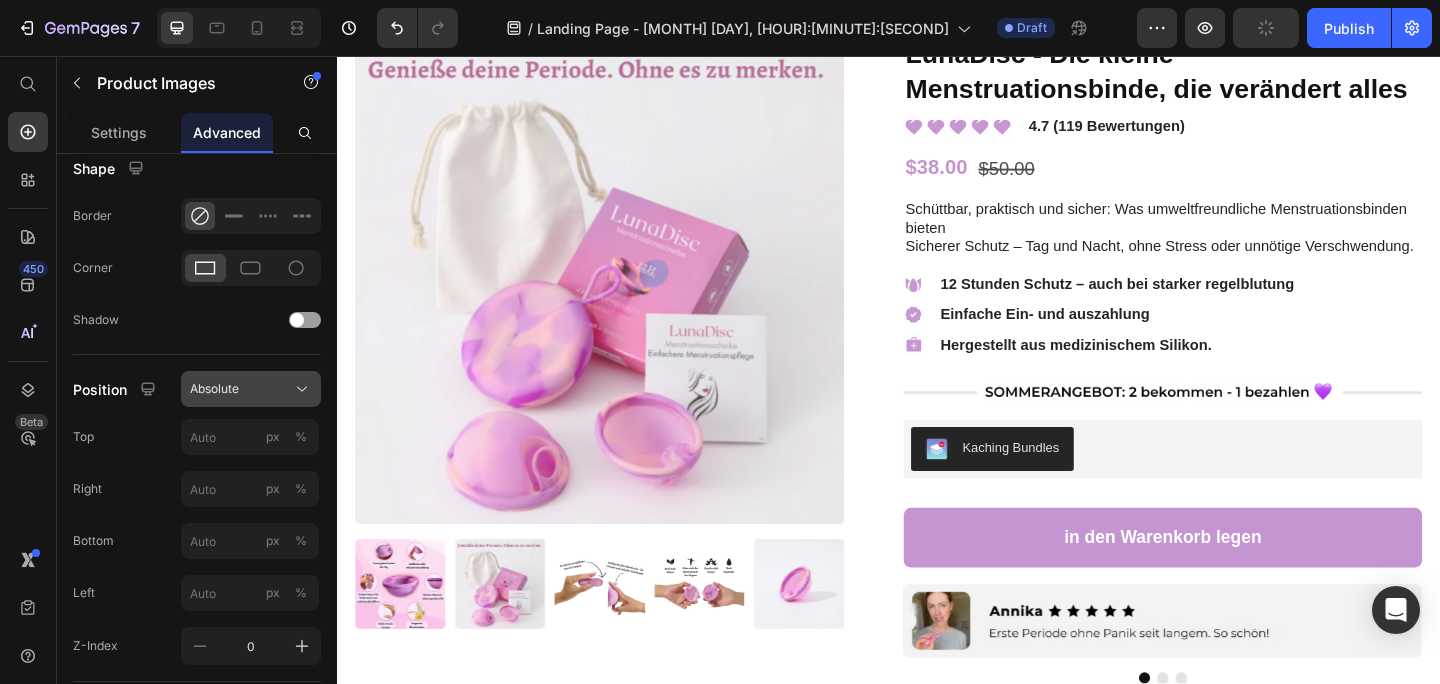 click on "Absolute" at bounding box center (251, 389) 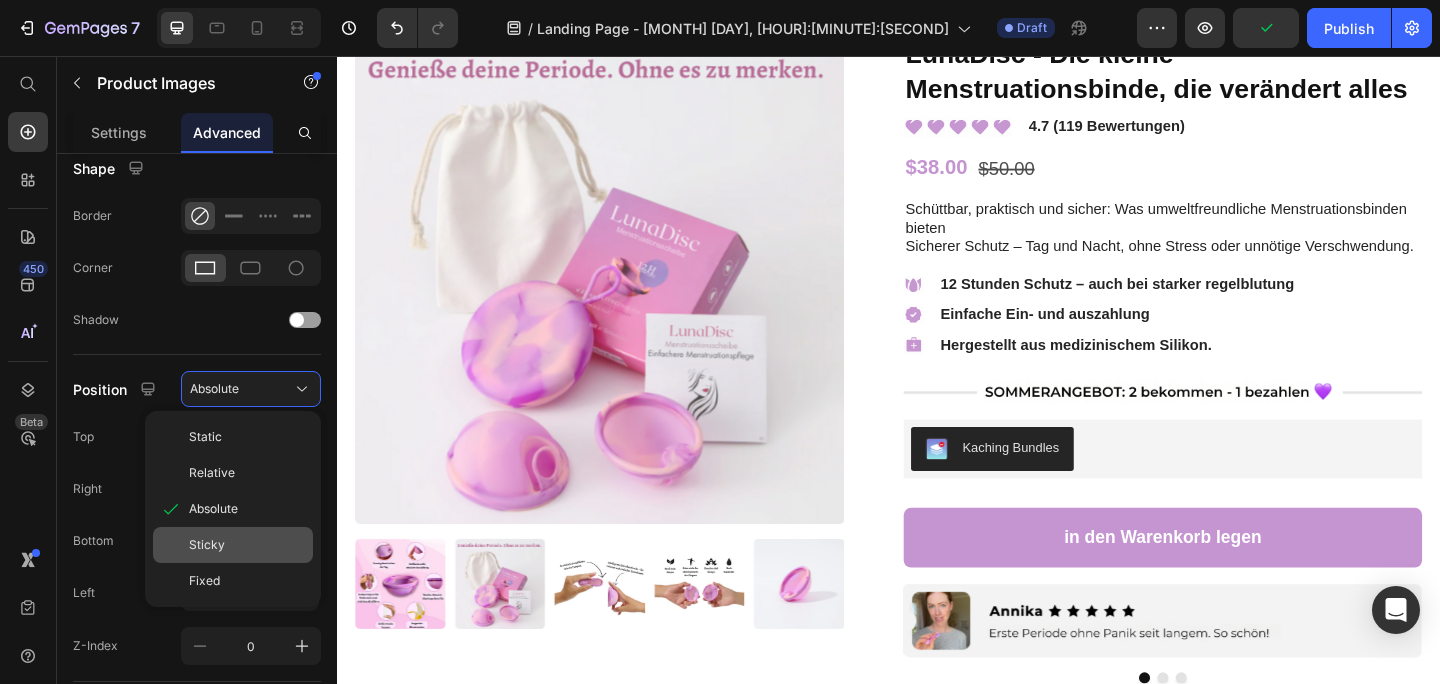 click on "Sticky" at bounding box center (247, 545) 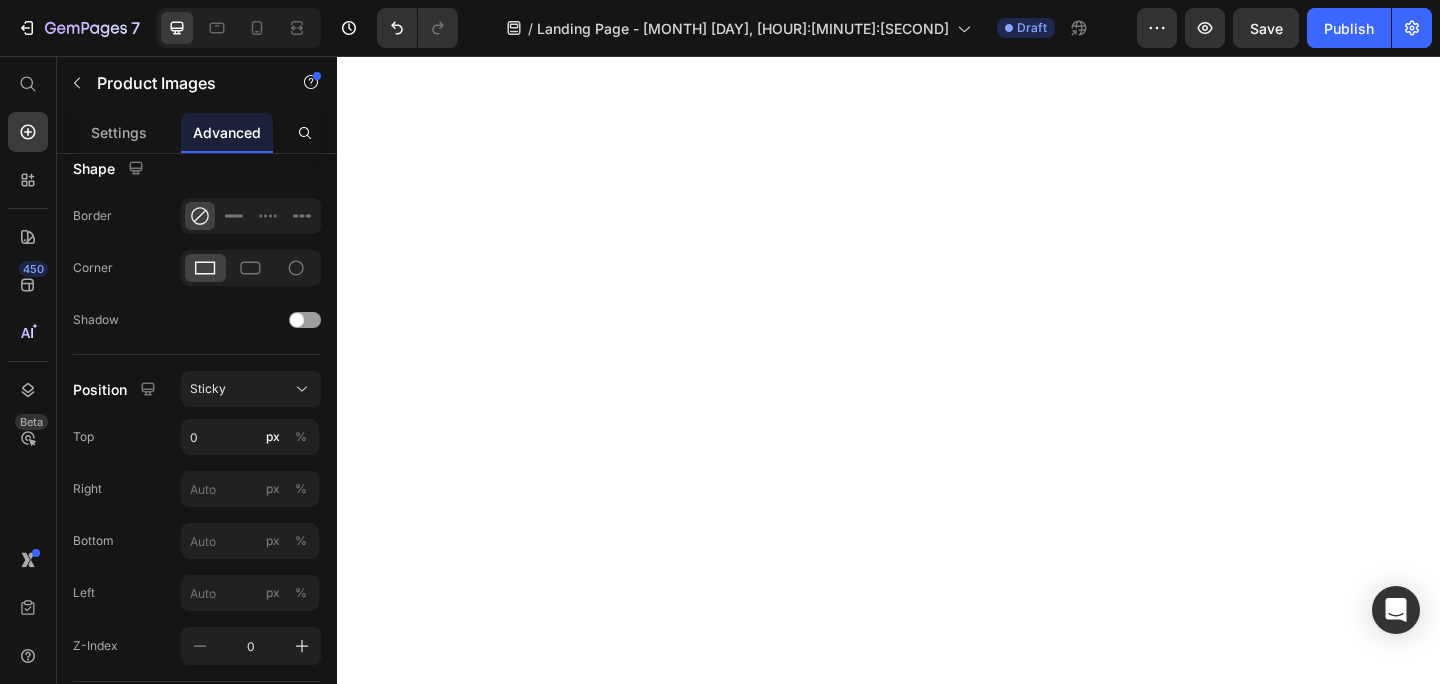 scroll, scrollTop: 0, scrollLeft: 0, axis: both 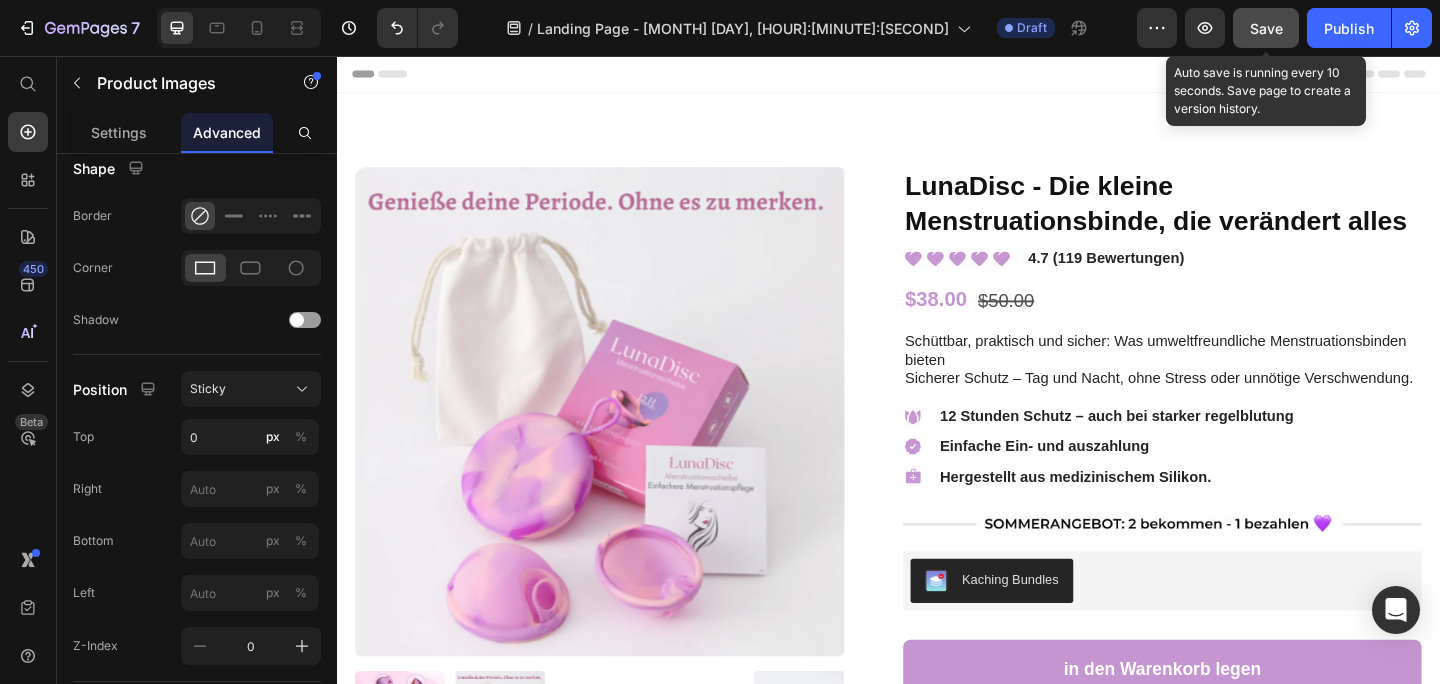 click on "Save" at bounding box center (1266, 28) 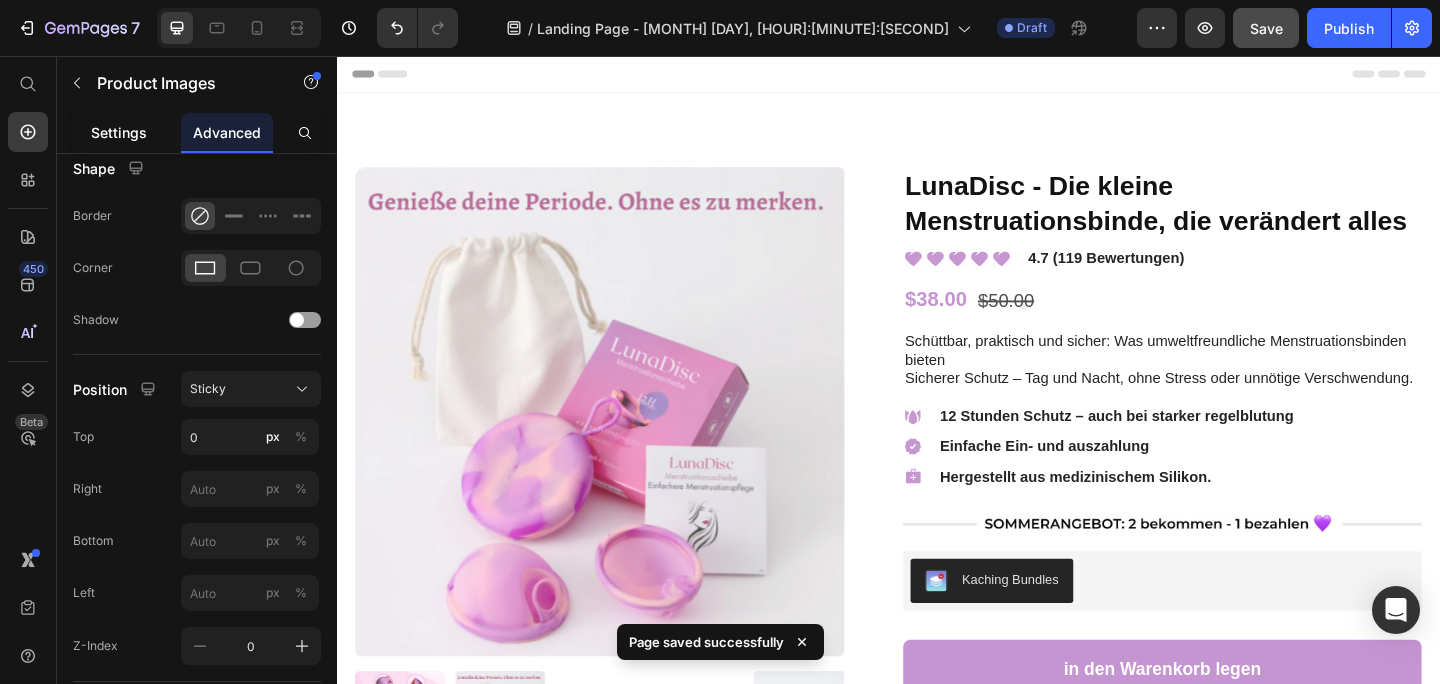 click on "Settings" at bounding box center (119, 132) 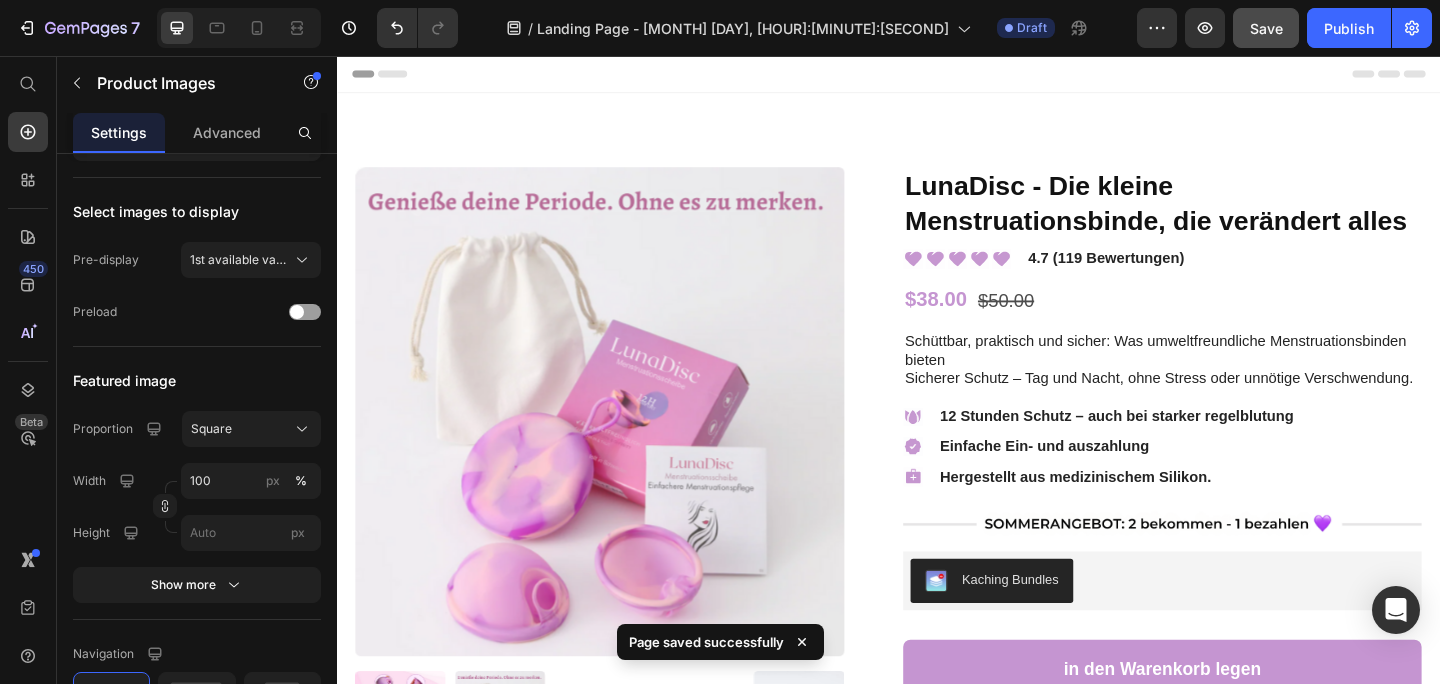 scroll, scrollTop: 0, scrollLeft: 0, axis: both 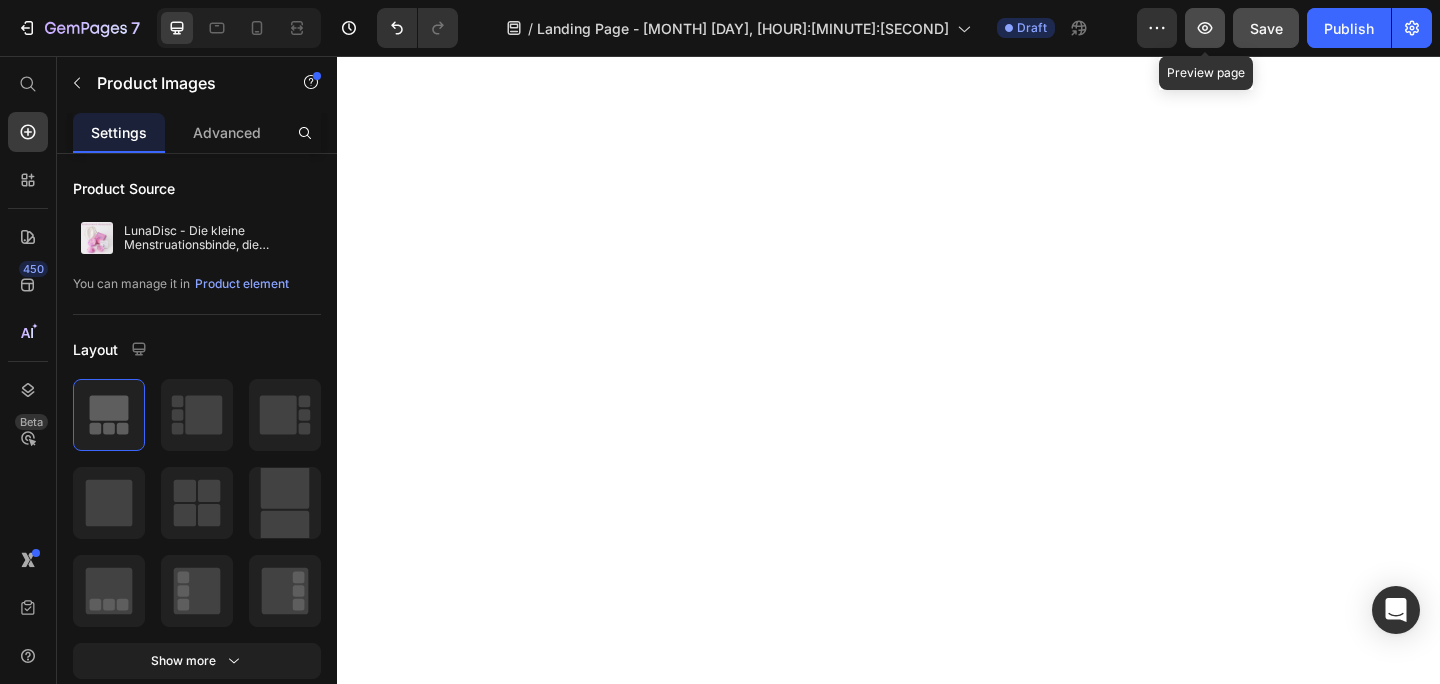 click 